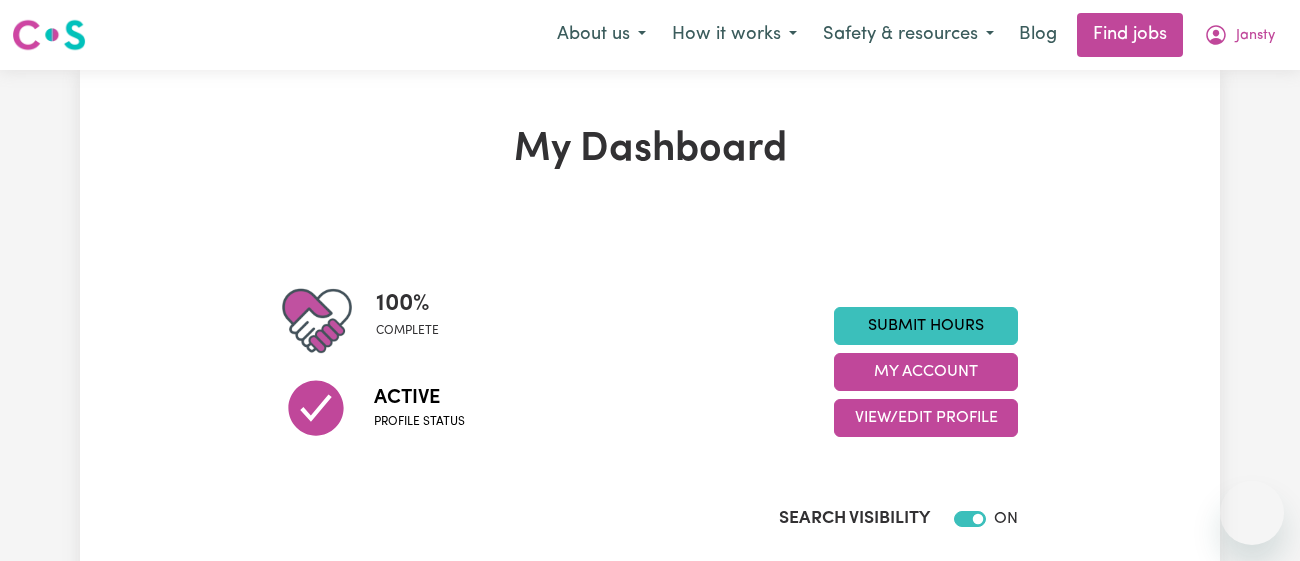scroll, scrollTop: 0, scrollLeft: 0, axis: both 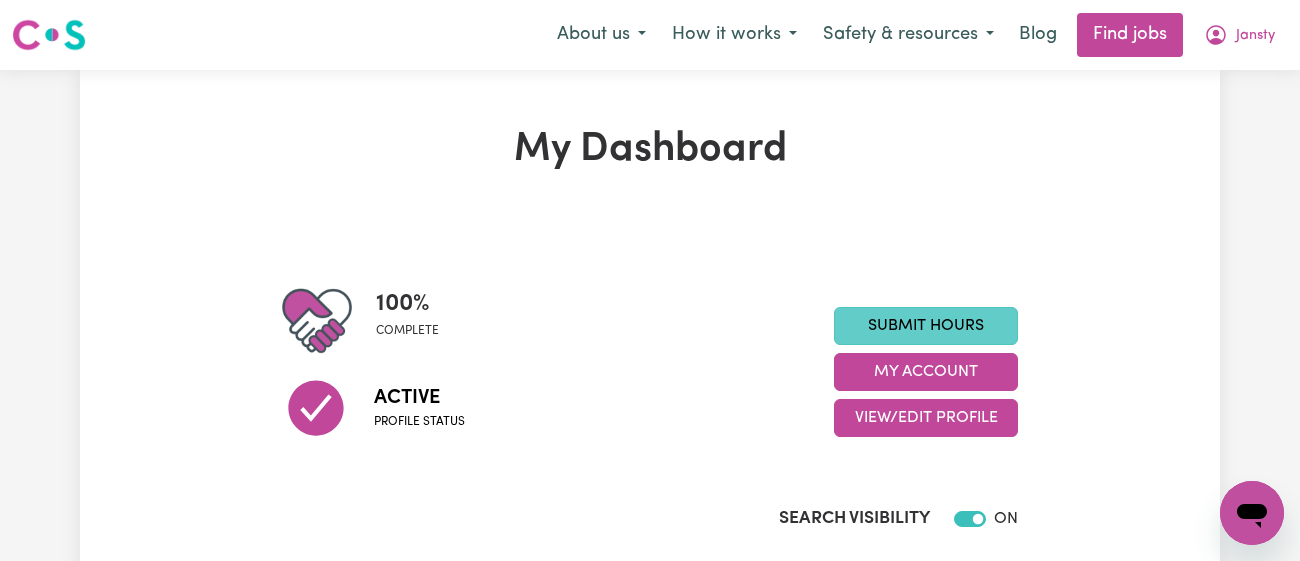 click on "Submit Hours" at bounding box center [926, 326] 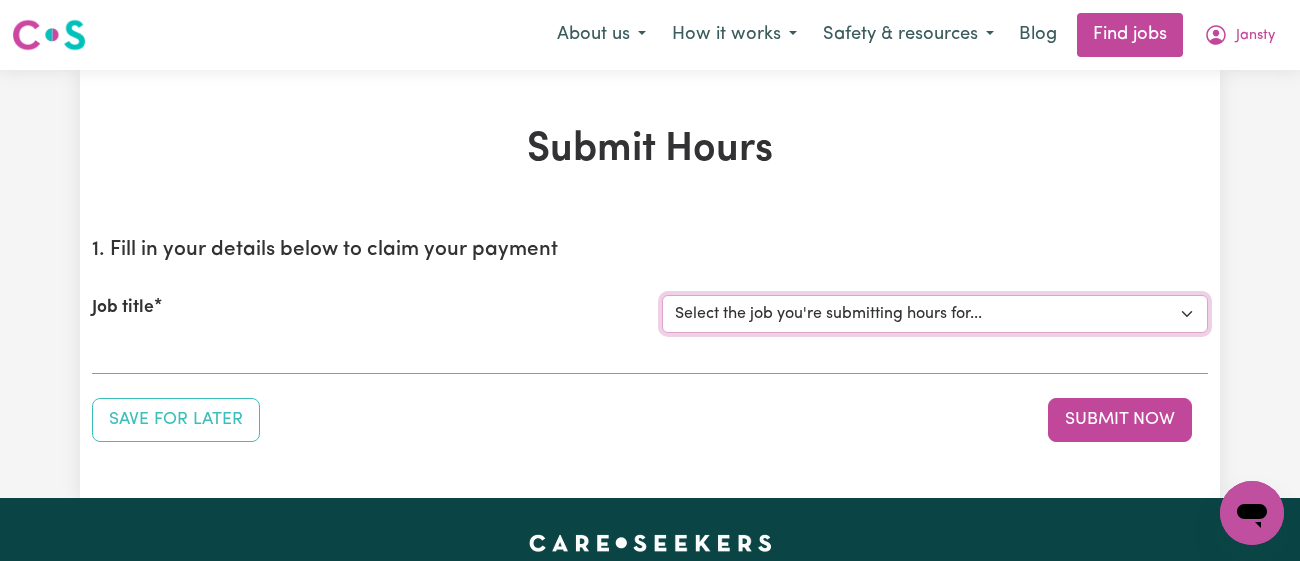 click on "Select the job you're submitting hours for... [[PERSON_NAME]] [DEMOGRAPHIC_DATA] Support Worker Needed In [GEOGRAPHIC_DATA][PERSON_NAME], [GEOGRAPHIC_DATA] [[PERSON_NAME]] Support Worker Required in [PERSON_NAME][GEOGRAPHIC_DATA], [GEOGRAPHIC_DATA] [[PERSON_NAME], Malachi & Isaiah Twinning] Support Worker Required in [GEOGRAPHIC_DATA], [GEOGRAPHIC_DATA] [[PERSON_NAME]] Care Worker Required in [GEOGRAPHIC_DATA], [GEOGRAPHIC_DATA] [[PERSON_NAME] ( [PERSON_NAME]) [PERSON_NAME]] Support worker required in [GEOGRAPHIC_DATA], [GEOGRAPHIC_DATA] for Domestic Assistance [Dong Fu] Weekend Care worker needed at [GEOGRAPHIC_DATA], [GEOGRAPHIC_DATA] for Personal Care, Domestic Assistance and Social Companionship [[PERSON_NAME] NDIS#430270255] URGENT Support Worker Needed Personal Care And Hoist/Transfers Ongoing Mon to [GEOGRAPHIC_DATA], [GEOGRAPHIC_DATA]" at bounding box center [935, 314] 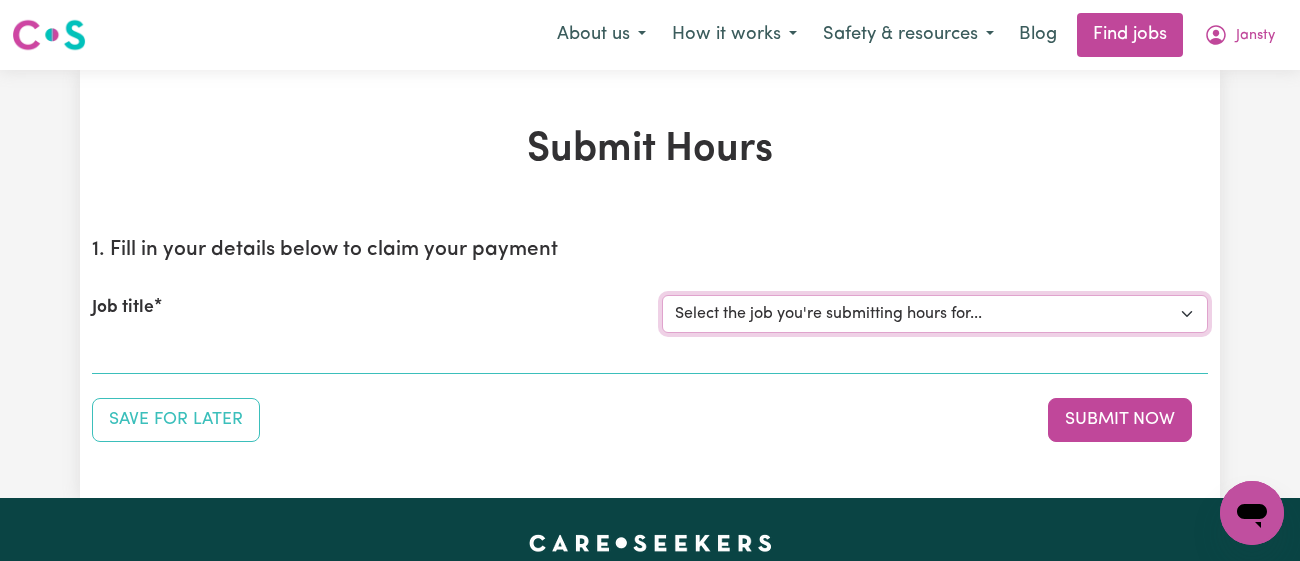 select on "9149" 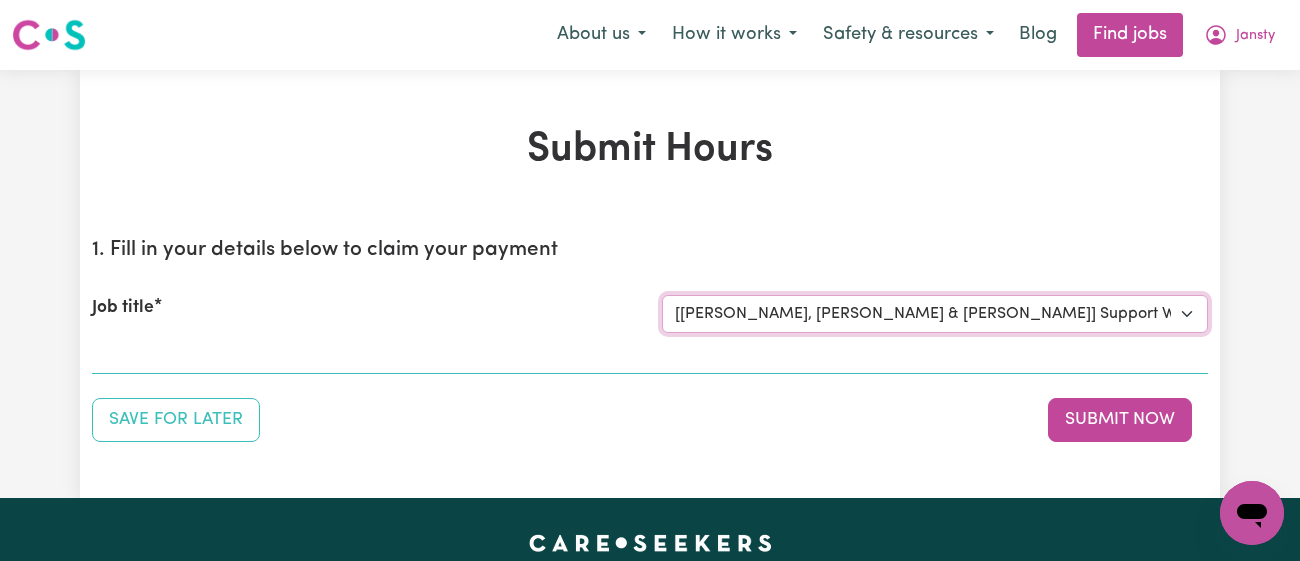 click on "Select the job you're submitting hours for... [[PERSON_NAME]] [DEMOGRAPHIC_DATA] Support Worker Needed In [GEOGRAPHIC_DATA][PERSON_NAME], [GEOGRAPHIC_DATA] [[PERSON_NAME]] Support Worker Required in [PERSON_NAME][GEOGRAPHIC_DATA], [GEOGRAPHIC_DATA] [[PERSON_NAME], Malachi & Isaiah Twinning] Support Worker Required in [GEOGRAPHIC_DATA], [GEOGRAPHIC_DATA] [[PERSON_NAME]] Care Worker Required in [GEOGRAPHIC_DATA], [GEOGRAPHIC_DATA] [[PERSON_NAME] ( [PERSON_NAME]) [PERSON_NAME]] Support worker required in [GEOGRAPHIC_DATA], [GEOGRAPHIC_DATA] for Domestic Assistance [Dong Fu] Weekend Care worker needed at [GEOGRAPHIC_DATA], [GEOGRAPHIC_DATA] for Personal Care, Domestic Assistance and Social Companionship [[PERSON_NAME] NDIS#430270255] URGENT Support Worker Needed Personal Care And Hoist/Transfers Ongoing Mon to [GEOGRAPHIC_DATA], [GEOGRAPHIC_DATA]" at bounding box center [935, 314] 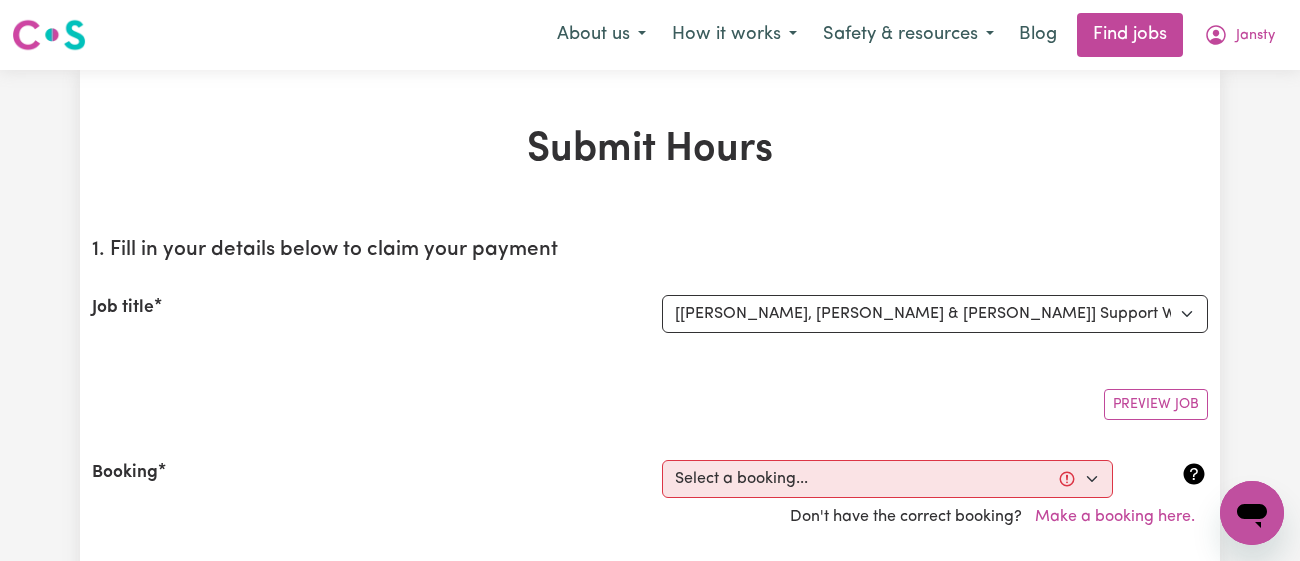 click on "1. Fill in your details below to claim your payment Job title Select the job you're submitting hours for... [[PERSON_NAME]] [DEMOGRAPHIC_DATA] Support Worker Needed In [GEOGRAPHIC_DATA][PERSON_NAME], [GEOGRAPHIC_DATA] [[PERSON_NAME]] Support Worker Required in [PERSON_NAME][GEOGRAPHIC_DATA], [GEOGRAPHIC_DATA] [[PERSON_NAME], Malachi & Isaiah Twinning] Support Worker Required in [GEOGRAPHIC_DATA], [GEOGRAPHIC_DATA] [[PERSON_NAME]] Care Worker Required in [GEOGRAPHIC_DATA], [GEOGRAPHIC_DATA] [[PERSON_NAME] ( [PERSON_NAME]) [PERSON_NAME]] Support worker required in [GEOGRAPHIC_DATA], [GEOGRAPHIC_DATA] for Domestic Assistance [Dong Fu] Weekend Care worker needed at [GEOGRAPHIC_DATA], [GEOGRAPHIC_DATA] for Personal Care, Domestic Assistance and Social Companionship [[PERSON_NAME] NDIS#430270255] URGENT Support Worker Needed Personal Care And Hoist/Transfers Ongoing Mon to [GEOGRAPHIC_DATA], [GEOGRAPHIC_DATA] Preview Job Booking Select a booking... [DATE] 11:00am to 04:00pm (RECURRING) [DATE] 11:00am to 04:00pm (RECURRING) Don't have the correct booking?  Make a booking here. Your ABN 89330142325 To include or update your ABN,  update your profile ." at bounding box center (650, 465) 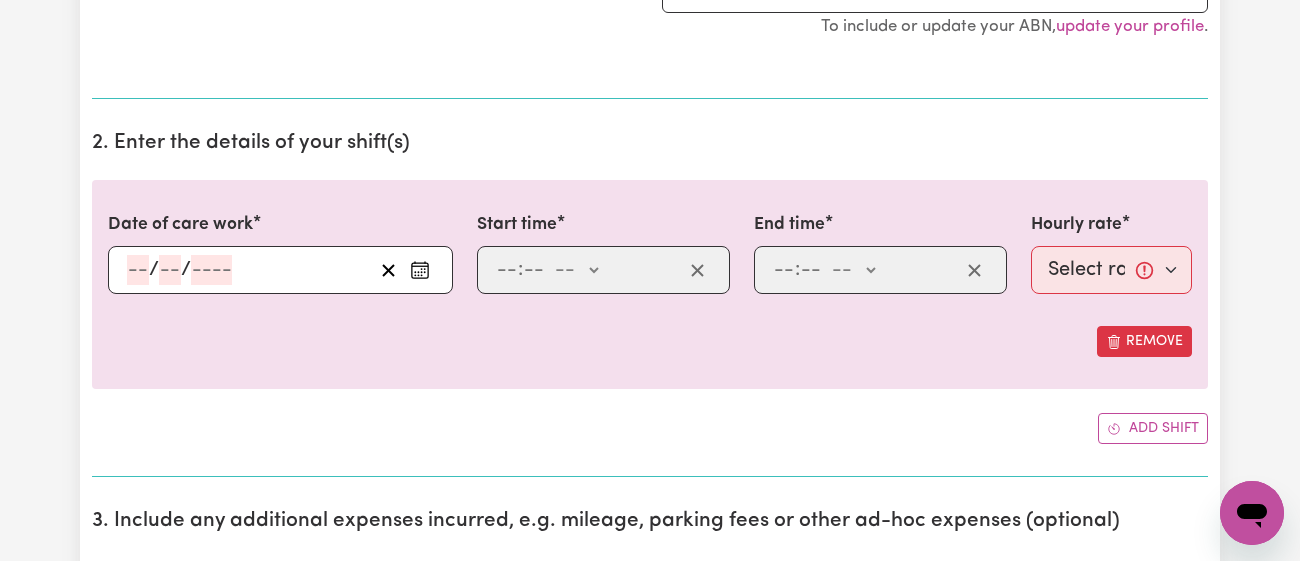 scroll, scrollTop: 611, scrollLeft: 0, axis: vertical 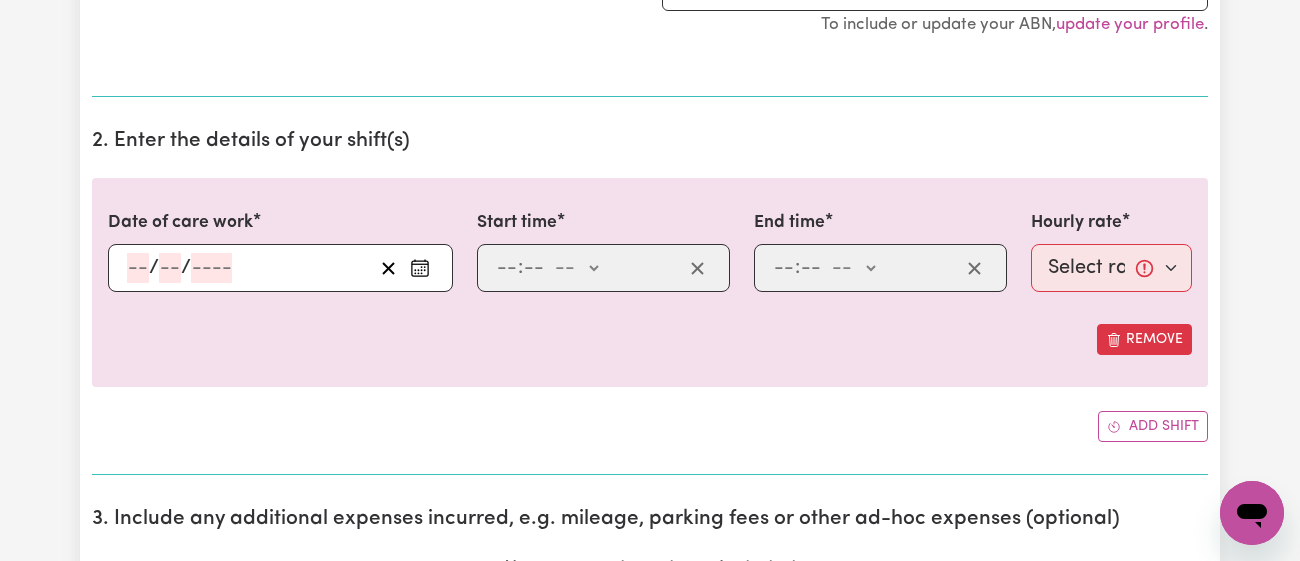 click 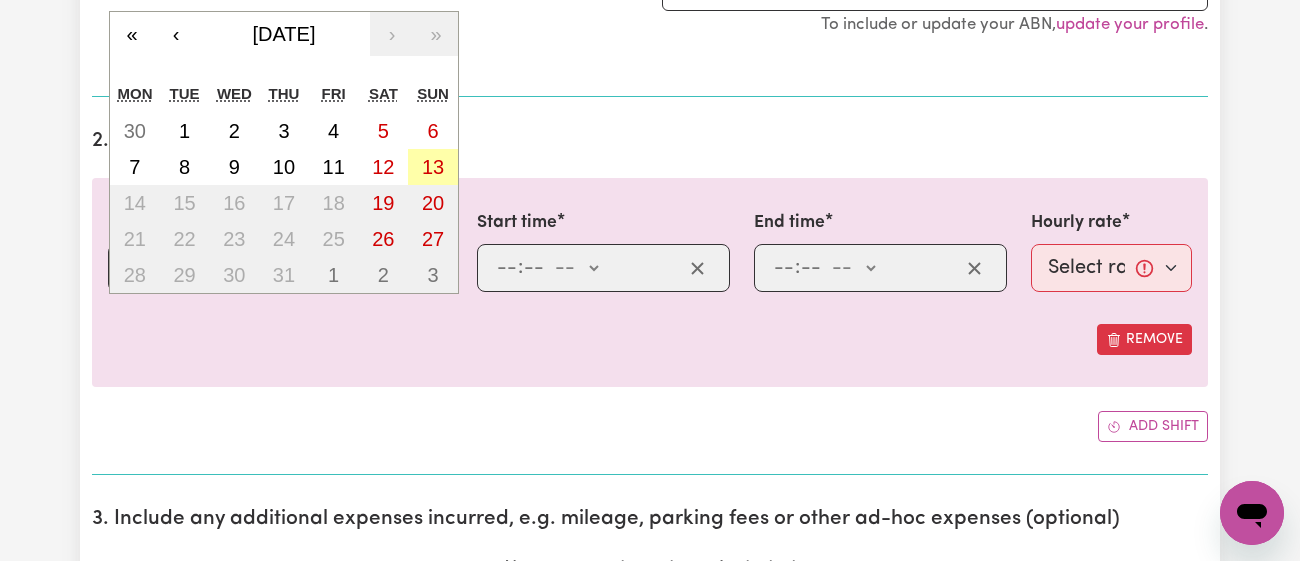 click on "13" at bounding box center [433, 167] 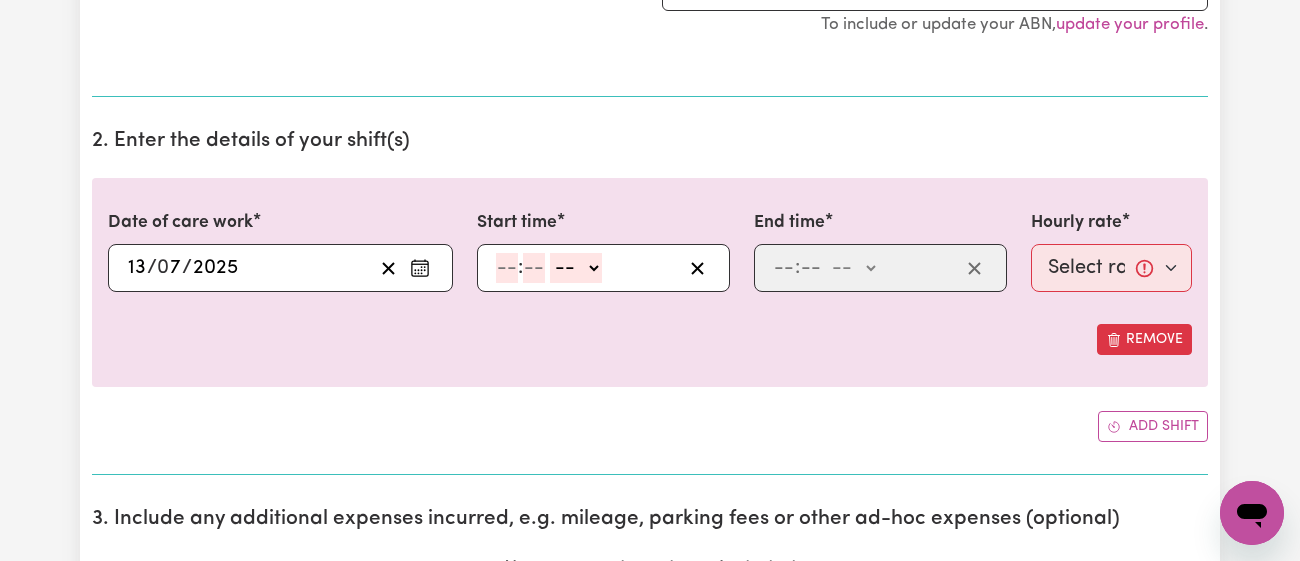 click 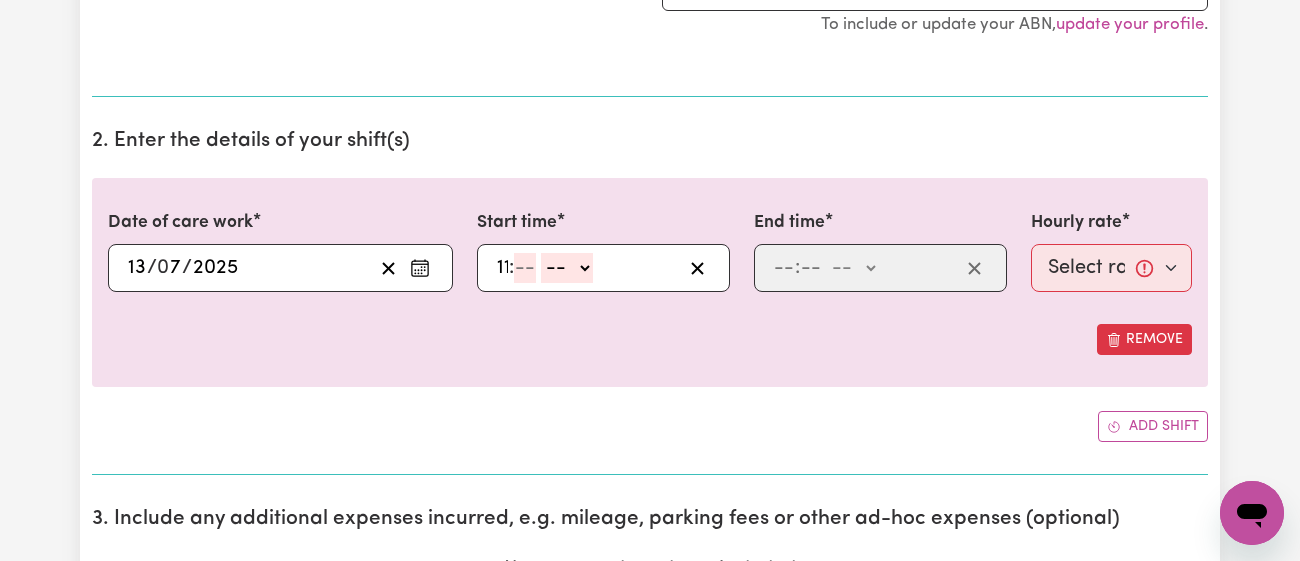 type on "11" 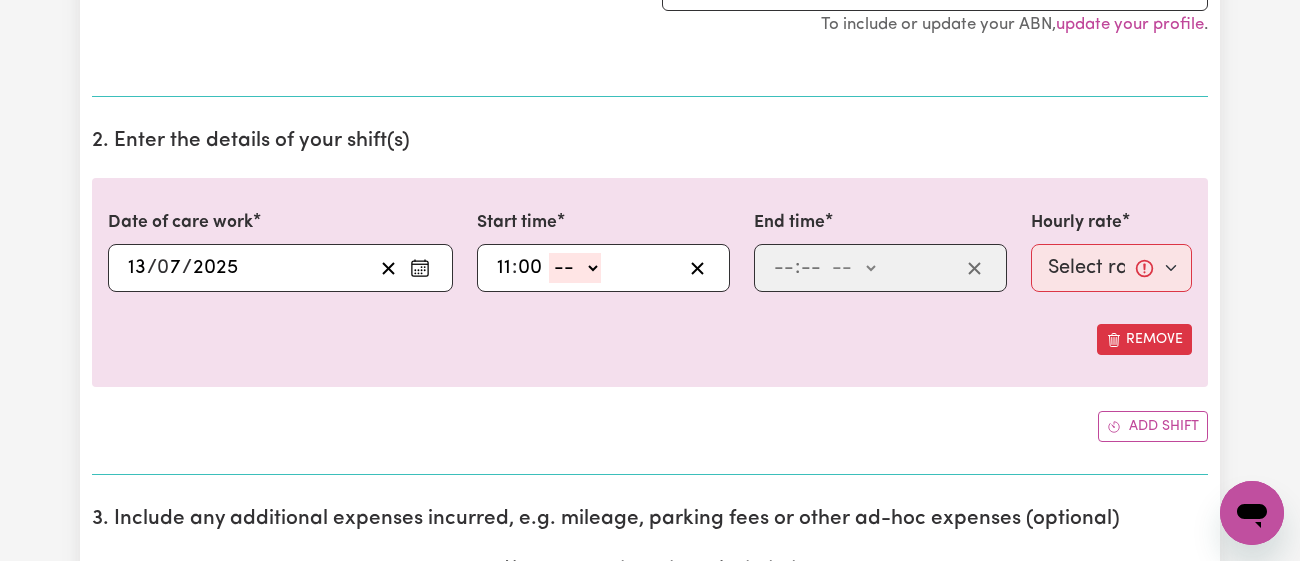 type on "00" 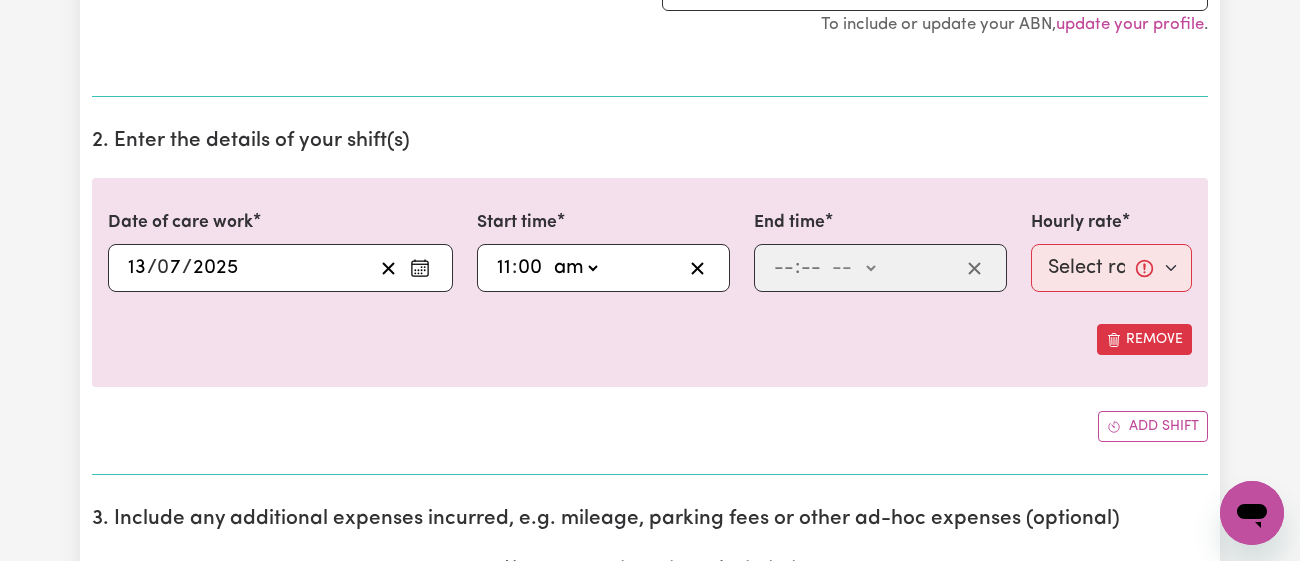 click on "-- am pm" 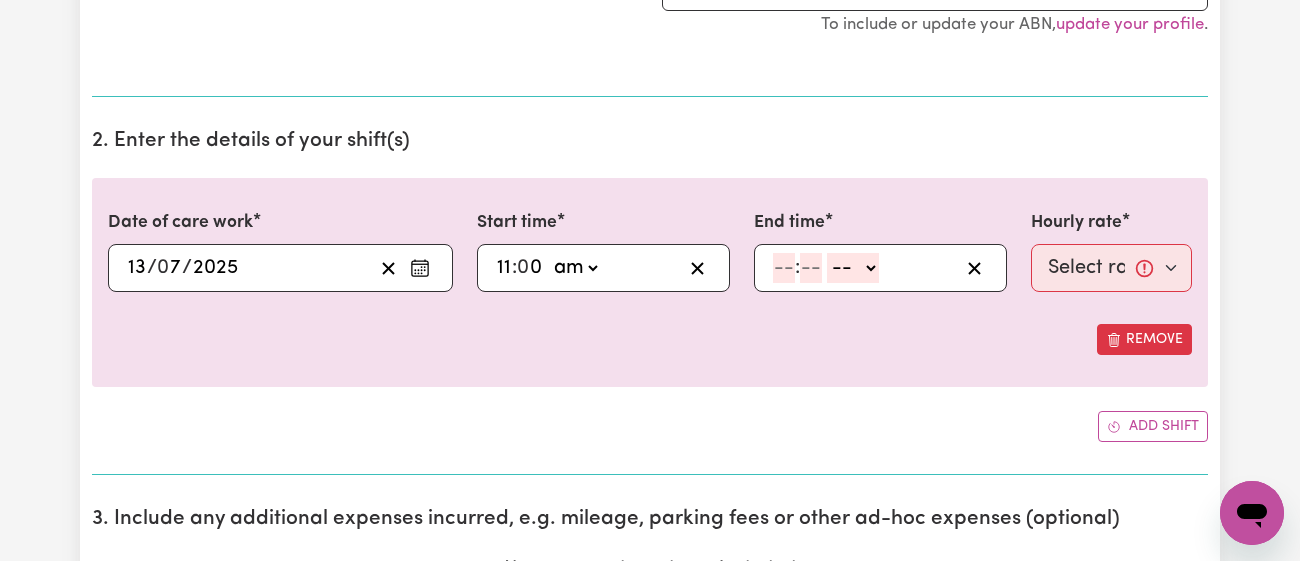 click 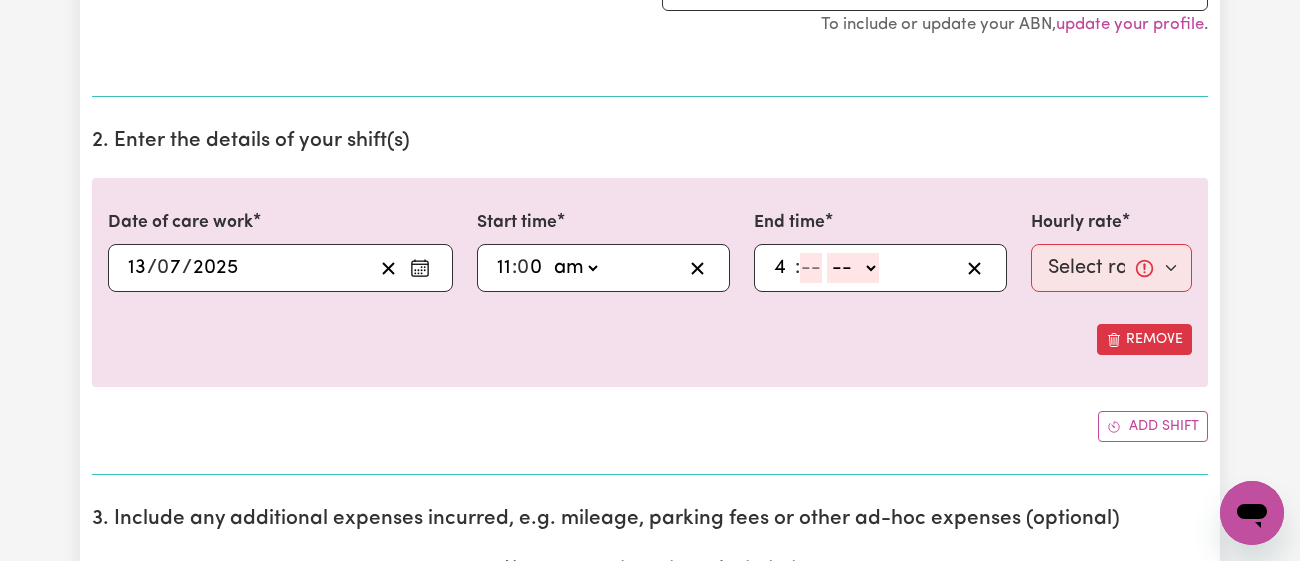 type on "4" 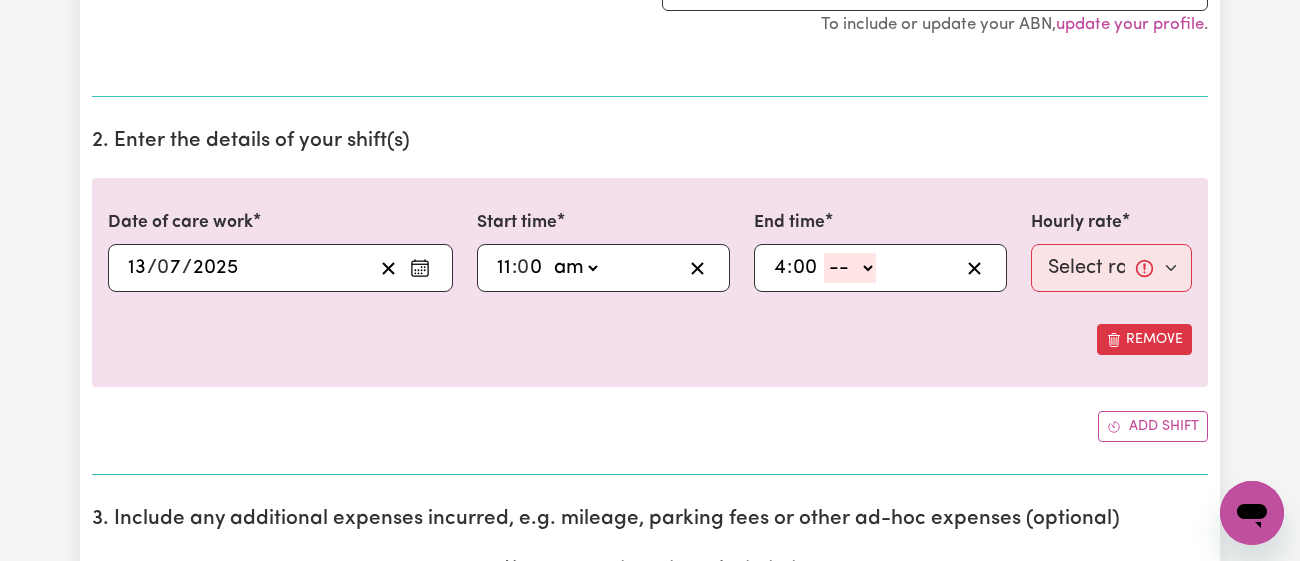 type on "00" 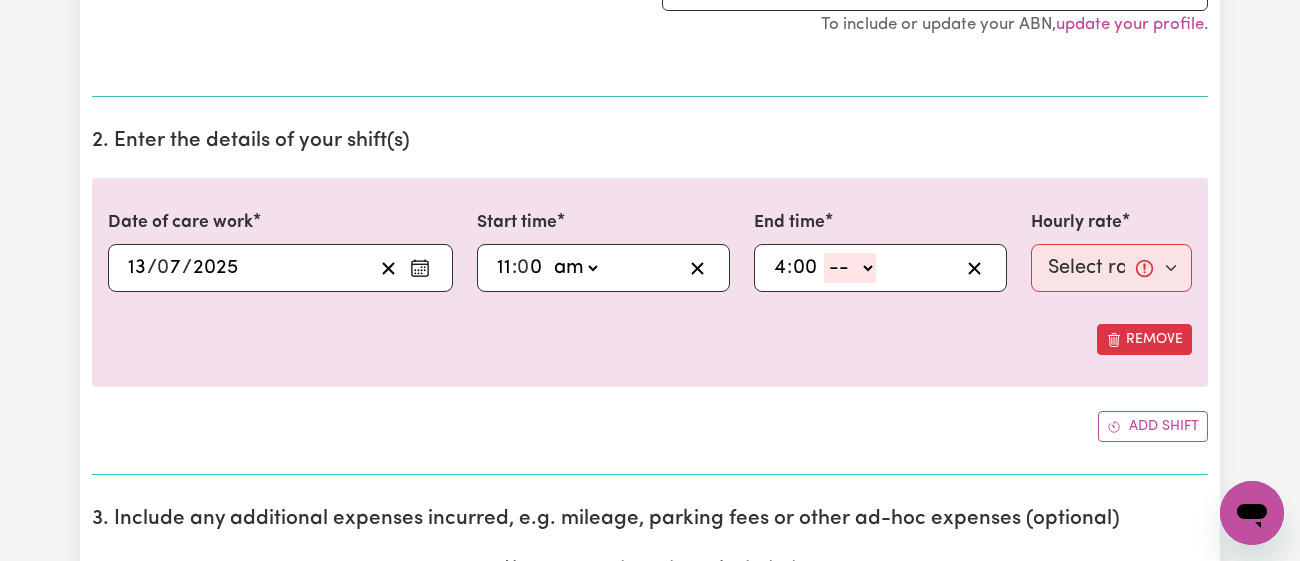 select on "pm" 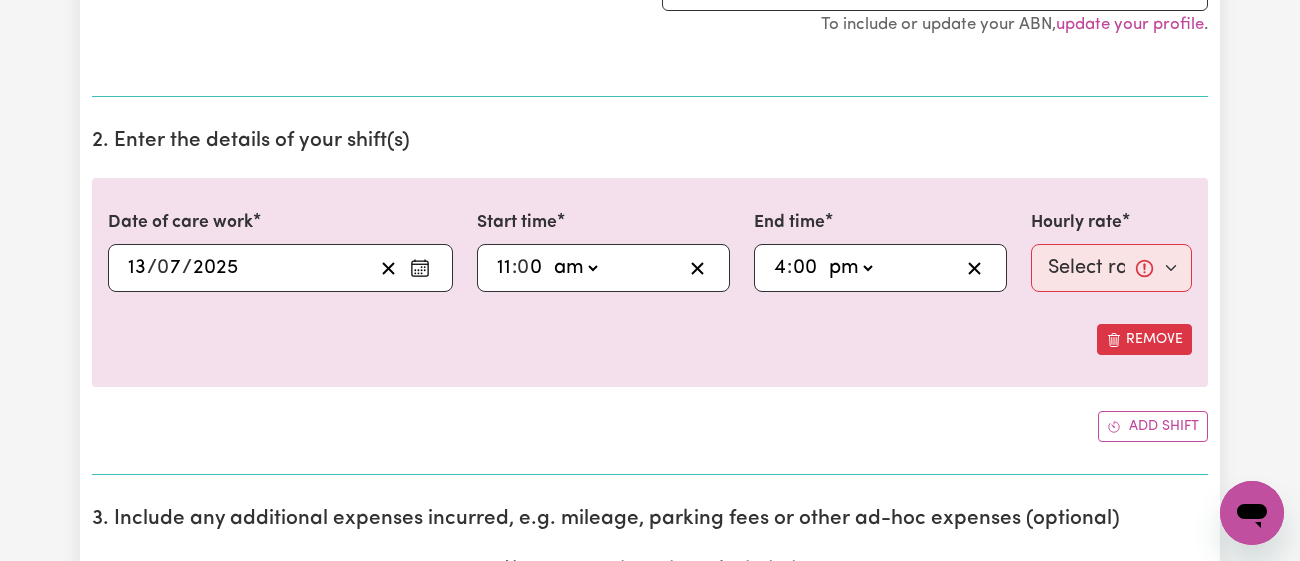 click on "-- am pm" 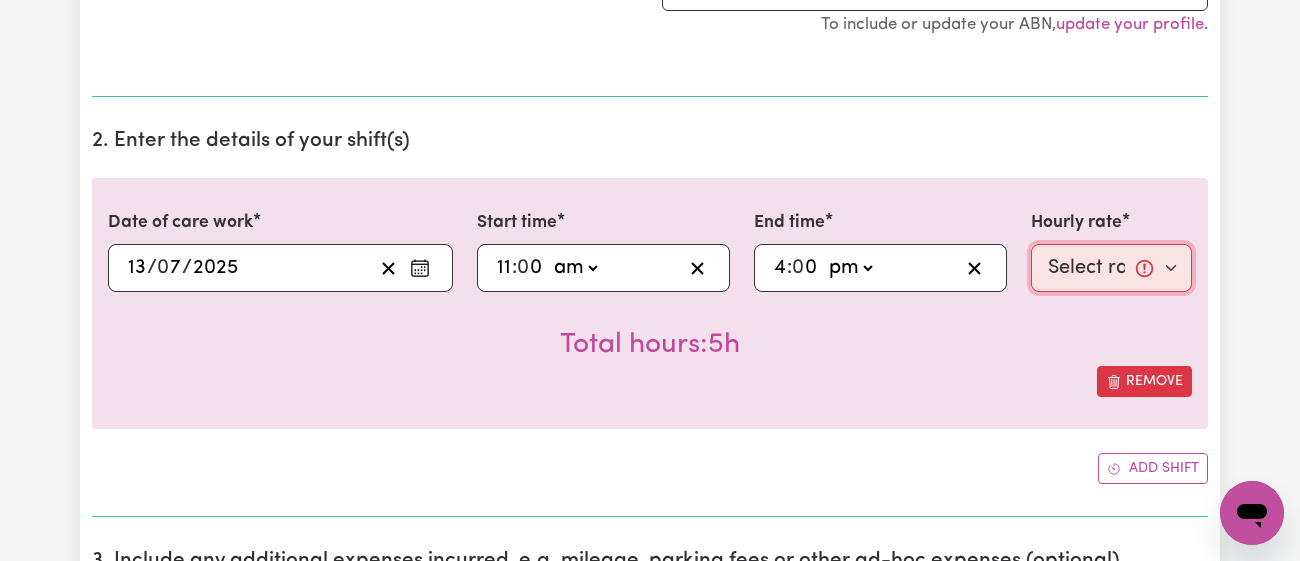 click on "Select rate... $52.65 (Weekday) $63.18 ([DATE]) $70.95 ([DATE]) $78.32 (Public Holiday) $23.69 (Overnight)" at bounding box center (1111, 268) 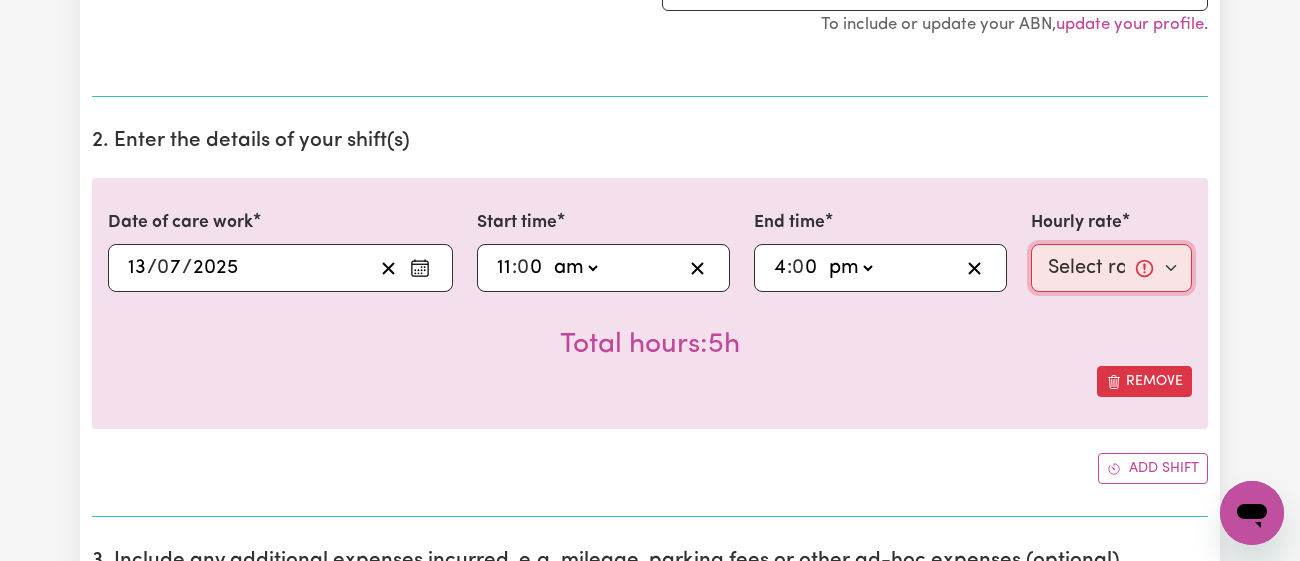 select on "70.95-[DATE]" 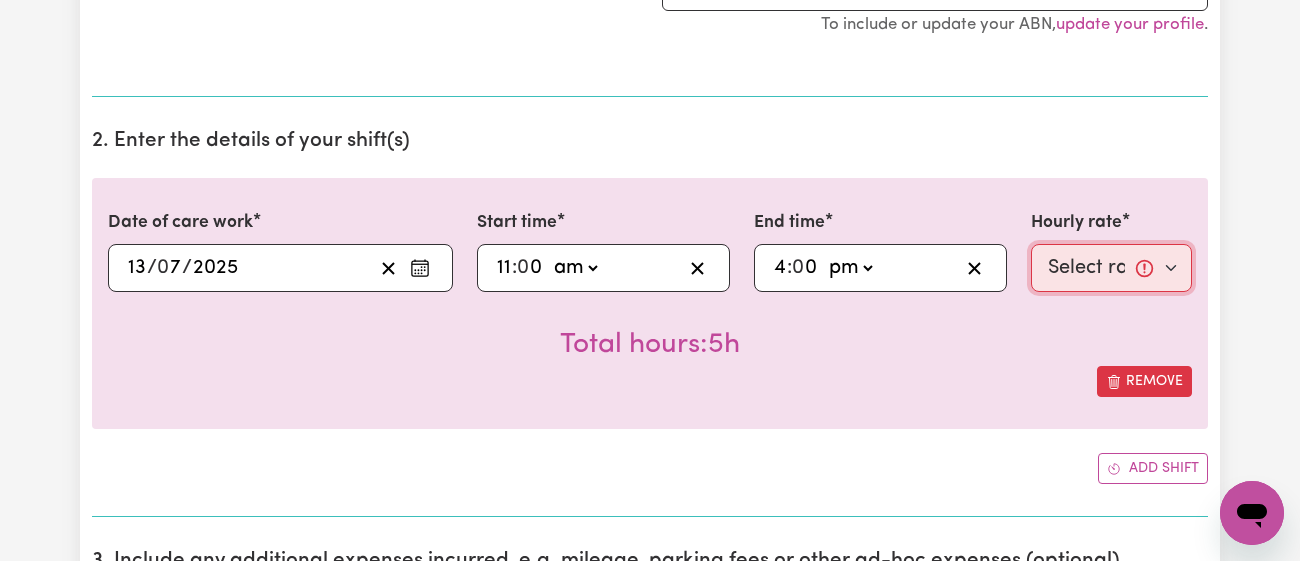 click on "Select rate... $52.65 (Weekday) $63.18 ([DATE]) $70.95 ([DATE]) $78.32 (Public Holiday) $23.69 (Overnight)" at bounding box center [1111, 268] 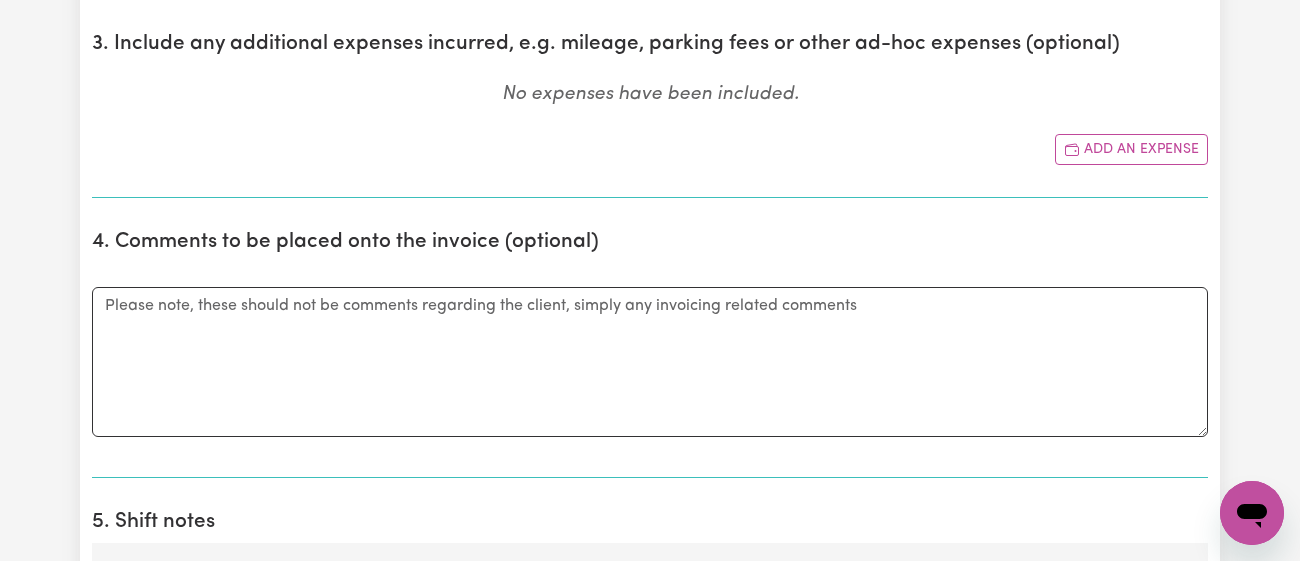 scroll, scrollTop: 1129, scrollLeft: 0, axis: vertical 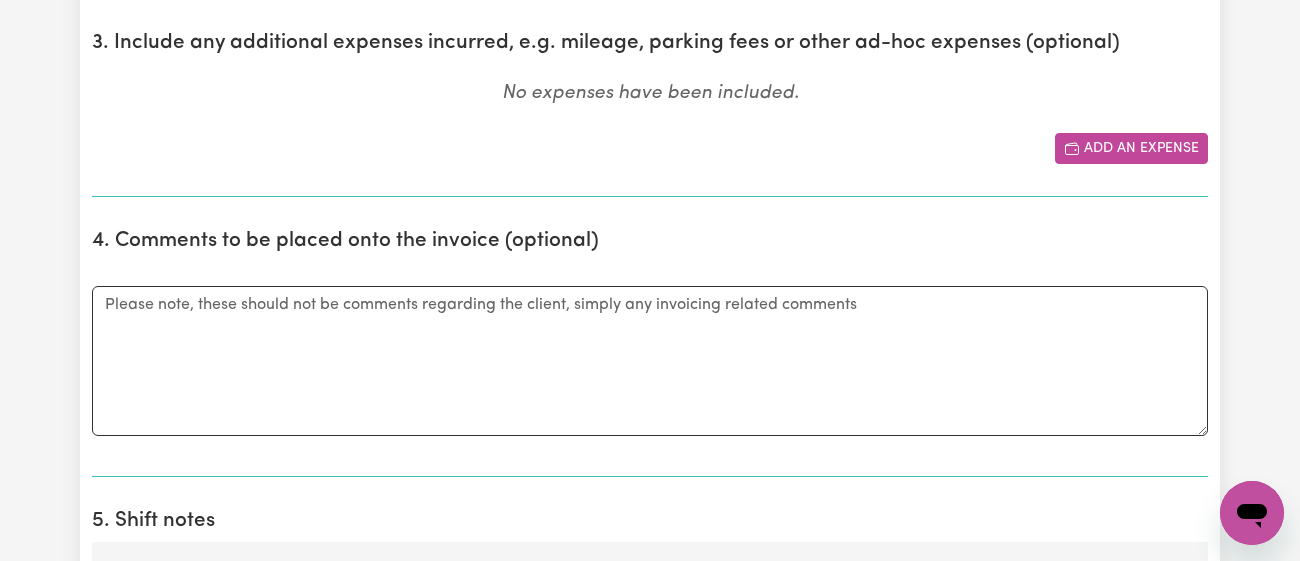 click on "Add an expense" at bounding box center [1131, 148] 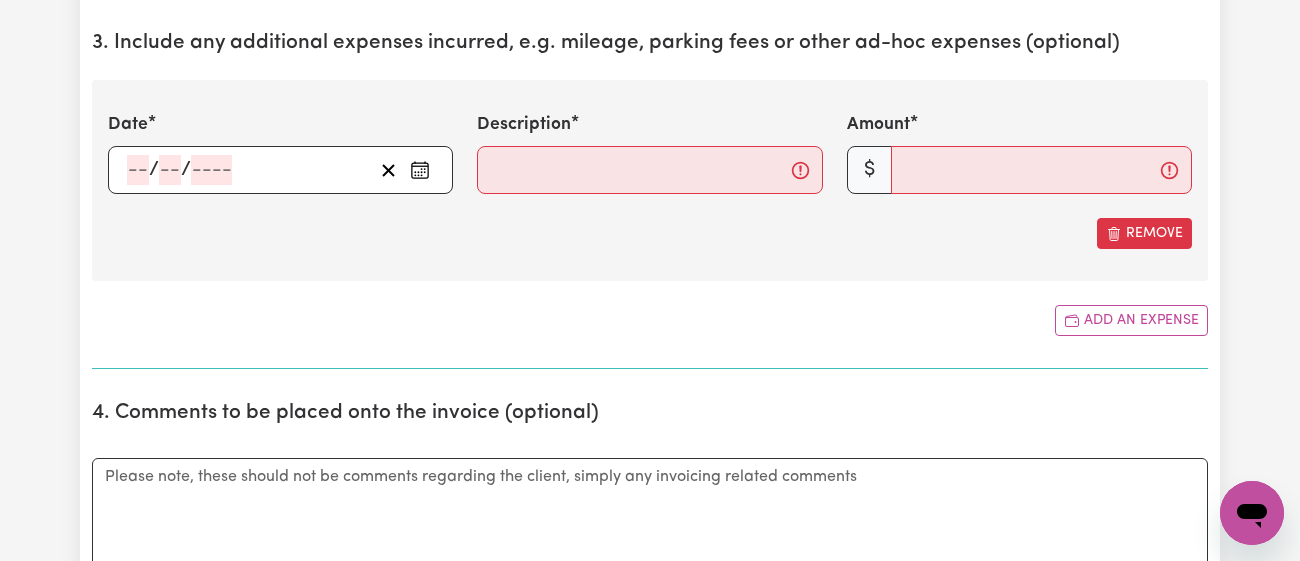 click at bounding box center (420, 170) 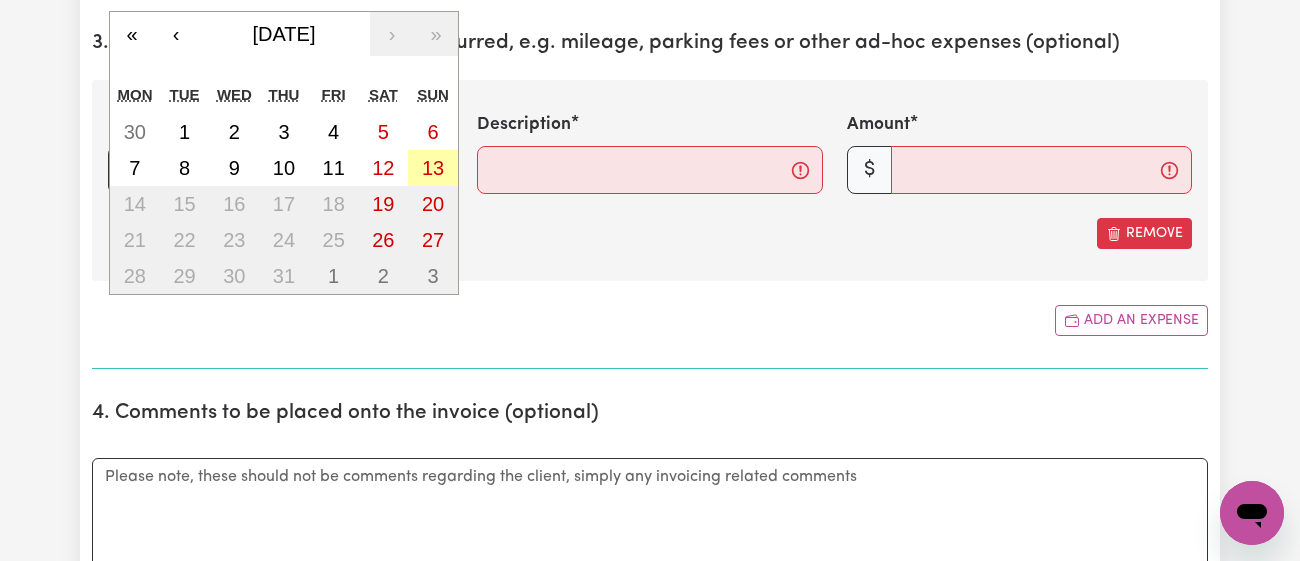 click on "13" at bounding box center (433, 168) 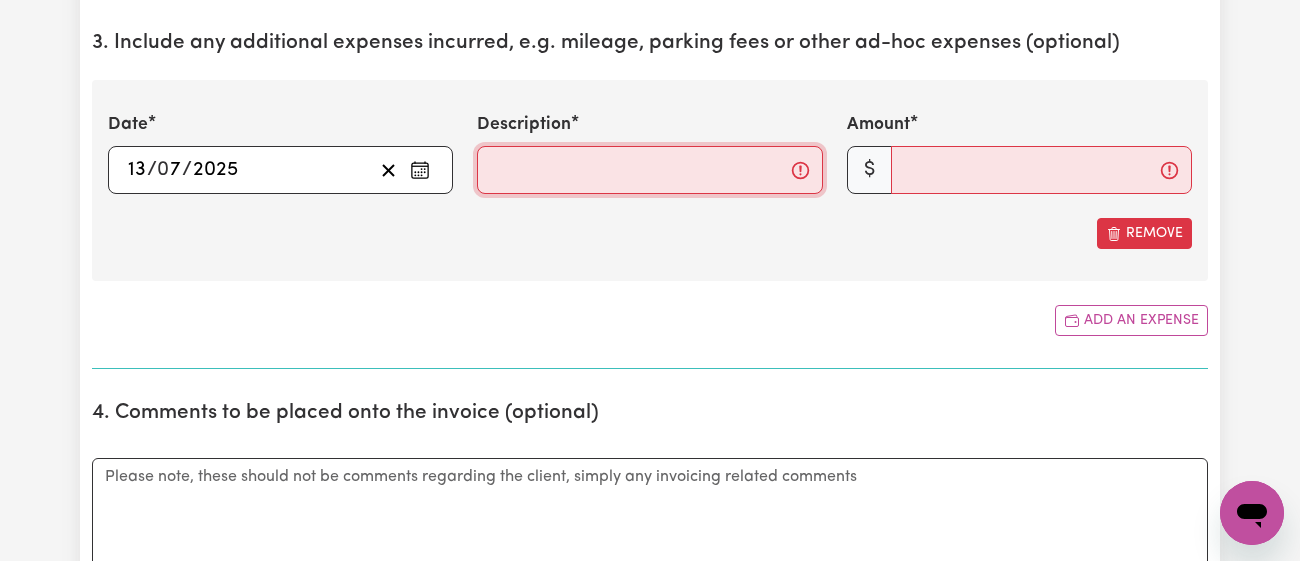 click on "Description" at bounding box center [649, 170] 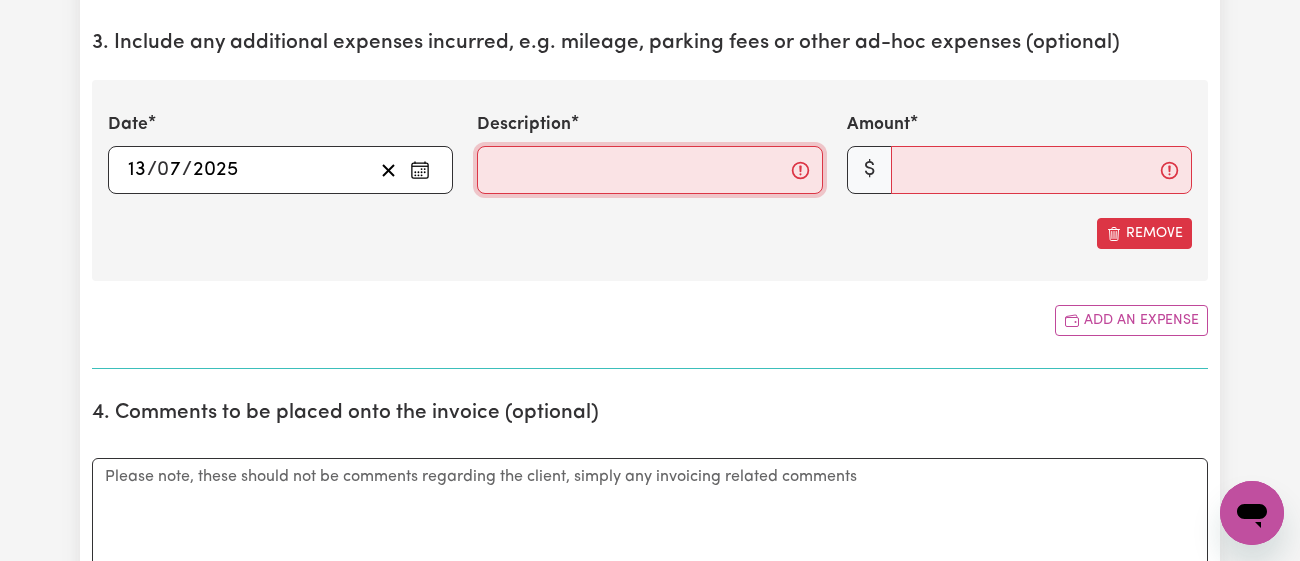 type on "Food and admissions." 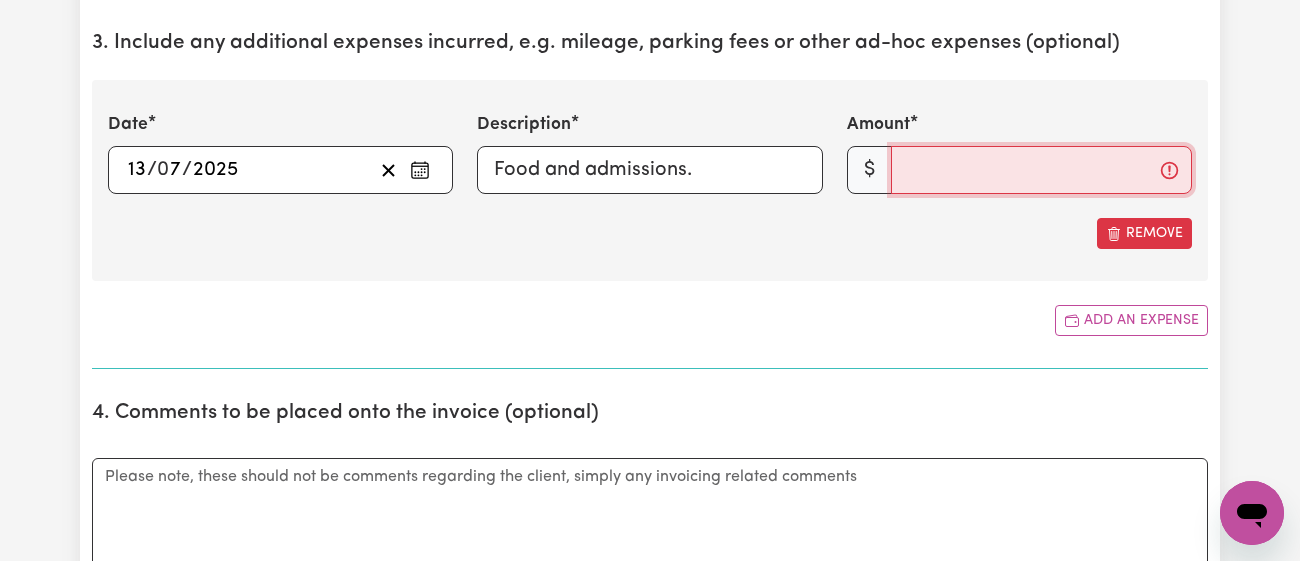 click on "Amount" at bounding box center [1041, 170] 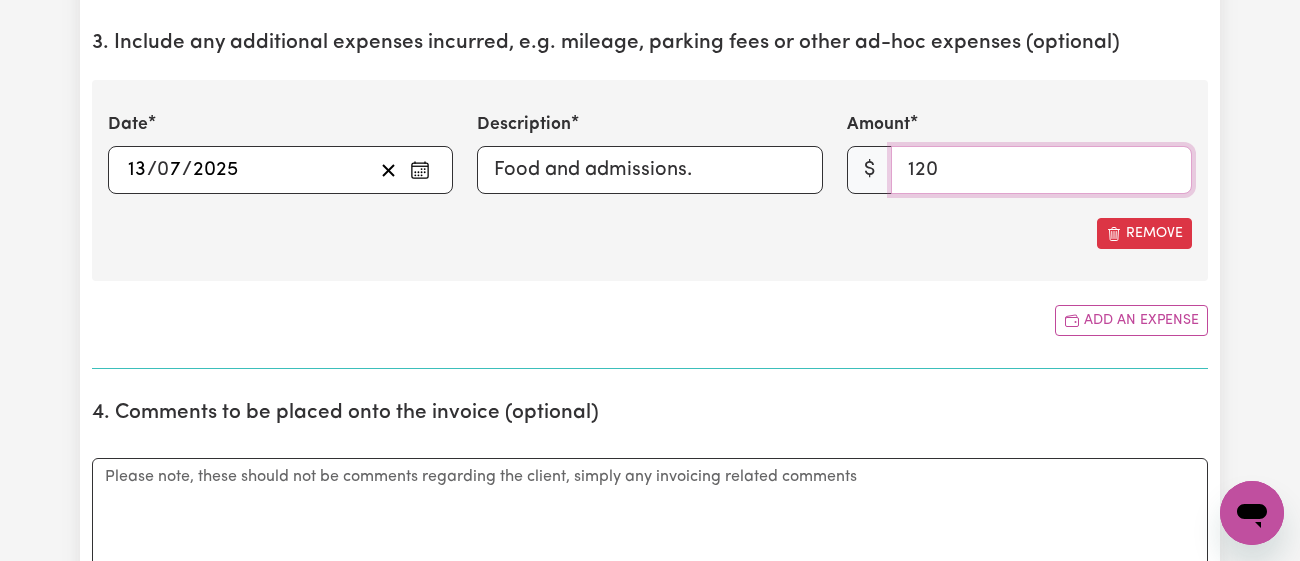type on "120" 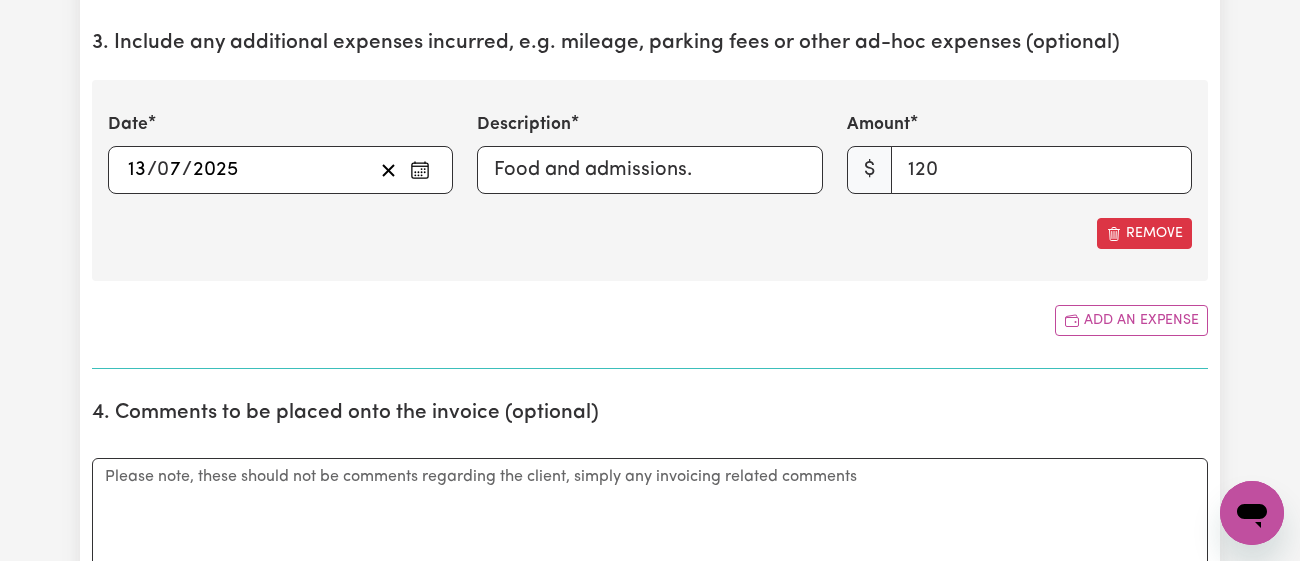 click on "Date [DATE] 13 / 0 7 / 2025 « ‹ [DATE] › » Mon Tue Wed Thu Fri Sat Sun 30 1 2 3 4 5 6 7 8 9 10 11 12 13 14 15 16 17 18 19 20 21 22 23 24 25 26 27 28 29 30 31 1 2 3 Description Food and admissions. Amount $ 120 Remove" at bounding box center [650, 180] 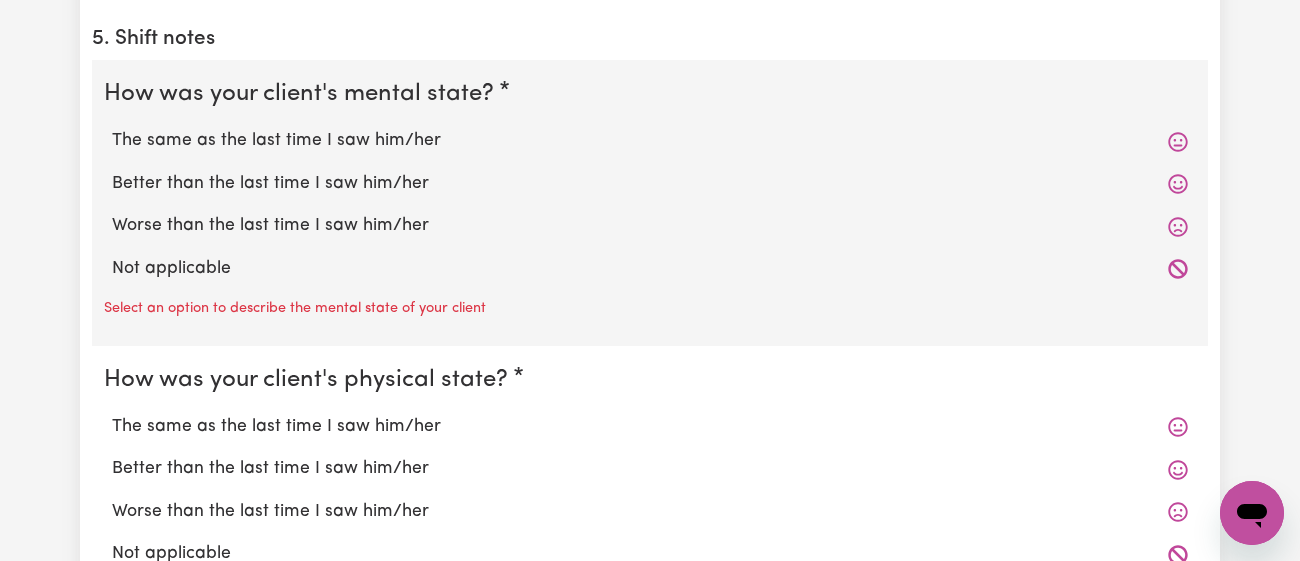 scroll, scrollTop: 1782, scrollLeft: 0, axis: vertical 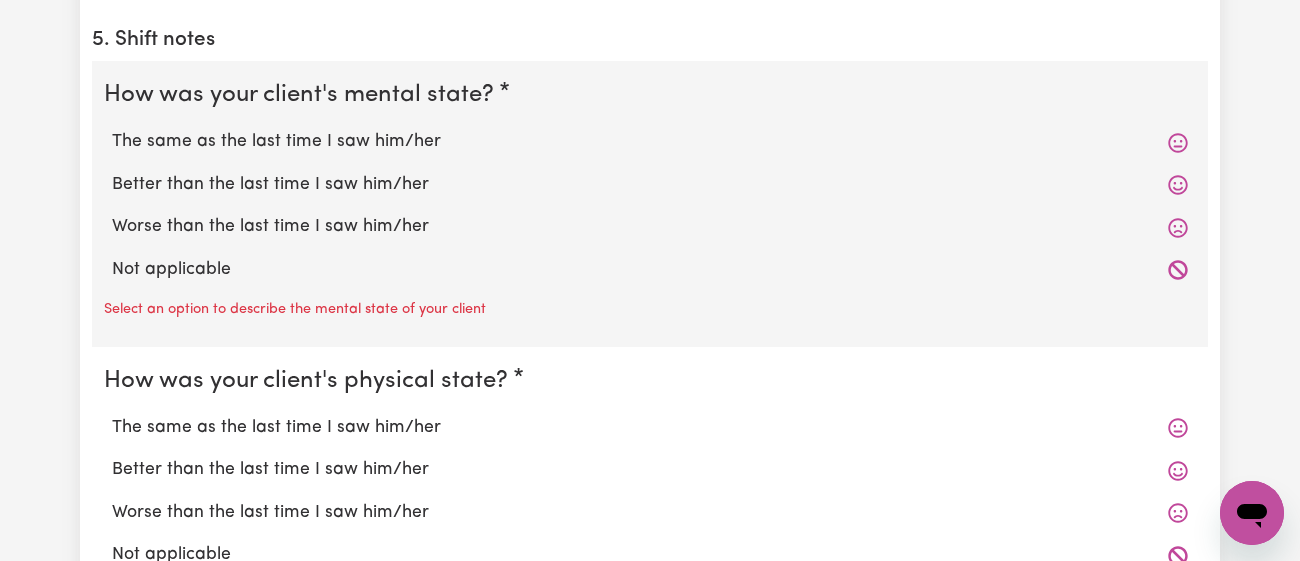 click on "Better than the last time I saw him/her" at bounding box center [650, 185] 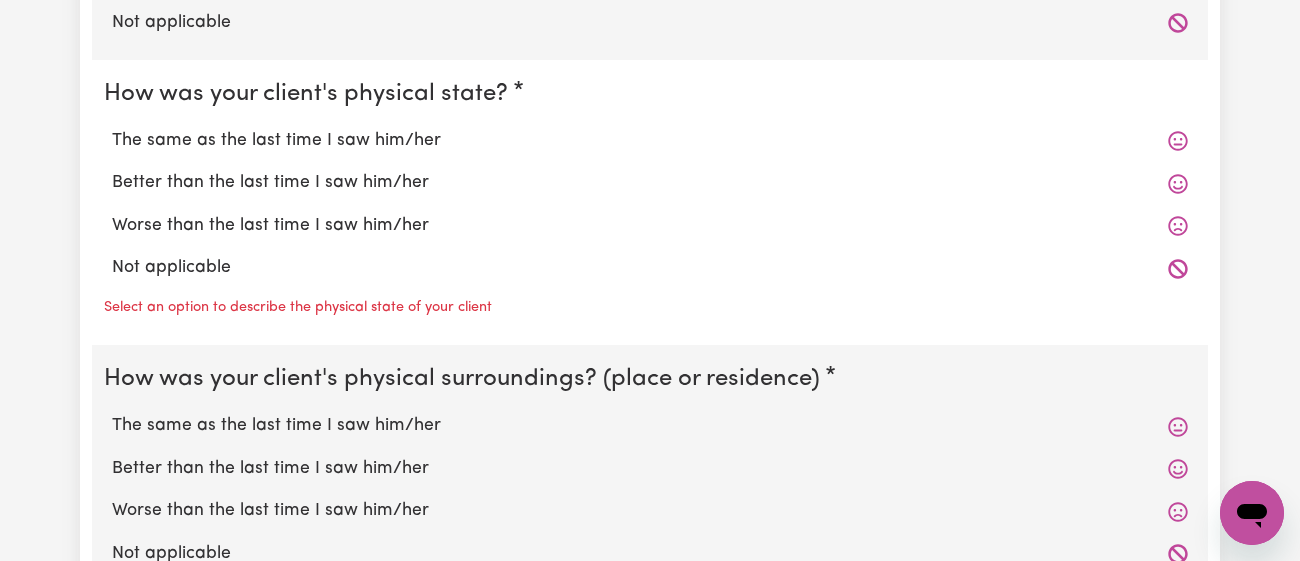 scroll, scrollTop: 2032, scrollLeft: 0, axis: vertical 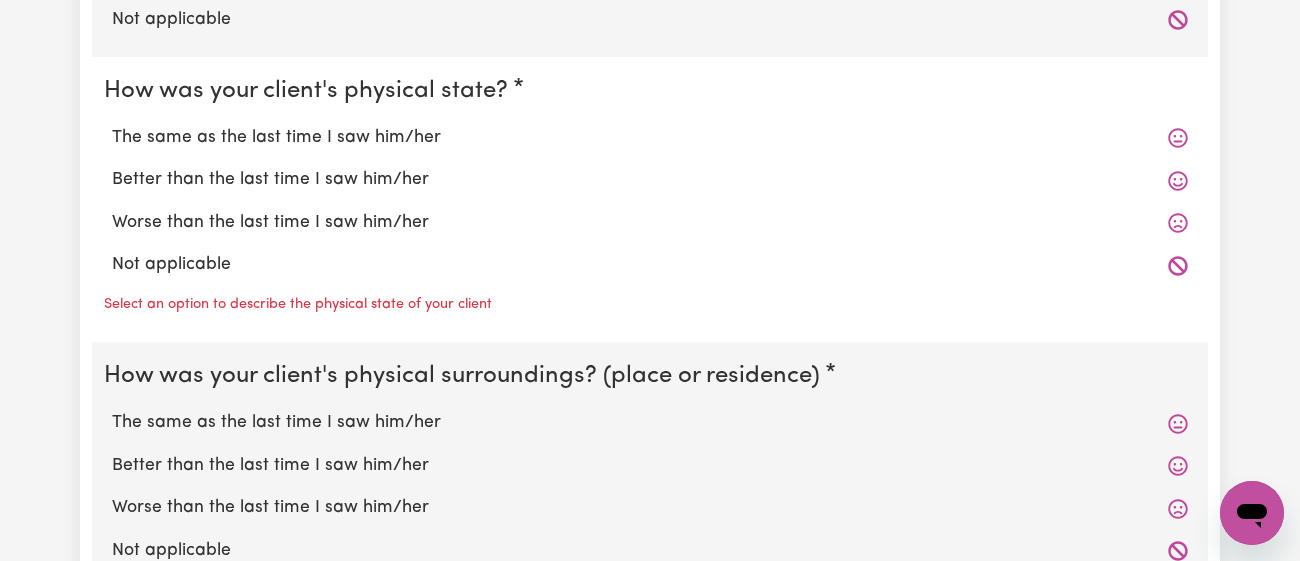 click on "The same as the last time I saw him/her" at bounding box center [650, 138] 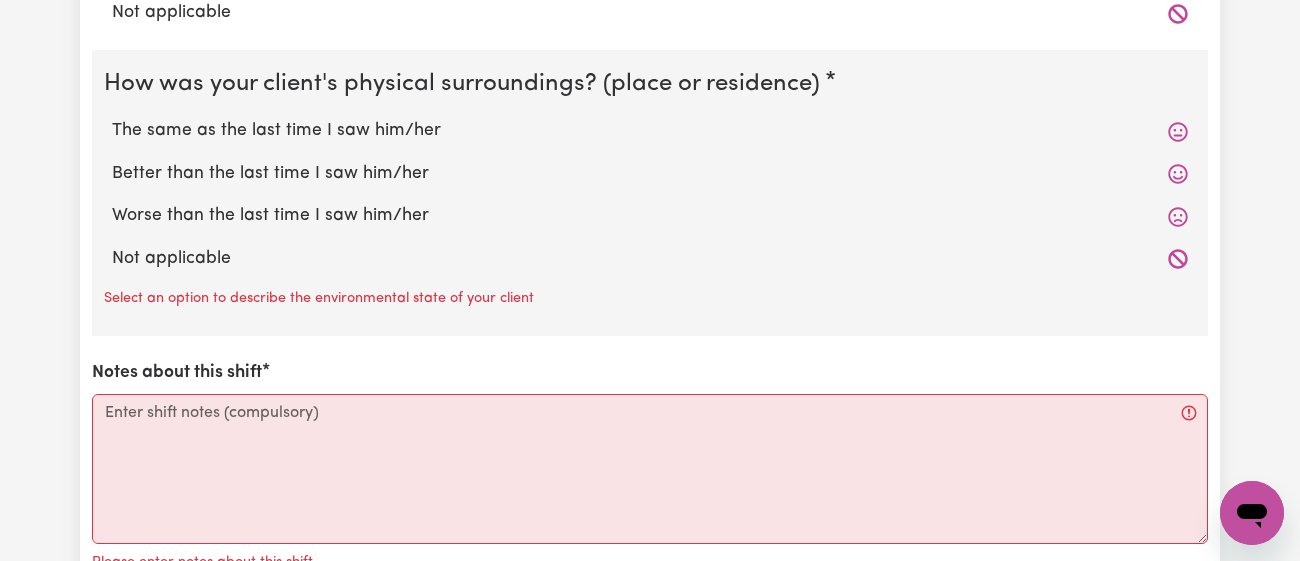 click on "The same as the last time I saw him/her" at bounding box center (650, 131) 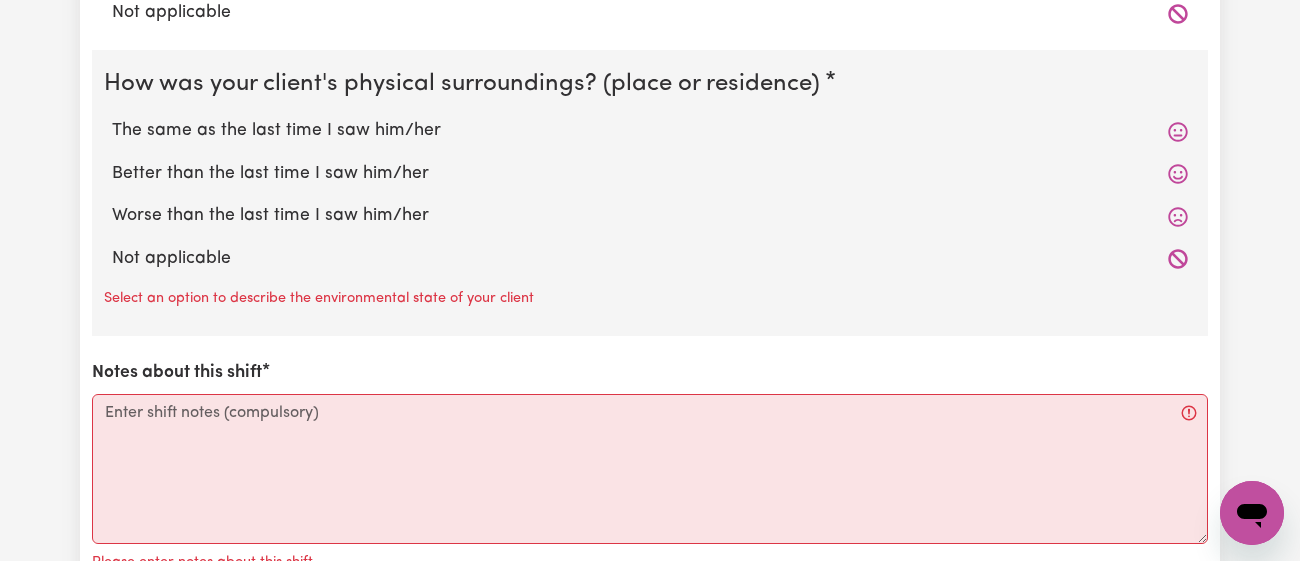 click on "The same as the last time I saw him/her" at bounding box center [111, 117] 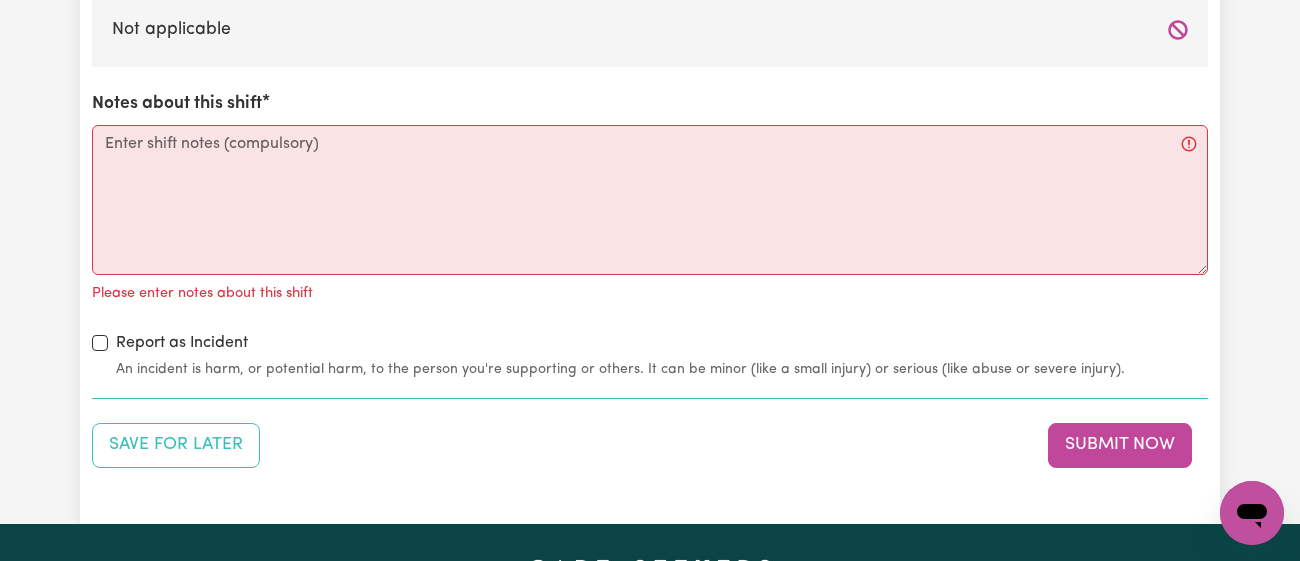 scroll, scrollTop: 2517, scrollLeft: 0, axis: vertical 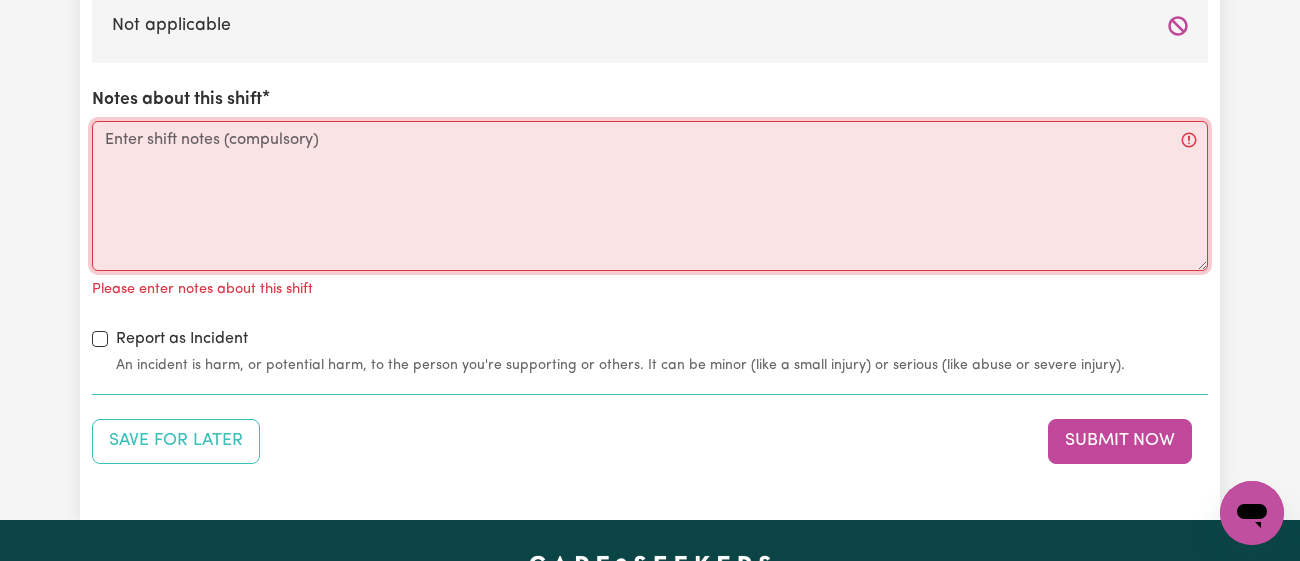 click on "Notes about this shift" at bounding box center (650, 196) 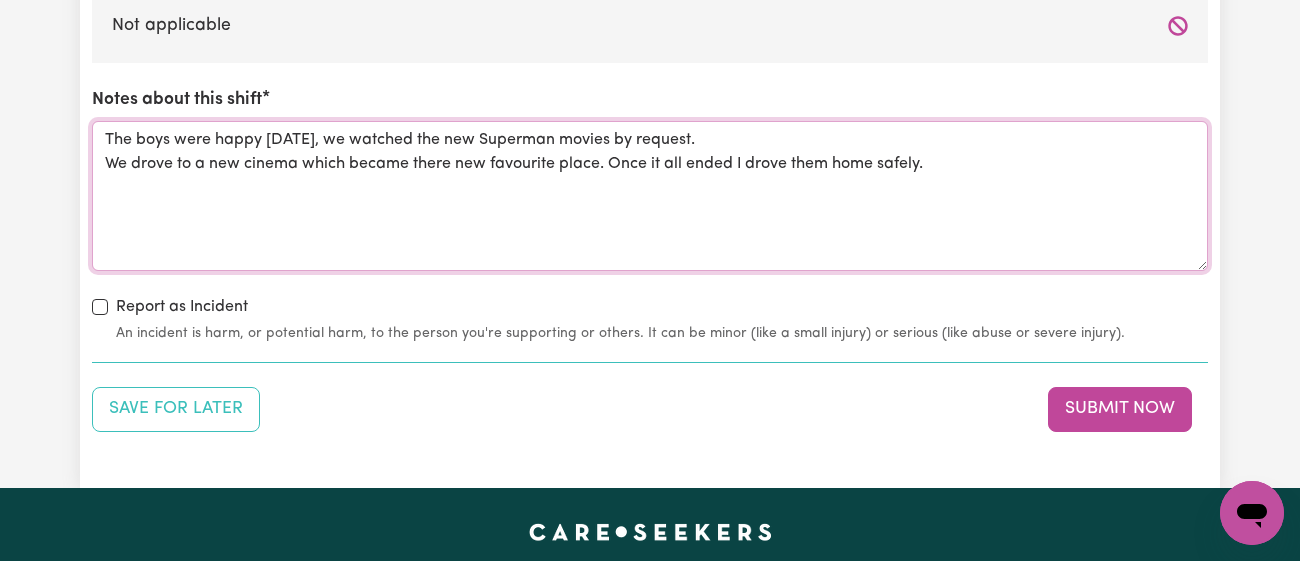 click on "The boys were happy [DATE], we watched the new Superman movies by request.
We drove to a new cinema which became there new favourite place. Once it all ended I drove them home safely." at bounding box center (650, 196) 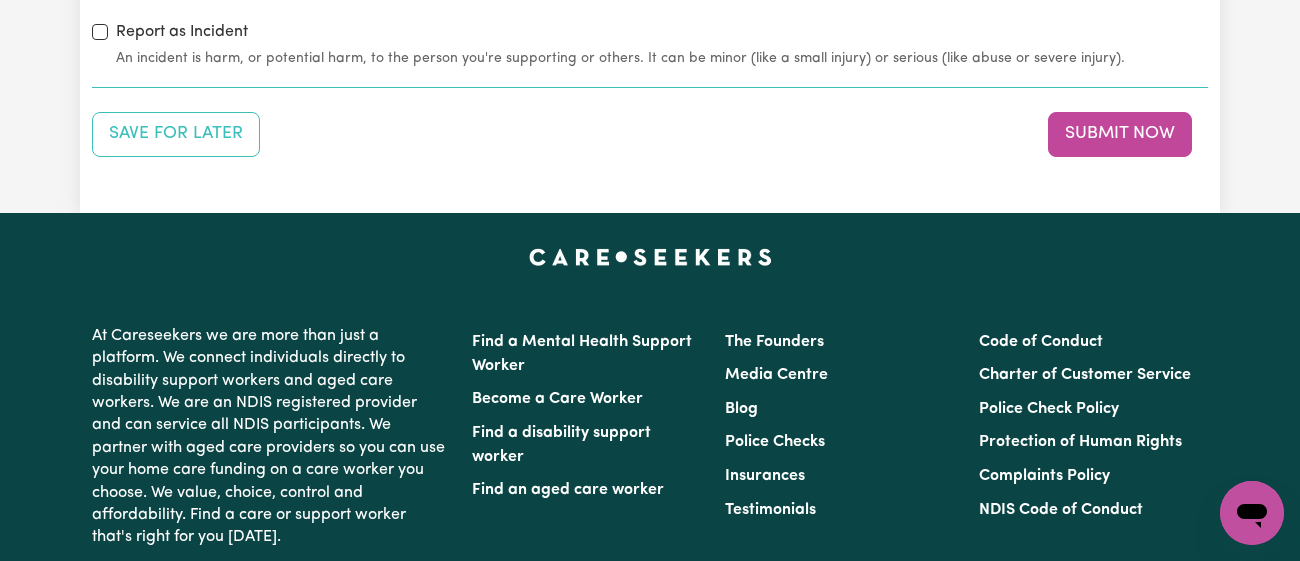 scroll, scrollTop: 2791, scrollLeft: 0, axis: vertical 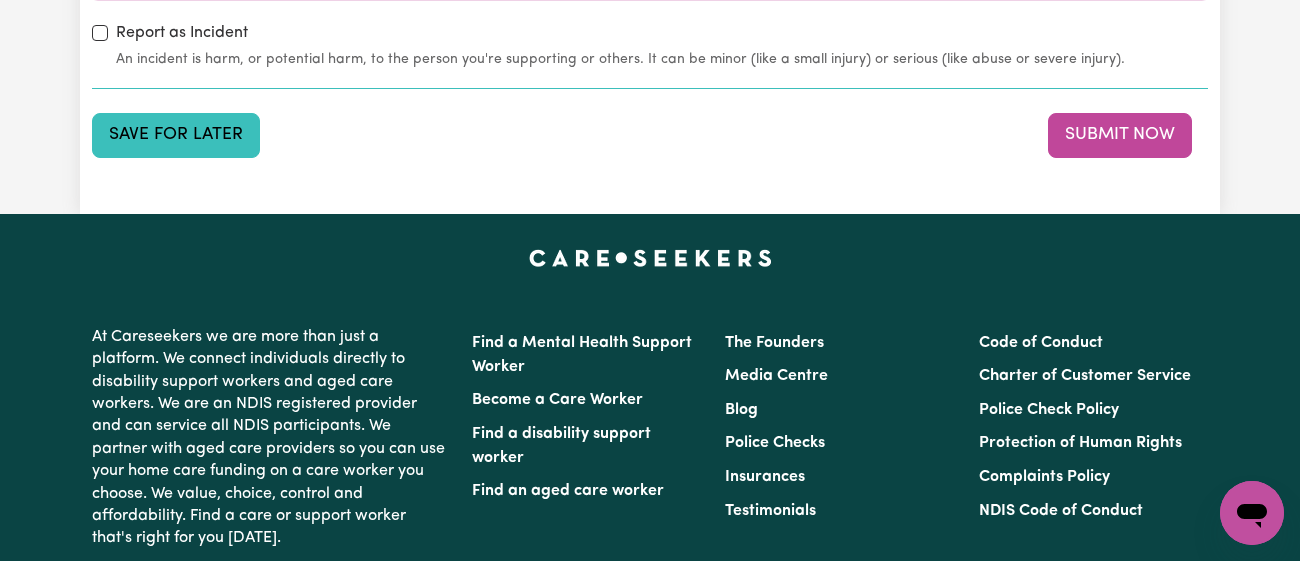 type on "The boys were happy [DATE], we watched the new Superman movies by request.
We drove to a new cinema which became their new favourite place. Once it all ended I drove them home safely." 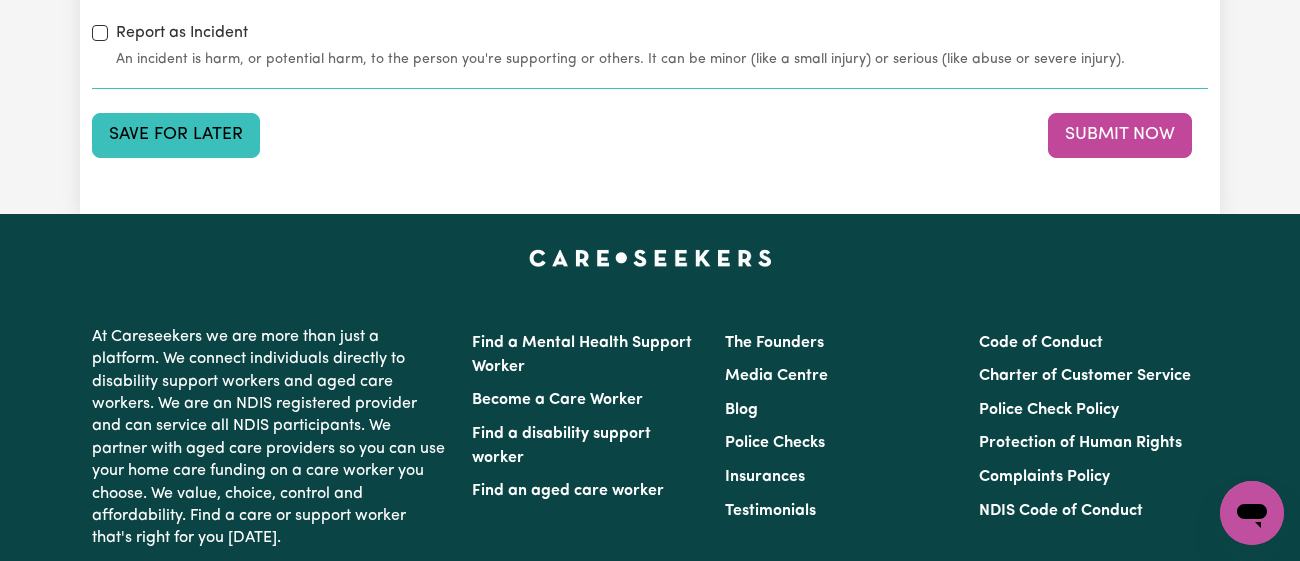 click on "Save for Later" at bounding box center (176, 135) 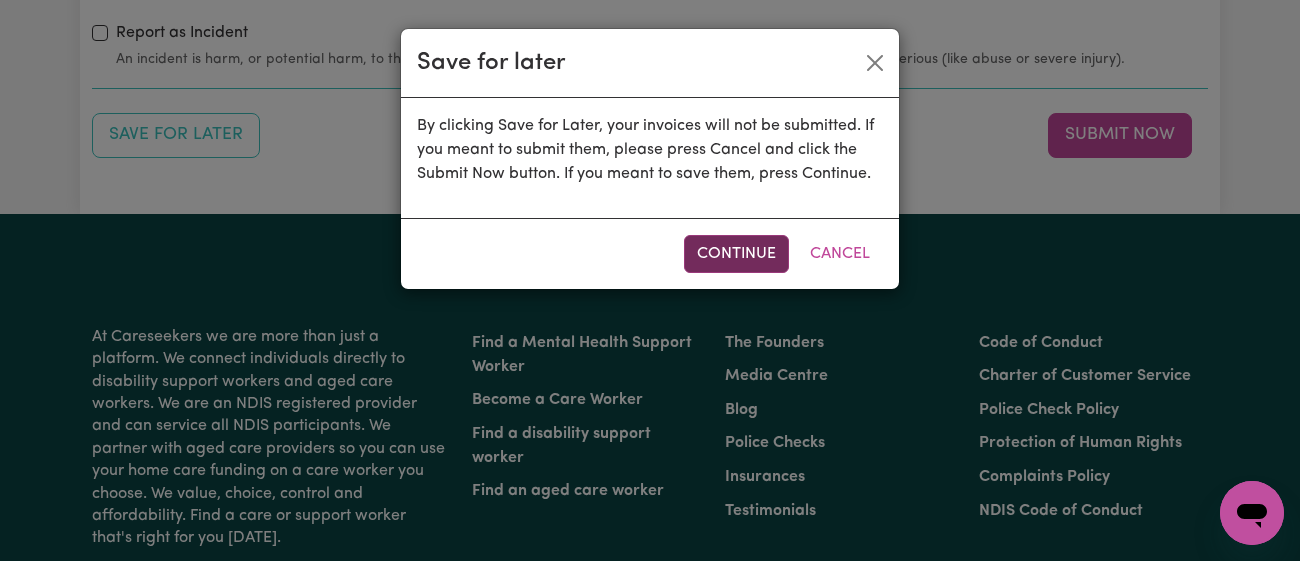click on "Continue" at bounding box center (736, 254) 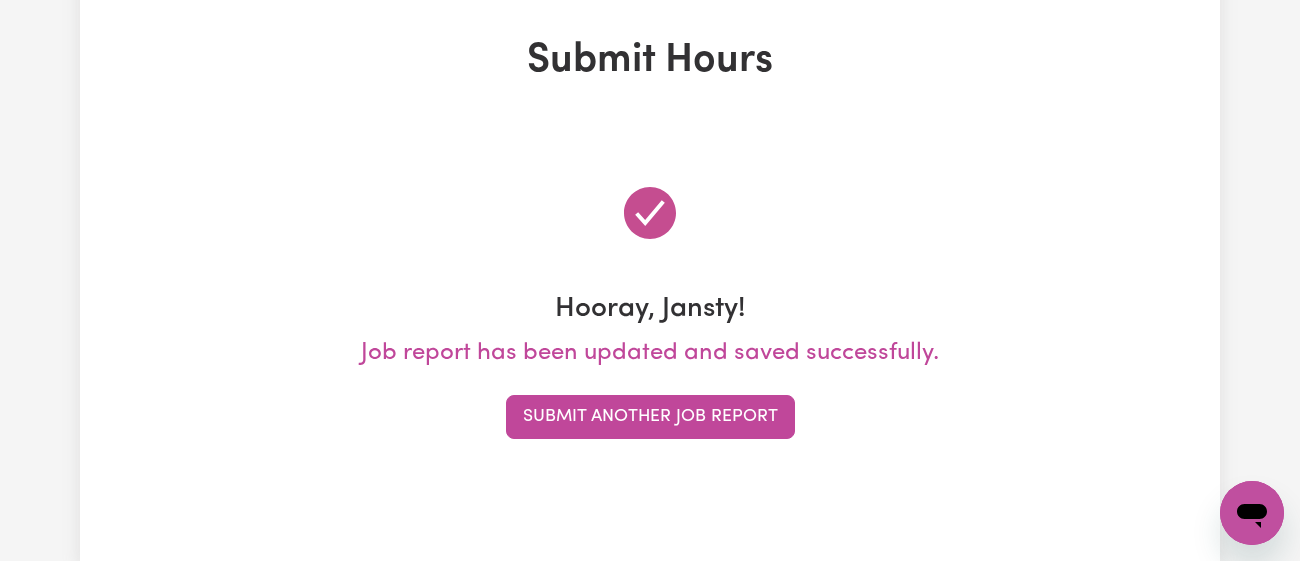 scroll, scrollTop: 0, scrollLeft: 0, axis: both 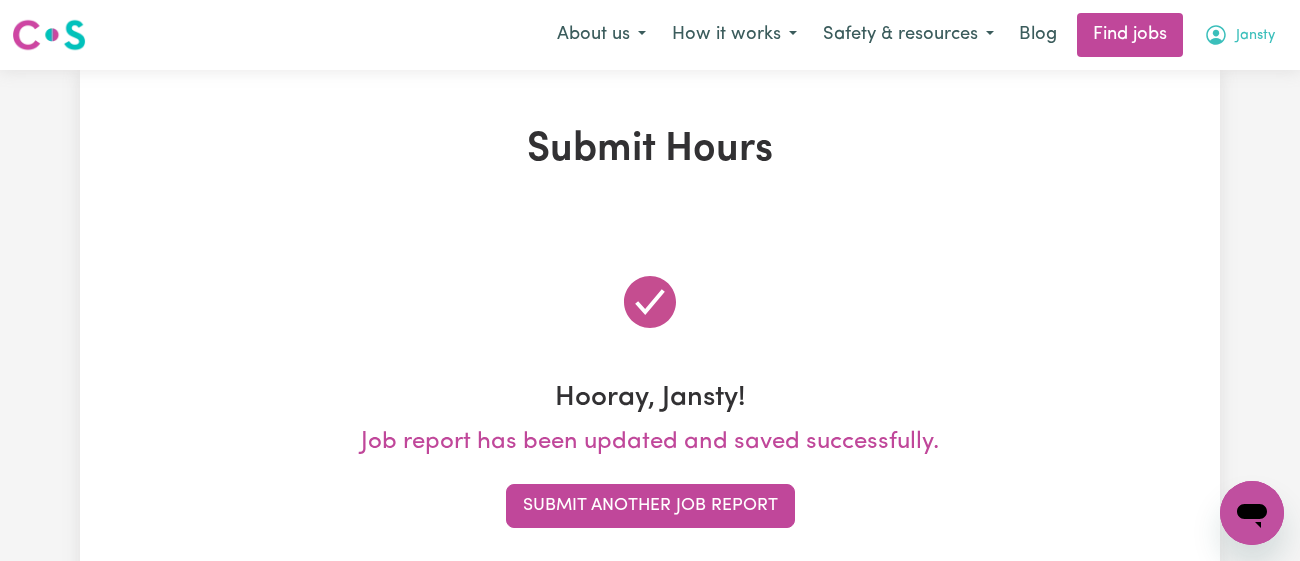 click on "Jansty" at bounding box center [1239, 35] 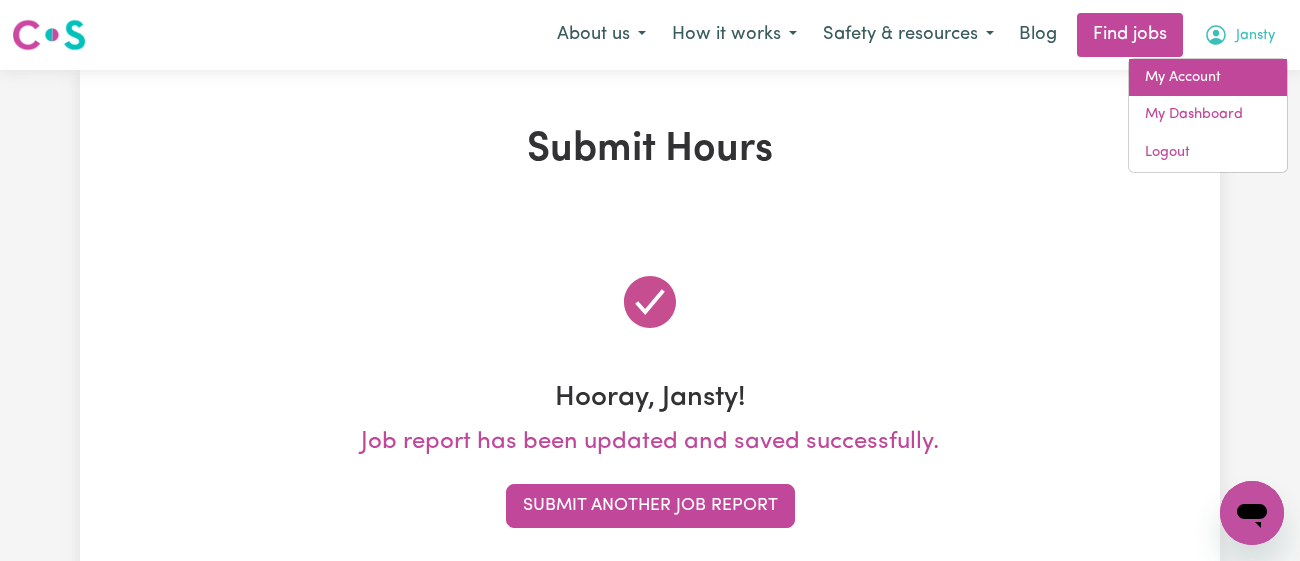 click on "My Account" at bounding box center (1208, 78) 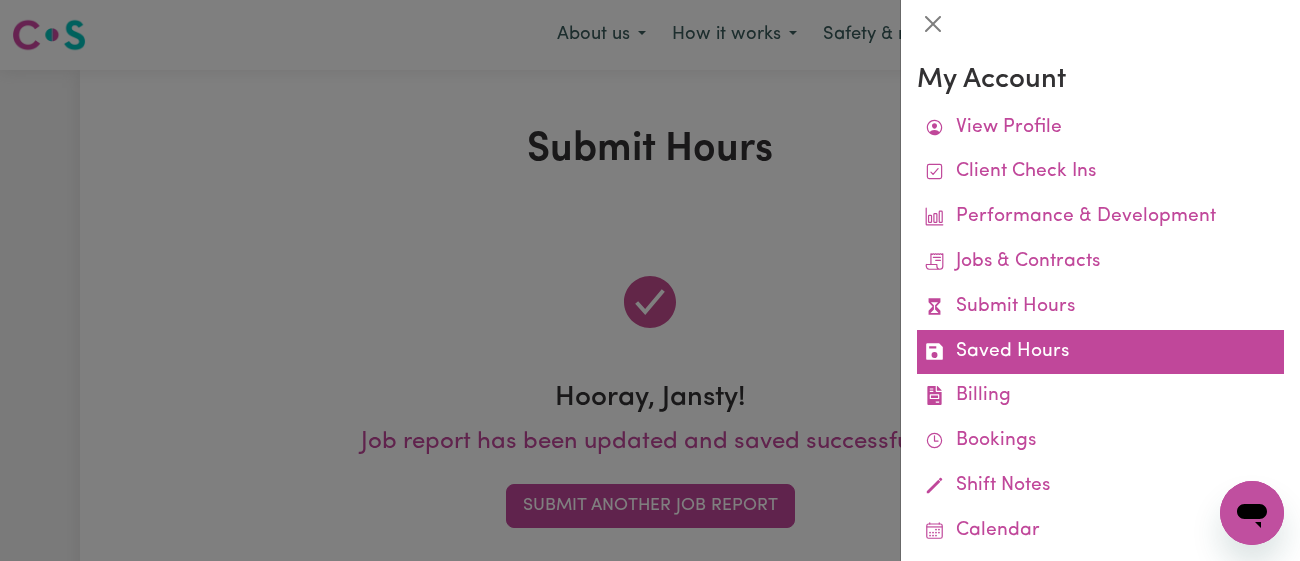 click on "Saved Hours" at bounding box center [1100, 352] 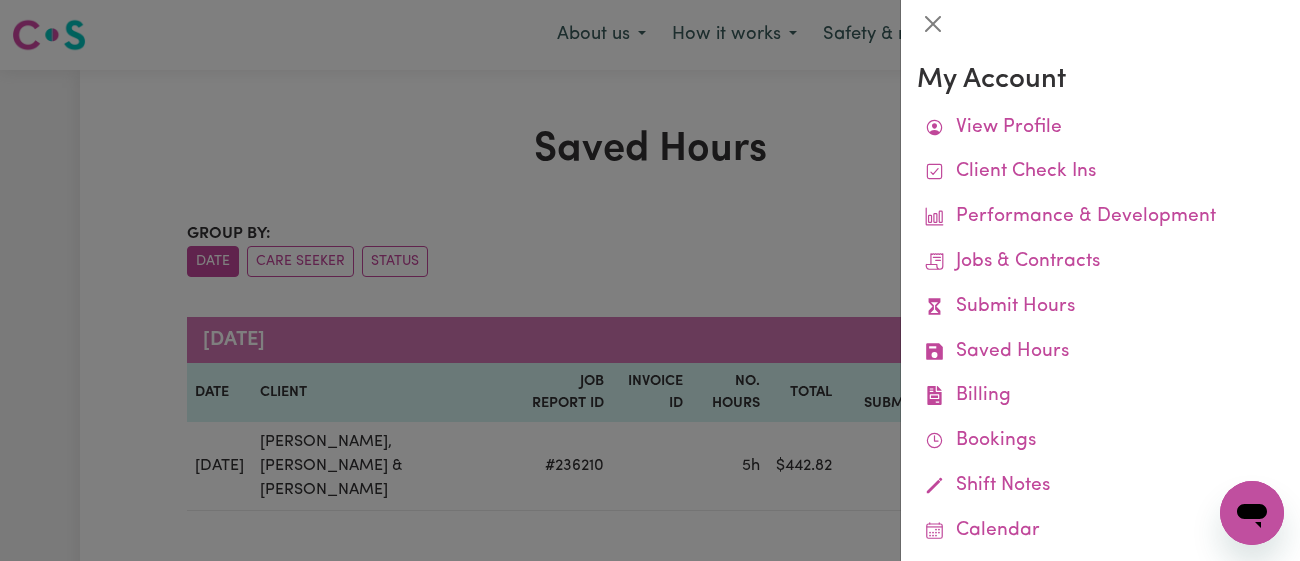 click at bounding box center [650, 280] 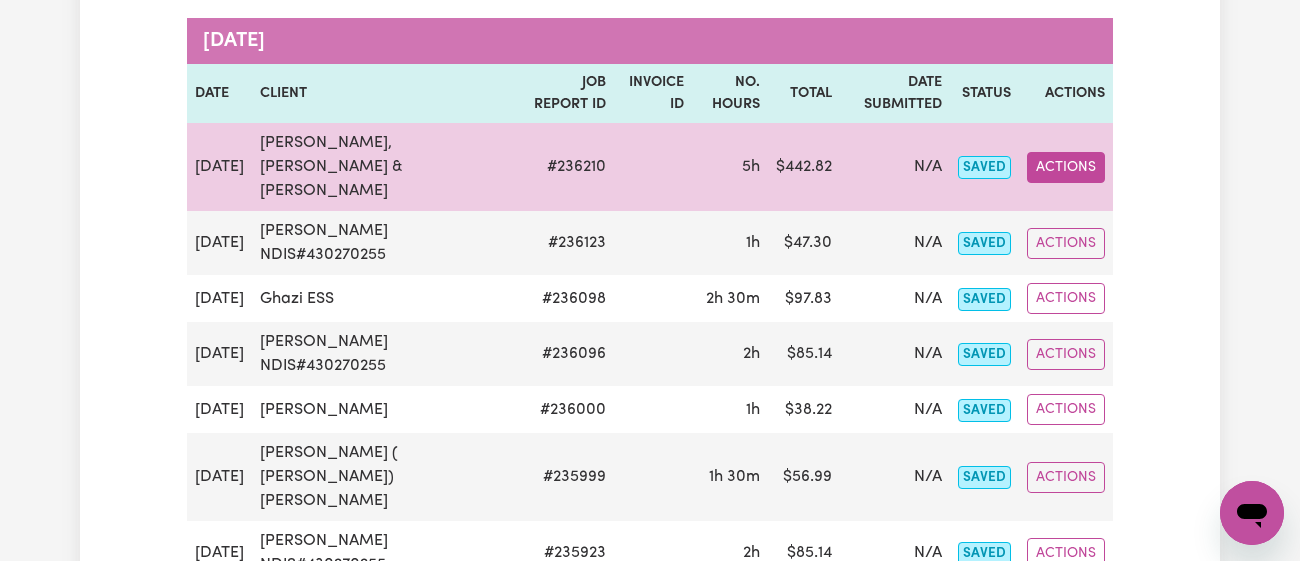 scroll, scrollTop: 300, scrollLeft: 0, axis: vertical 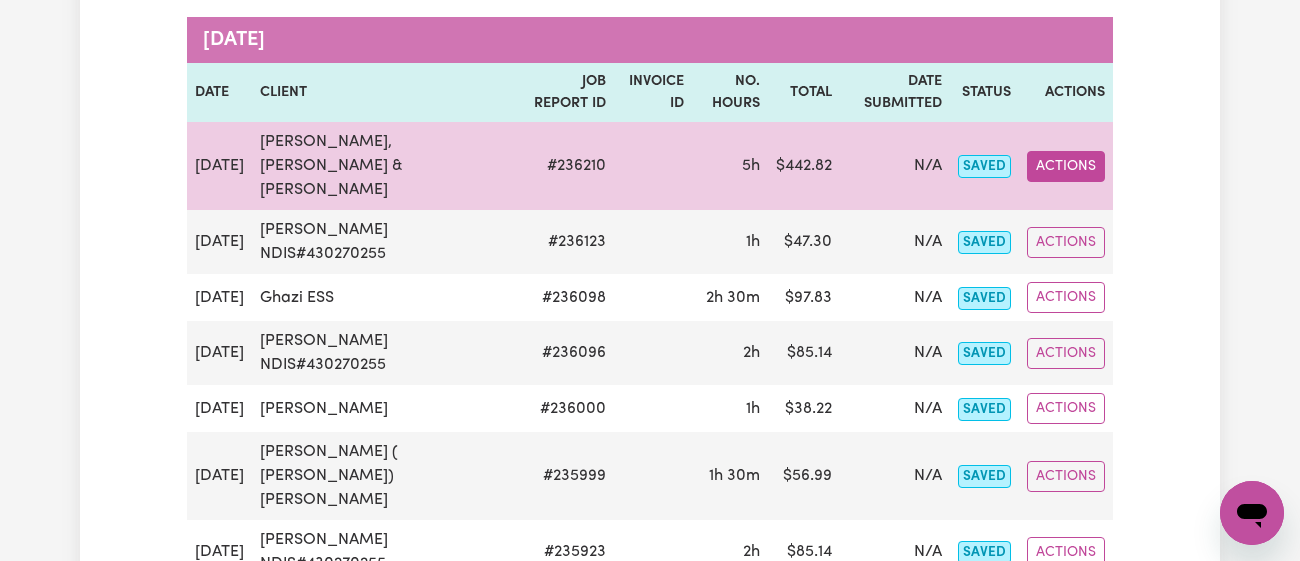 click on "Actions" at bounding box center (1066, 166) 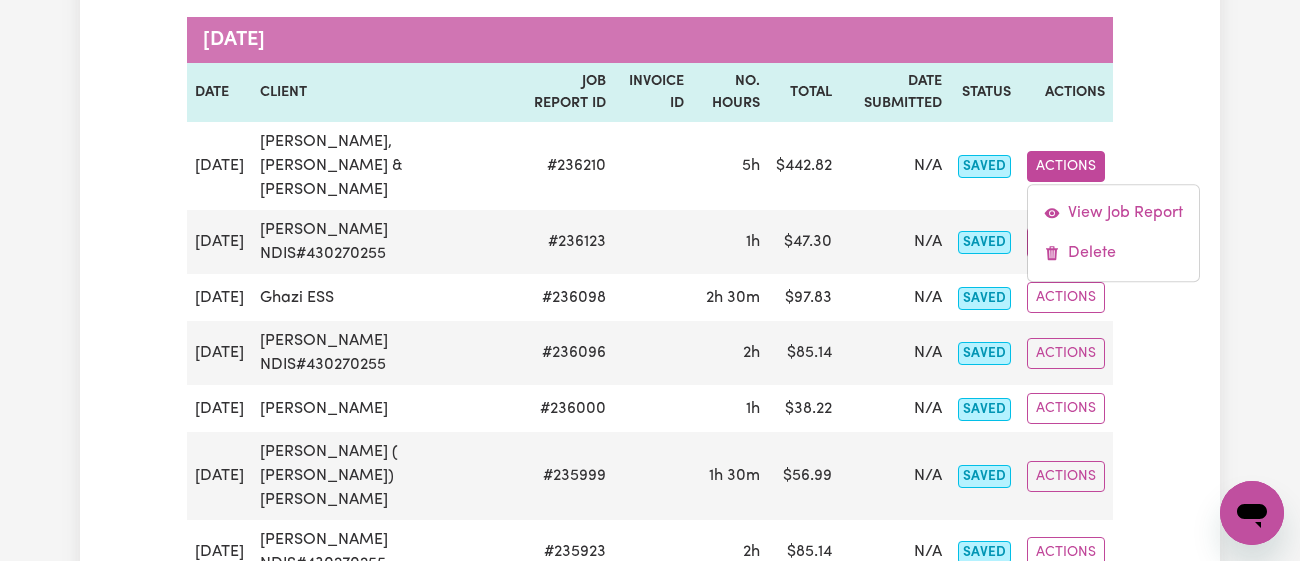 click on "Saved Hours Group by: Date Care Seeker Status Search Export [DATE] Date Client Job Report ID Invoice ID No. Hours Total Date Submitted Status Actions [DATE] [PERSON_NAME], [PERSON_NAME] & [PERSON_NAME] Twinning # 236210 5h  $ 442.82 N/A saved Actions View Job Report Delete [DATE] [PERSON_NAME] NDIS#430270255 # 236123 1h  $ 47.30 N/A saved Actions [DATE] Ghazi ESS # 236098 2h 30m $ 97.83 N/A saved Actions [DATE] [PERSON_NAME] NDIS#430270255 # 236096 2h  $ 85.14 N/A saved Actions [DATE] [PERSON_NAME] # 236000 1h  $ 38.22 N/A saved Actions [DATE] [PERSON_NAME] ( [PERSON_NAME]) [PERSON_NAME] # 235999 1h 30m $ 56.99 N/A saved Actions [DATE] [PERSON_NAME] NDIS#430270255 # 235923 2h  $ 85.14 N/A saved Actions [DATE] Ghazi ESS # 235899 1h  $ 39.13 N/A saved Actions [DATE] [PERSON_NAME] NDIS#430270255 # 235898 2h  $ 85.14 N/A saved Actions [DATE] Ghazi ESS # 235716 2h 30m $ 97.83 N/A saved Actions [DATE] [PERSON_NAME] NDIS#430270255 # 235687 2h  $ 85.14 N/A saved Actions [DATE] Ghazi ESS # 235686  45m $ 29.35 N/A saved Actions" at bounding box center [650, 784] 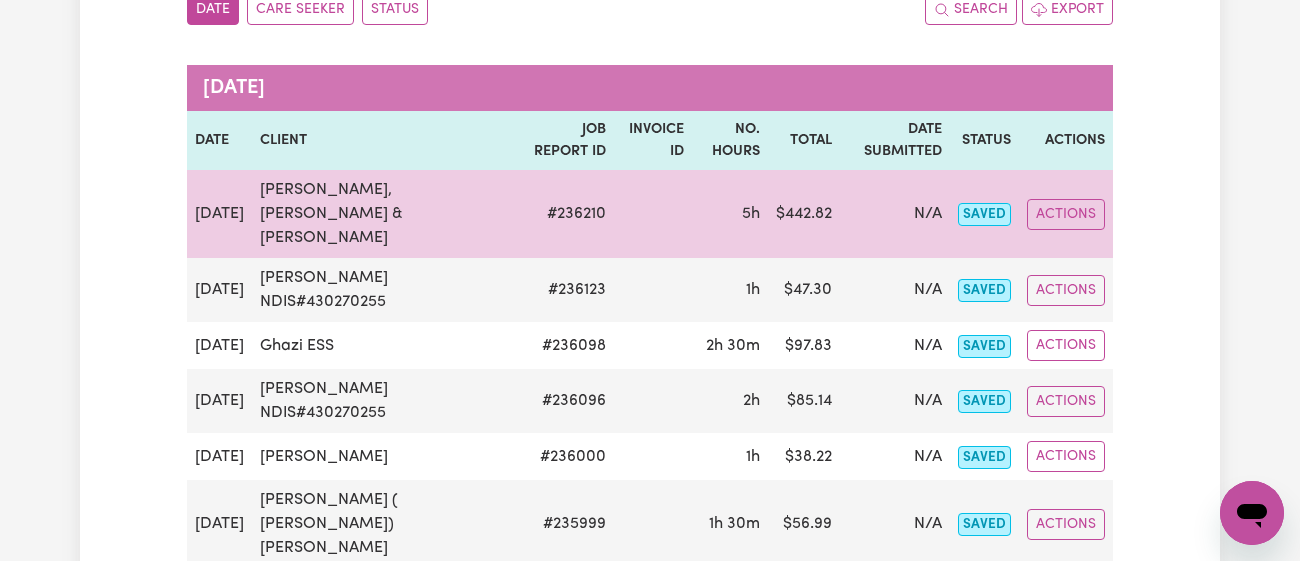 scroll, scrollTop: 257, scrollLeft: 0, axis: vertical 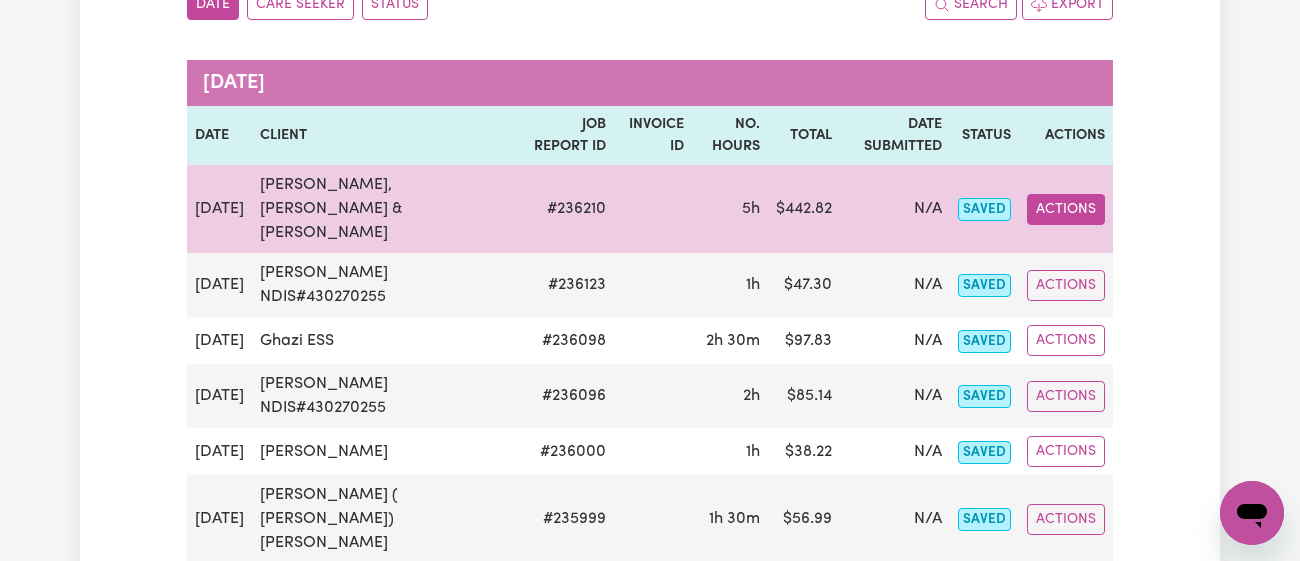 click on "Actions" at bounding box center (1066, 209) 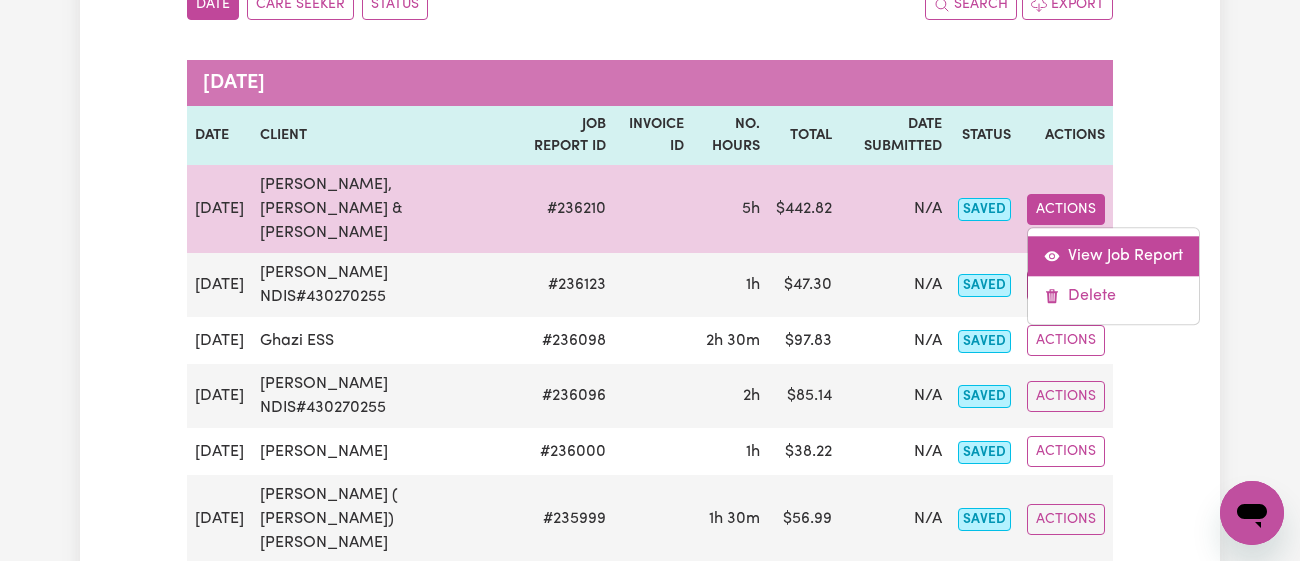 click on "View Job Report" at bounding box center [1113, 256] 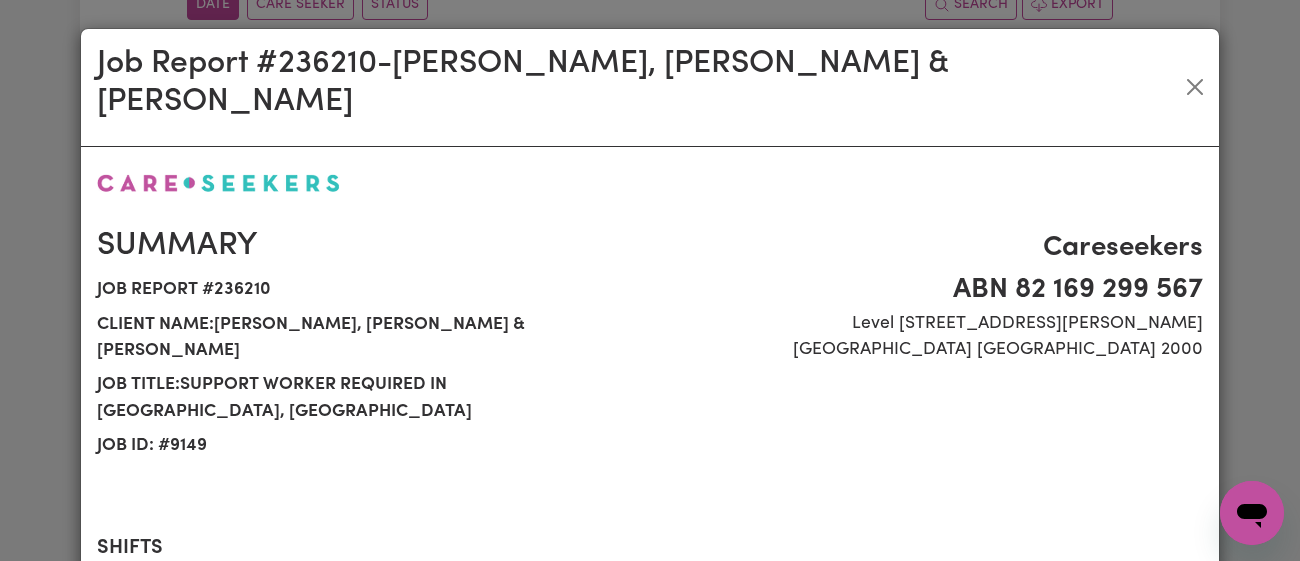scroll, scrollTop: 888, scrollLeft: 0, axis: vertical 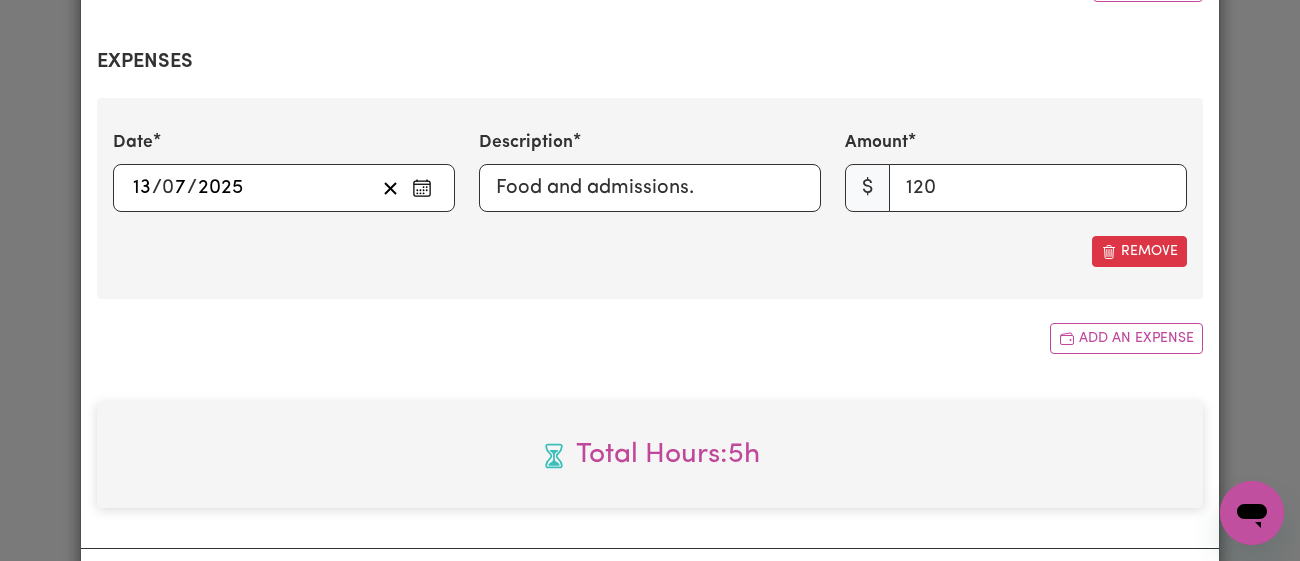 select on "70.95-[DATE]" 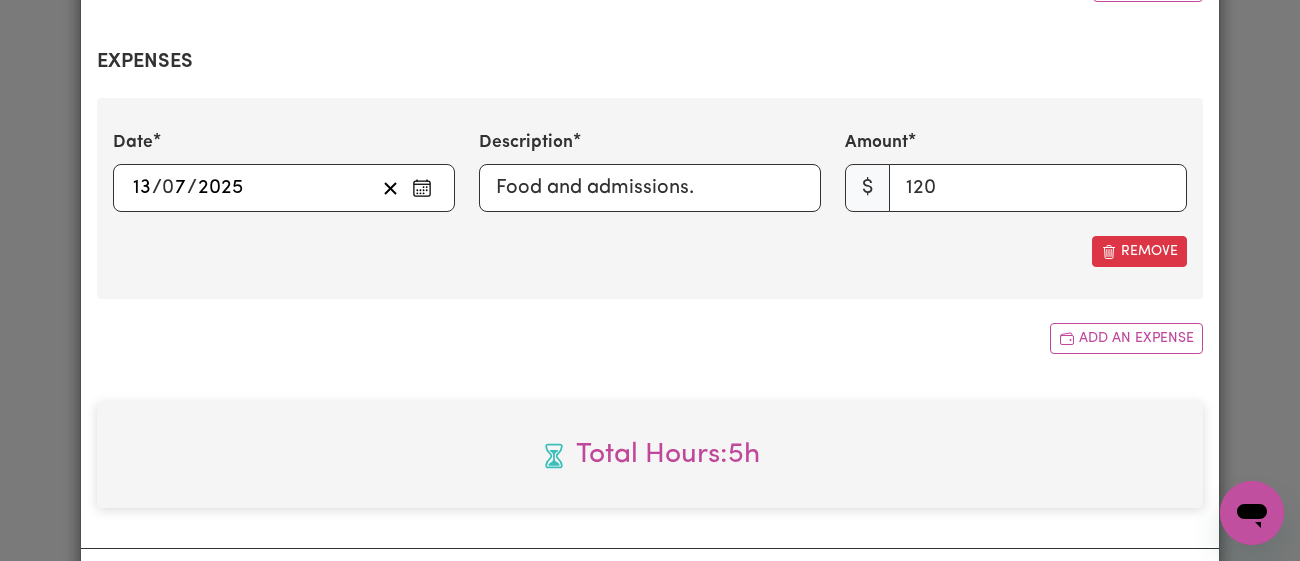 click on "Submit" at bounding box center [959, 587] 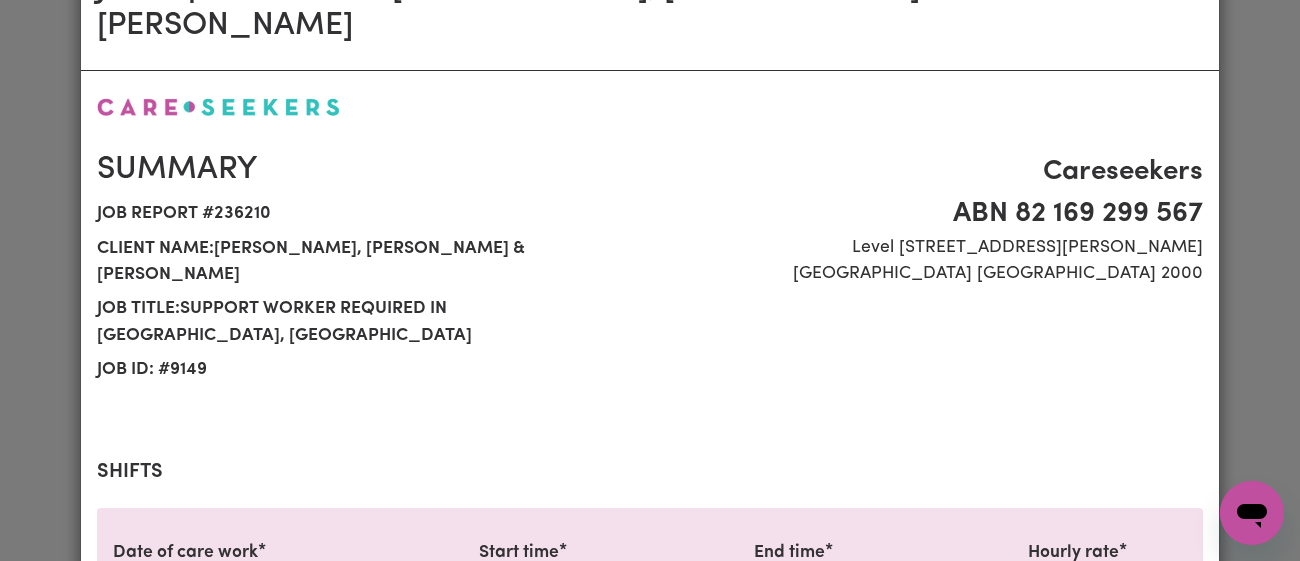 scroll, scrollTop: 0, scrollLeft: 0, axis: both 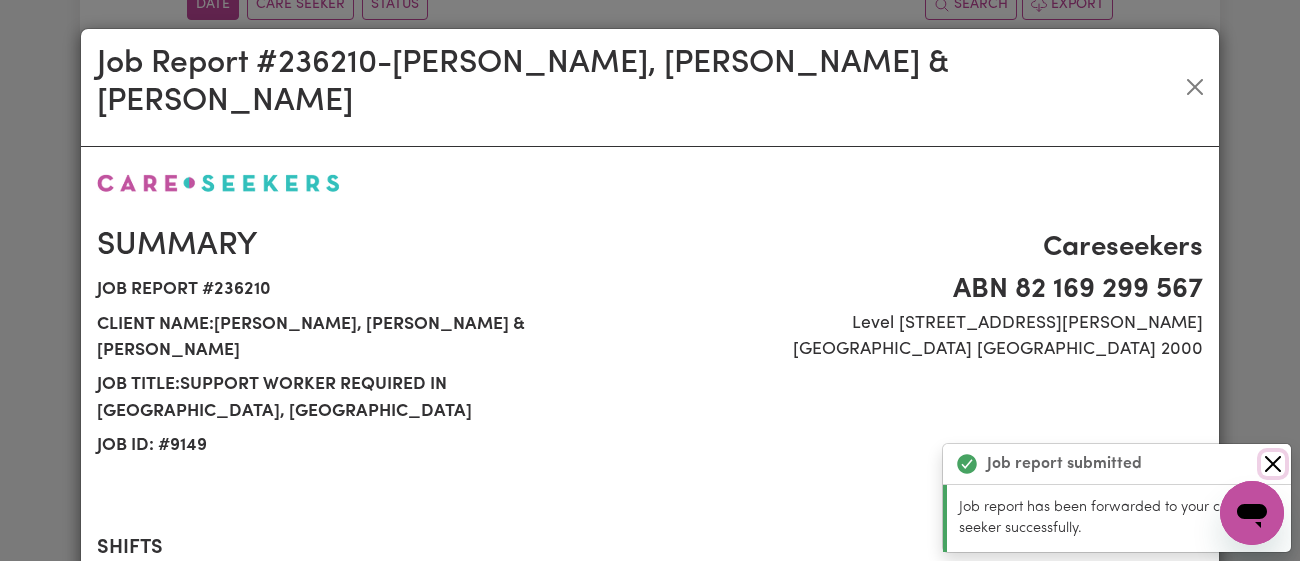 click at bounding box center [1273, 464] 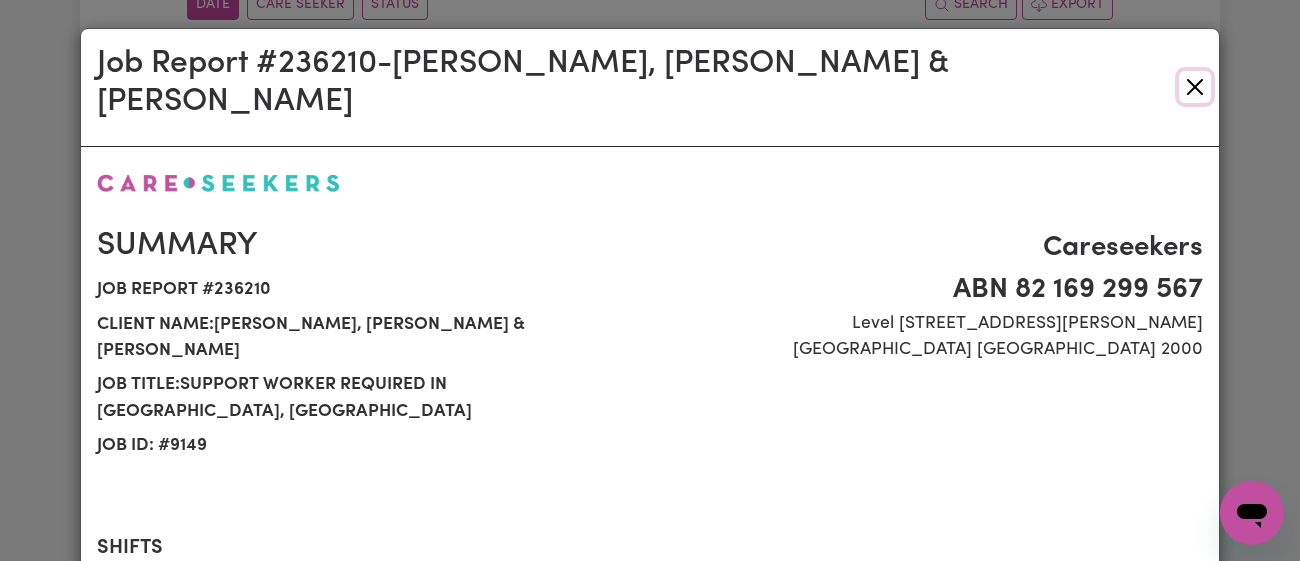 click at bounding box center (1195, 87) 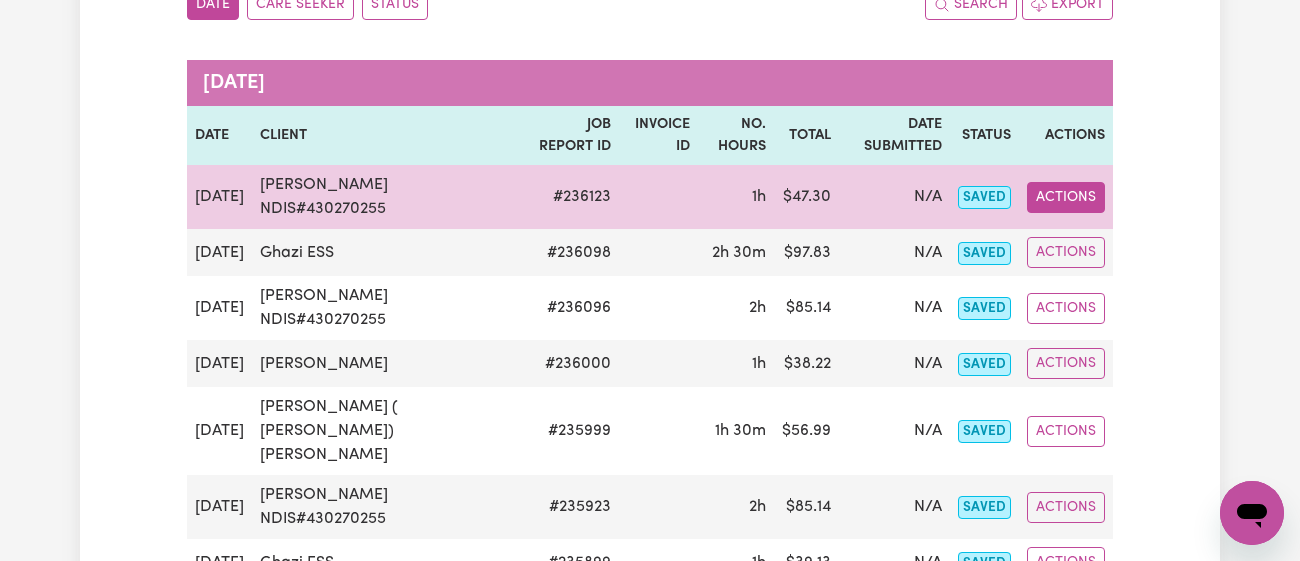 click on "Actions" at bounding box center (1066, 197) 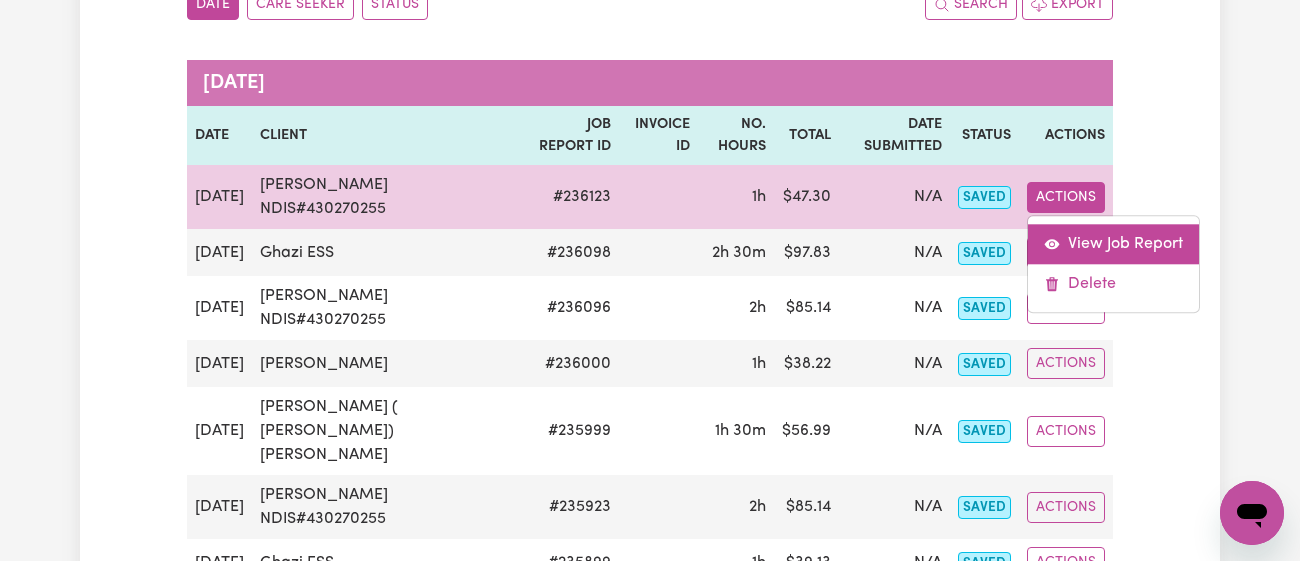 click on "View Job Report" at bounding box center (1113, 244) 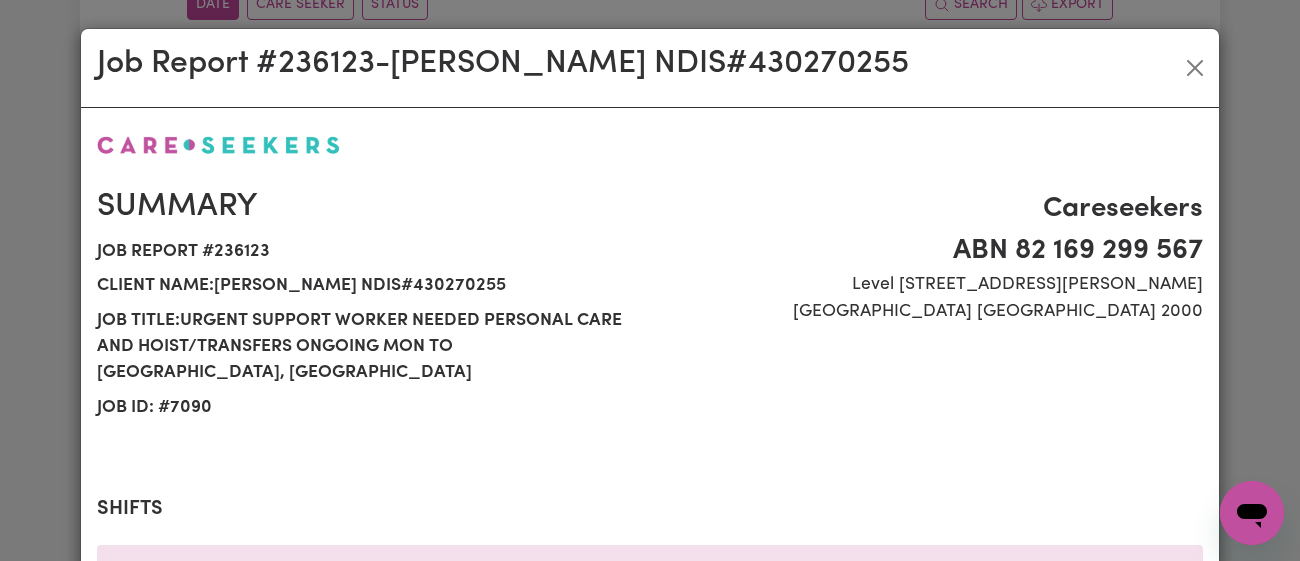scroll, scrollTop: 764, scrollLeft: 0, axis: vertical 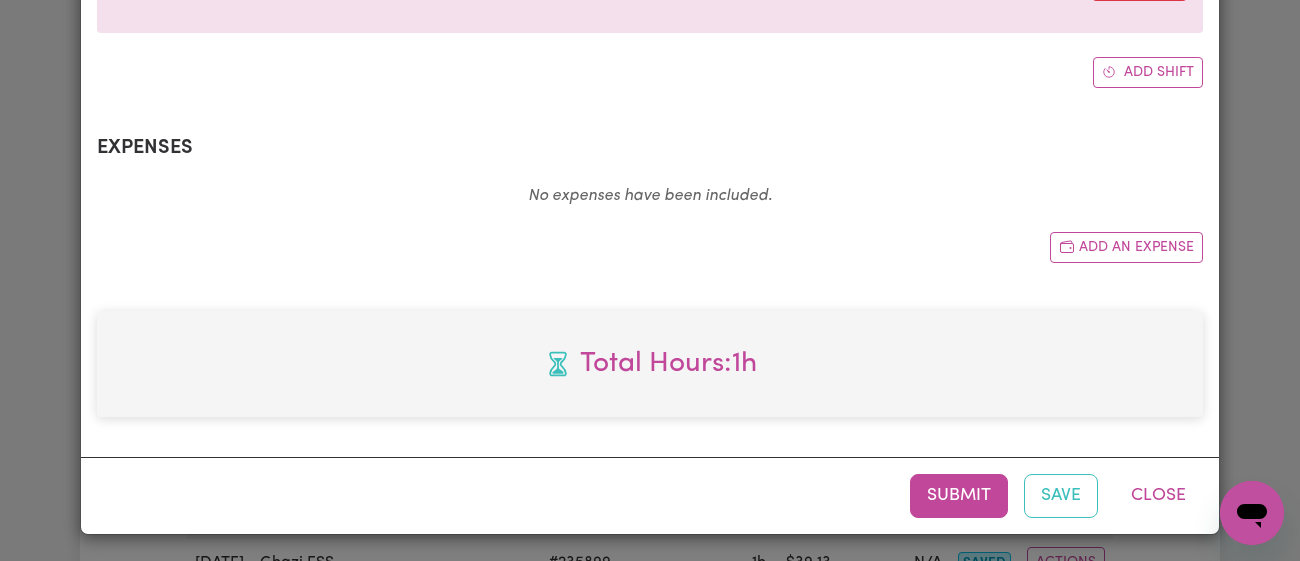 select on "51.98-[DATE]" 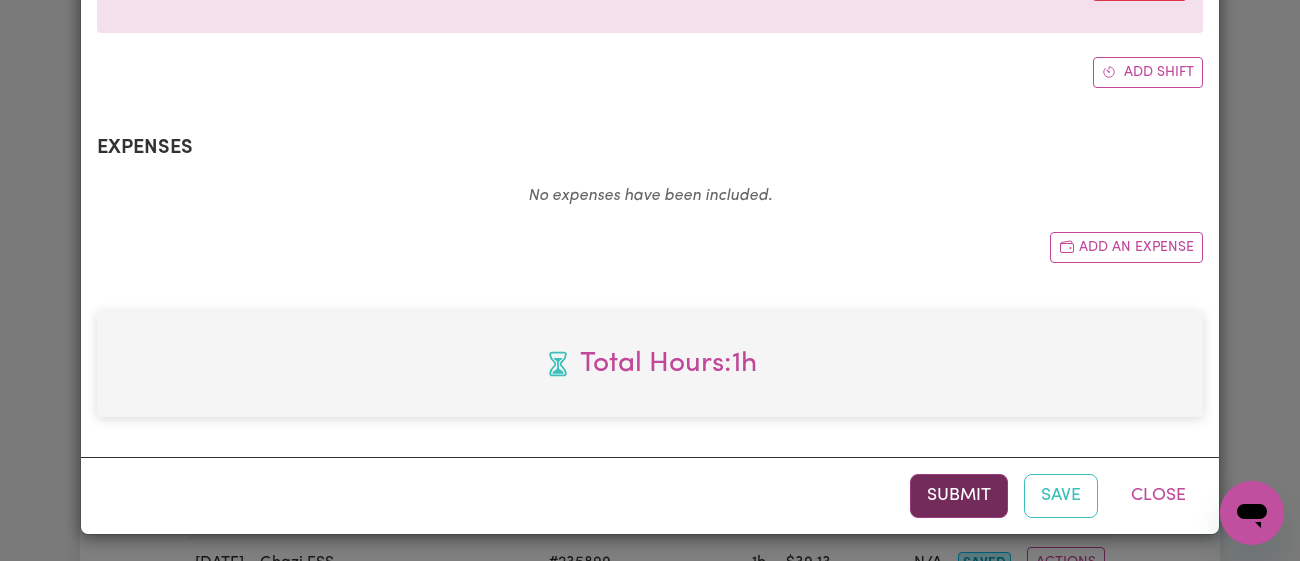 click on "Submit" at bounding box center [959, 496] 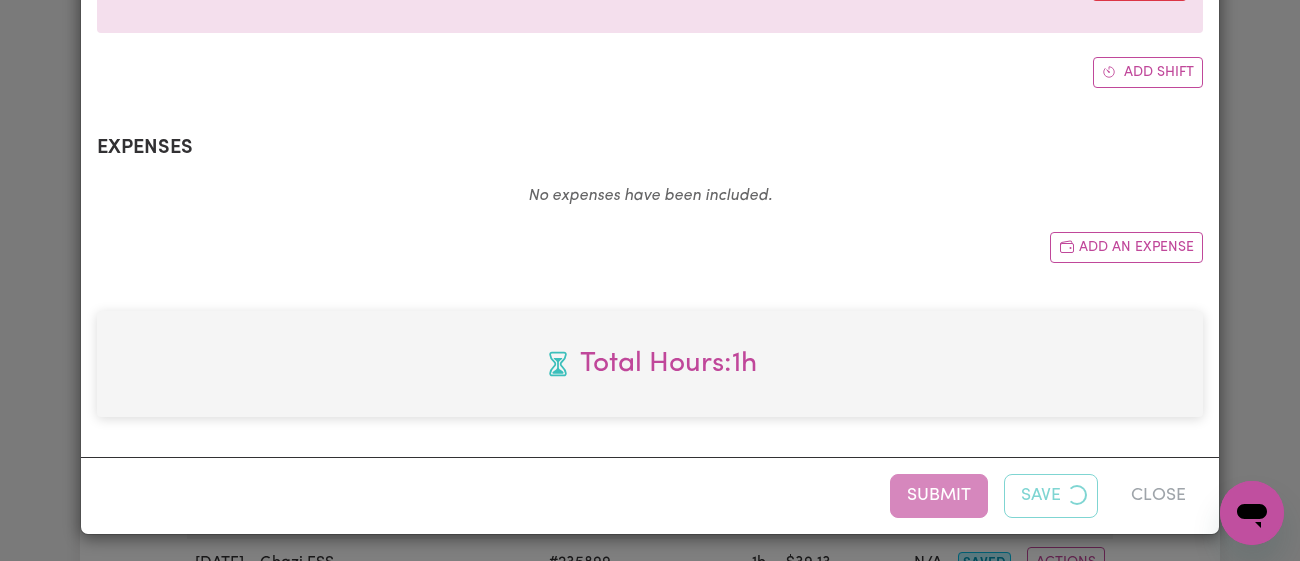 scroll, scrollTop: 0, scrollLeft: 0, axis: both 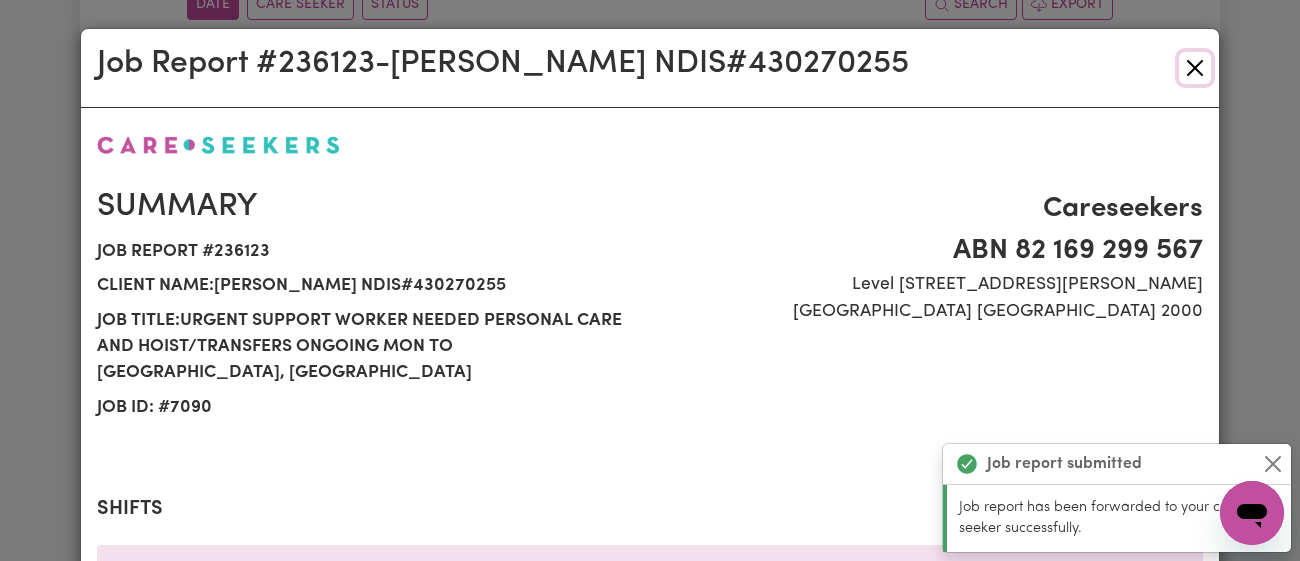 click at bounding box center (1195, 68) 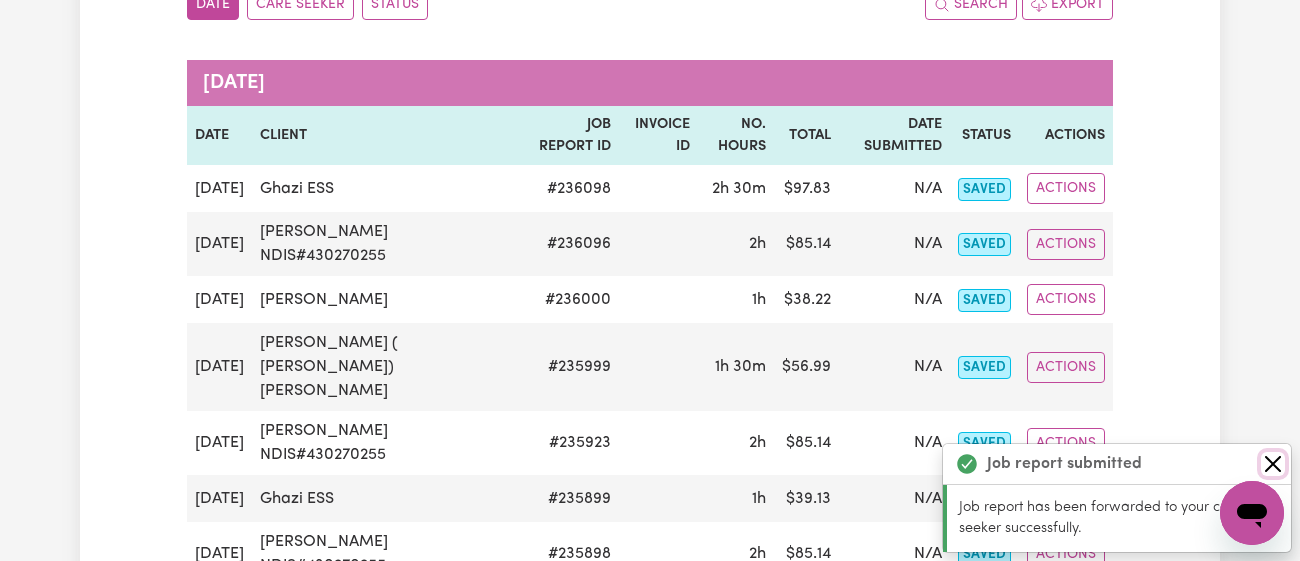 click at bounding box center (1273, 464) 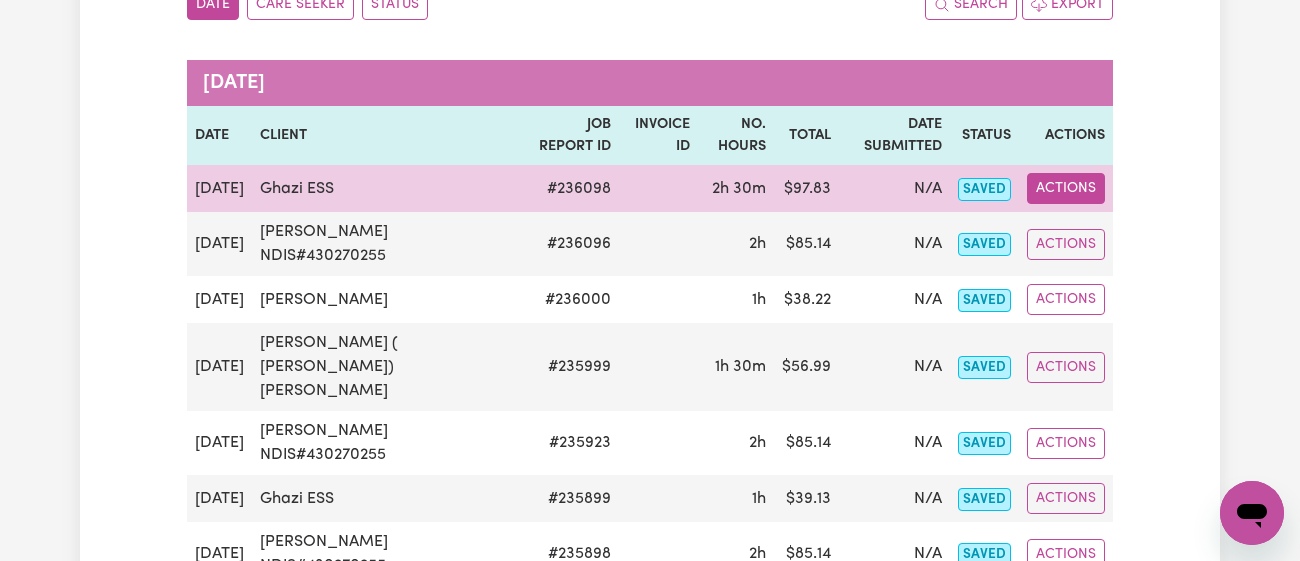 click on "Actions" at bounding box center [1066, 188] 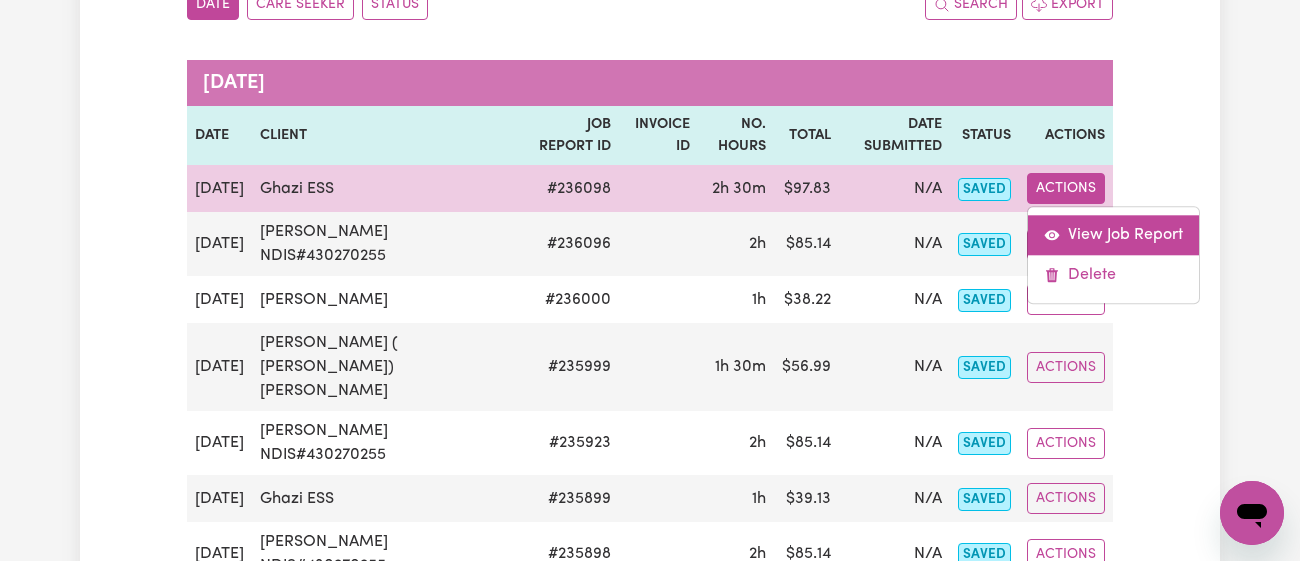 click on "View Job Report" at bounding box center (1113, 236) 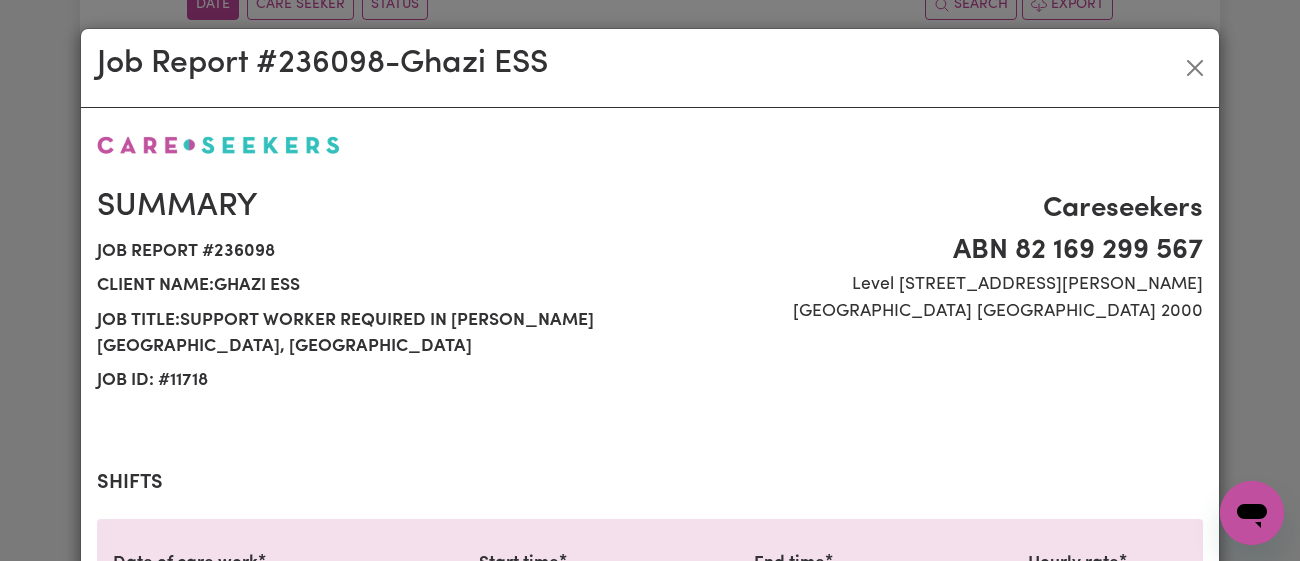 select on "43-Weekday" 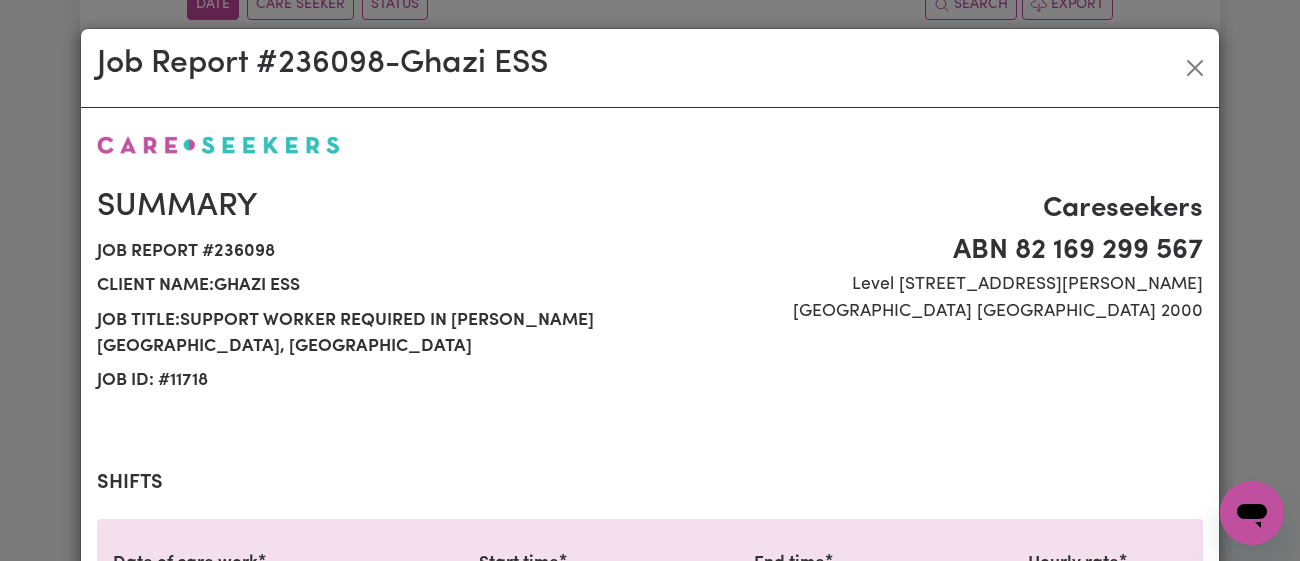 scroll, scrollTop: 737, scrollLeft: 0, axis: vertical 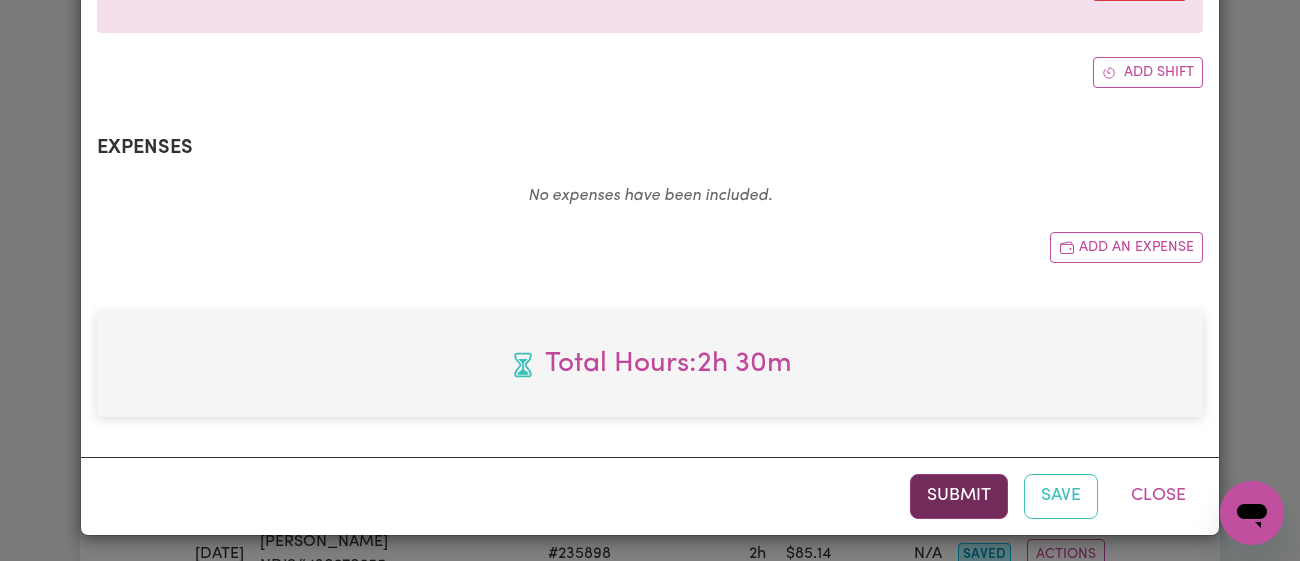 click on "Submit" at bounding box center [959, 496] 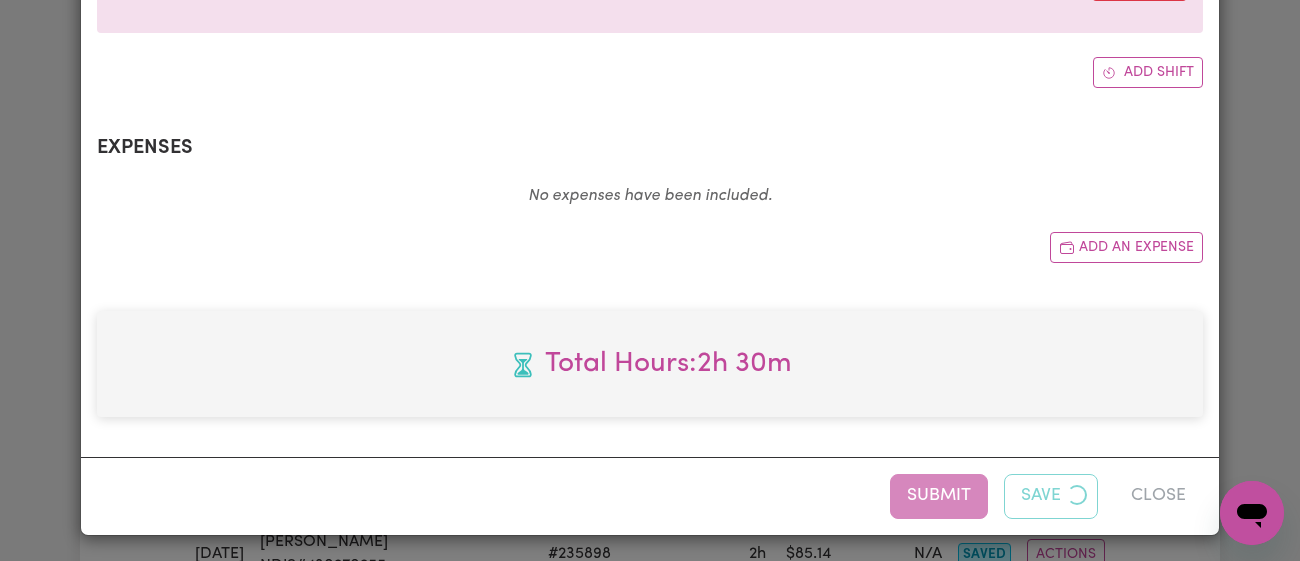 scroll, scrollTop: 0, scrollLeft: 0, axis: both 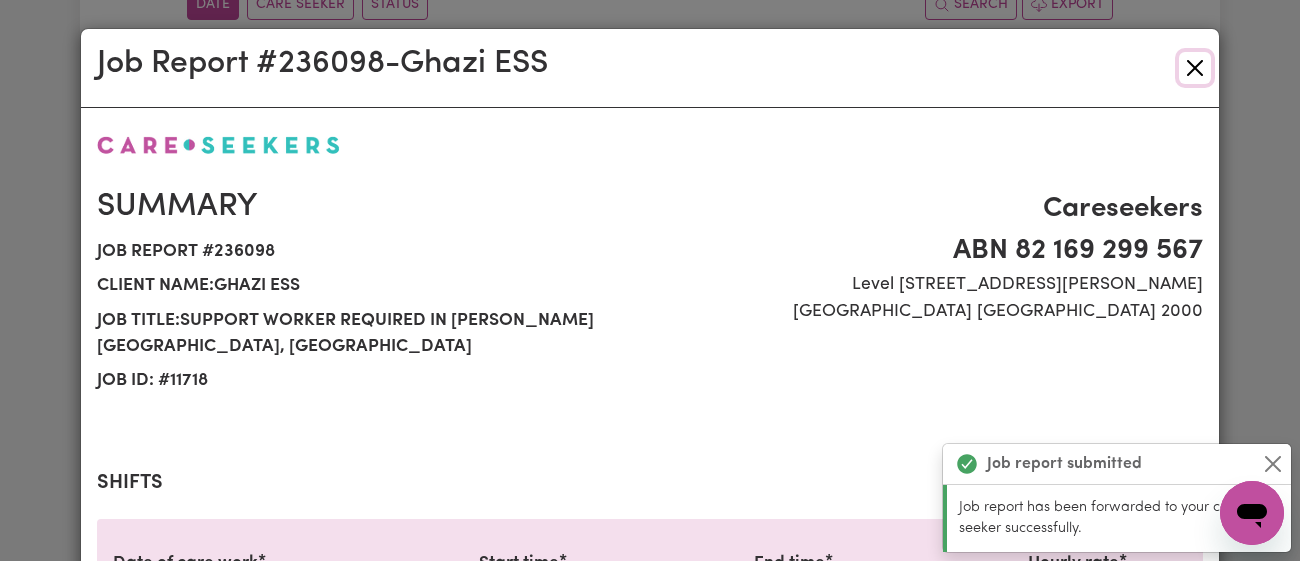 click at bounding box center [1195, 68] 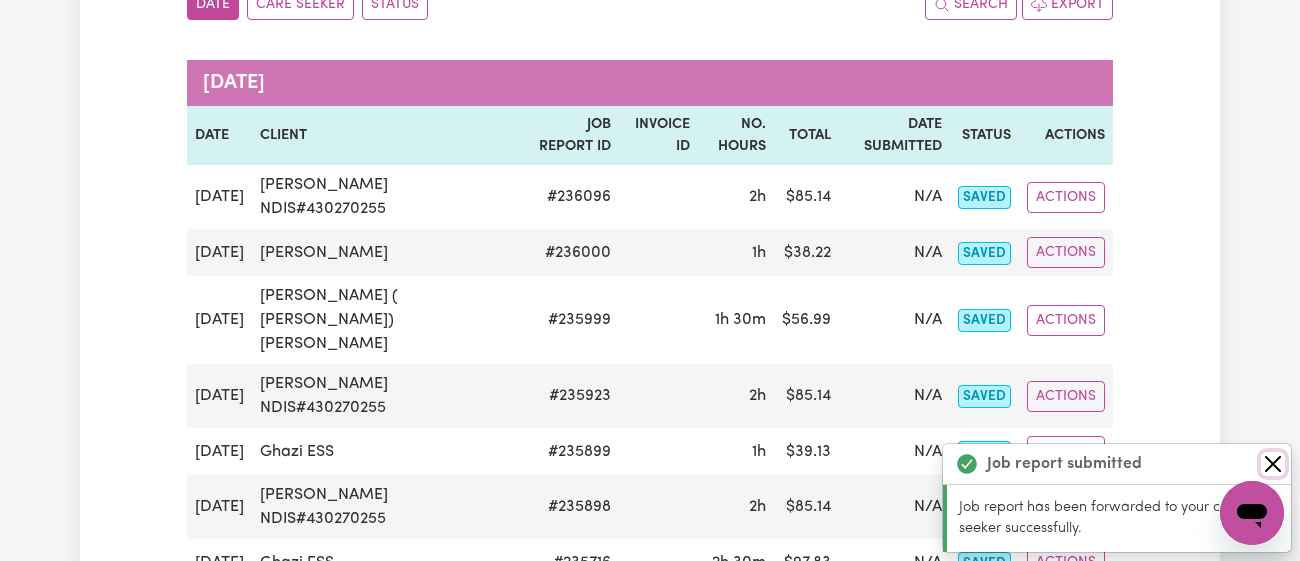 click at bounding box center [1273, 464] 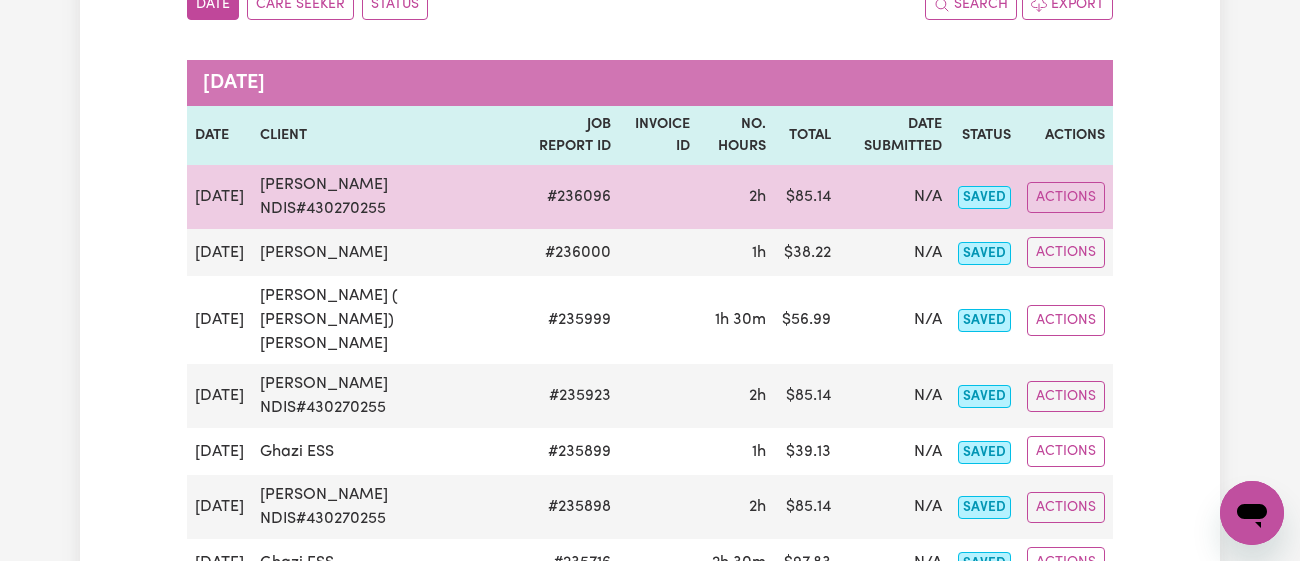 click on "Actions" at bounding box center [1066, 197] 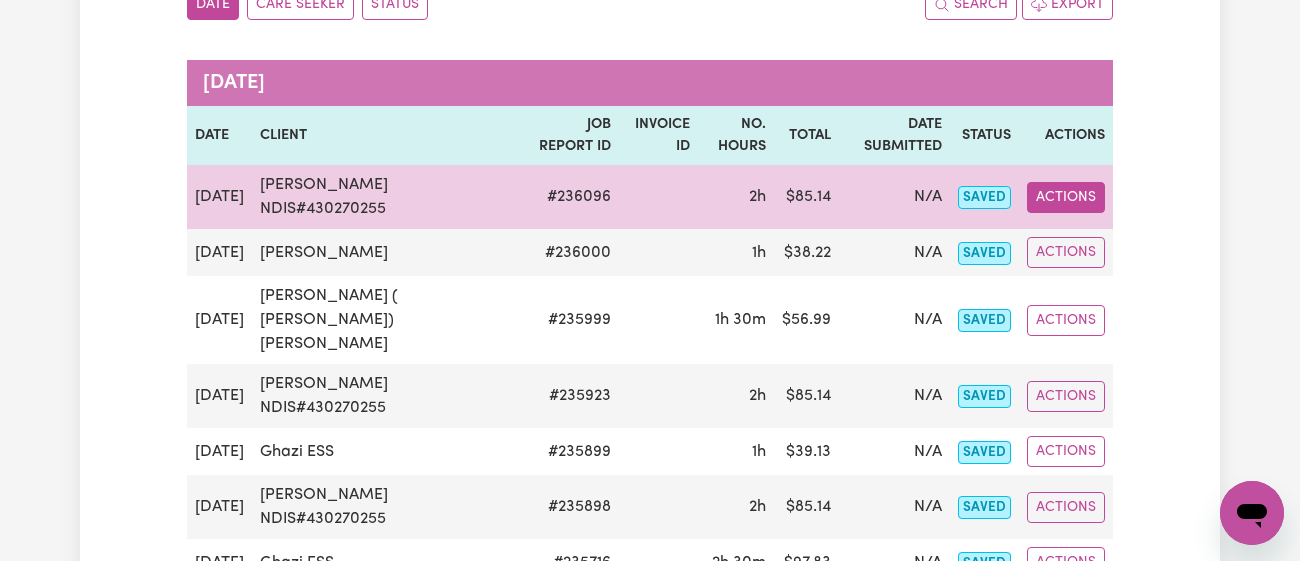 click on "Actions" at bounding box center (1066, 197) 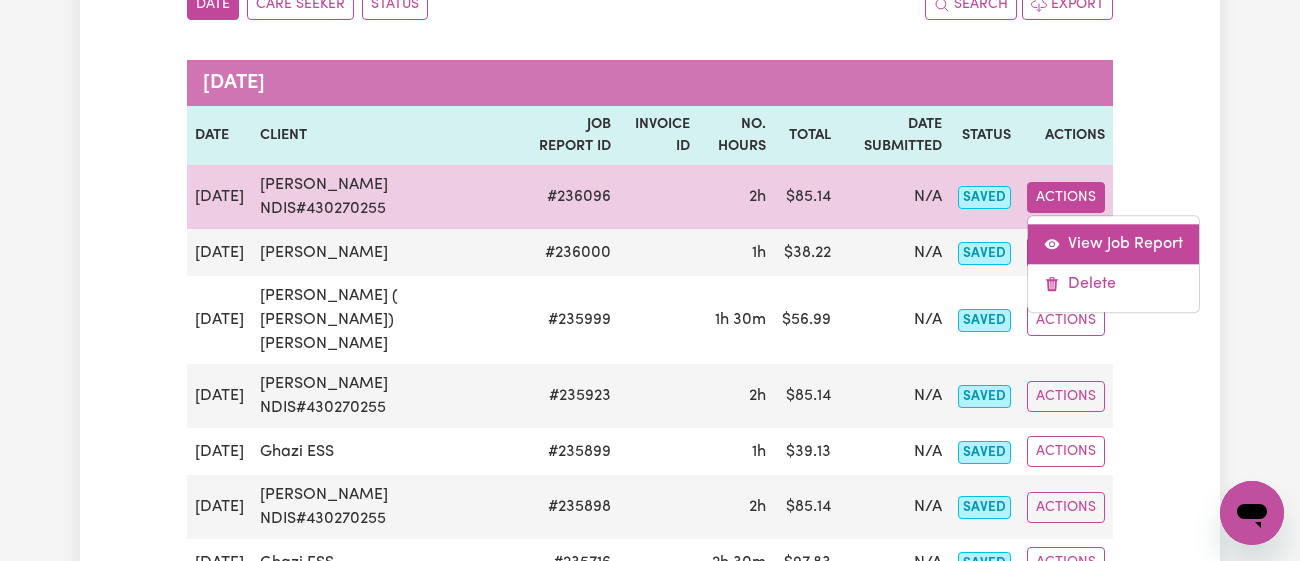 click on "View Job Report" at bounding box center [1113, 244] 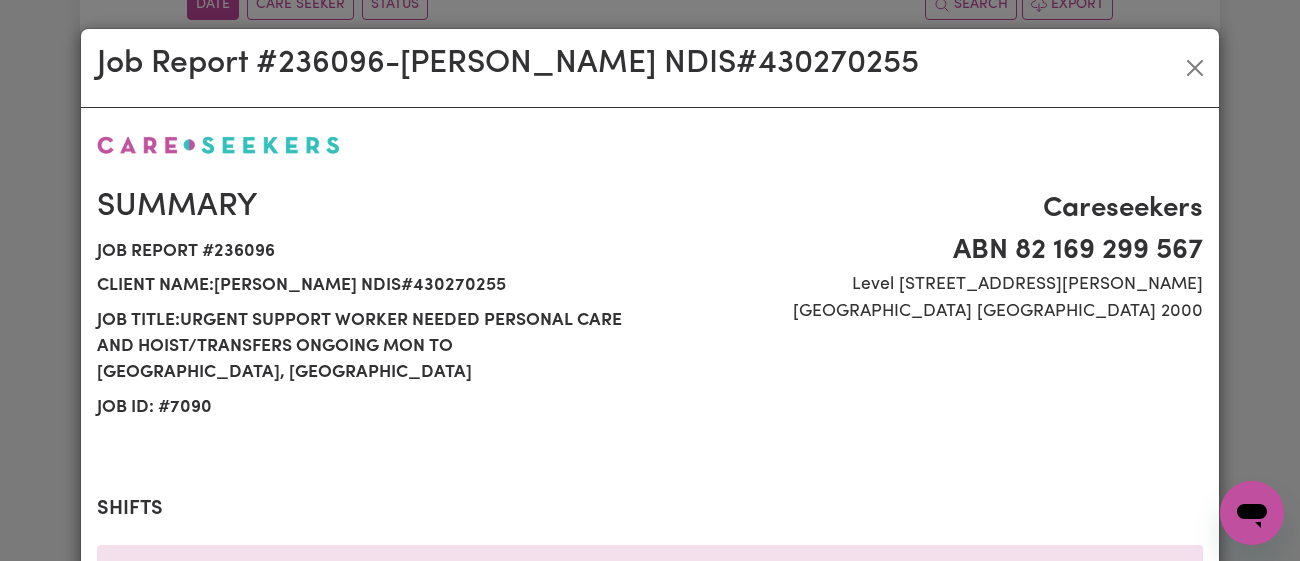 scroll, scrollTop: 764, scrollLeft: 0, axis: vertical 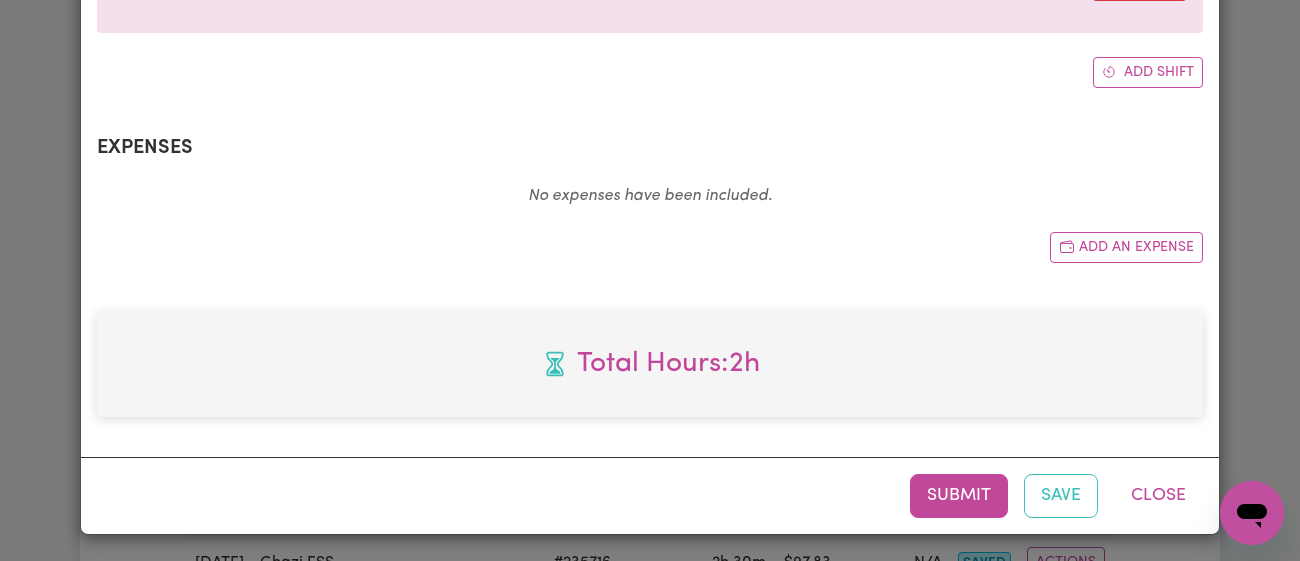 select on "46.78-Weekday" 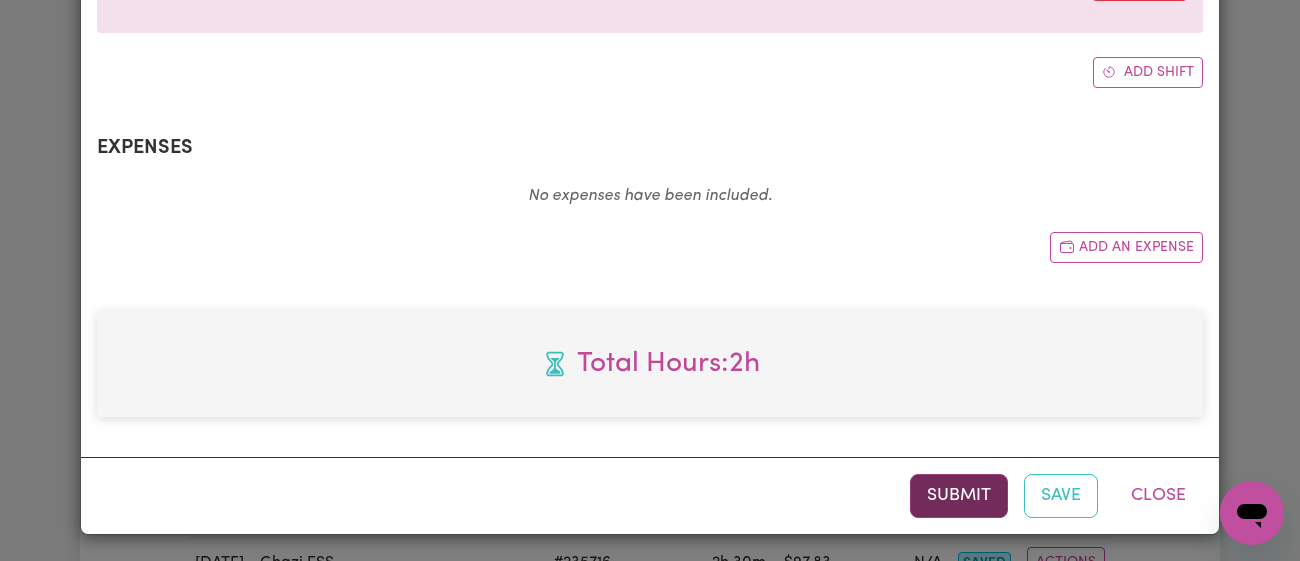 click on "Submit" at bounding box center [959, 496] 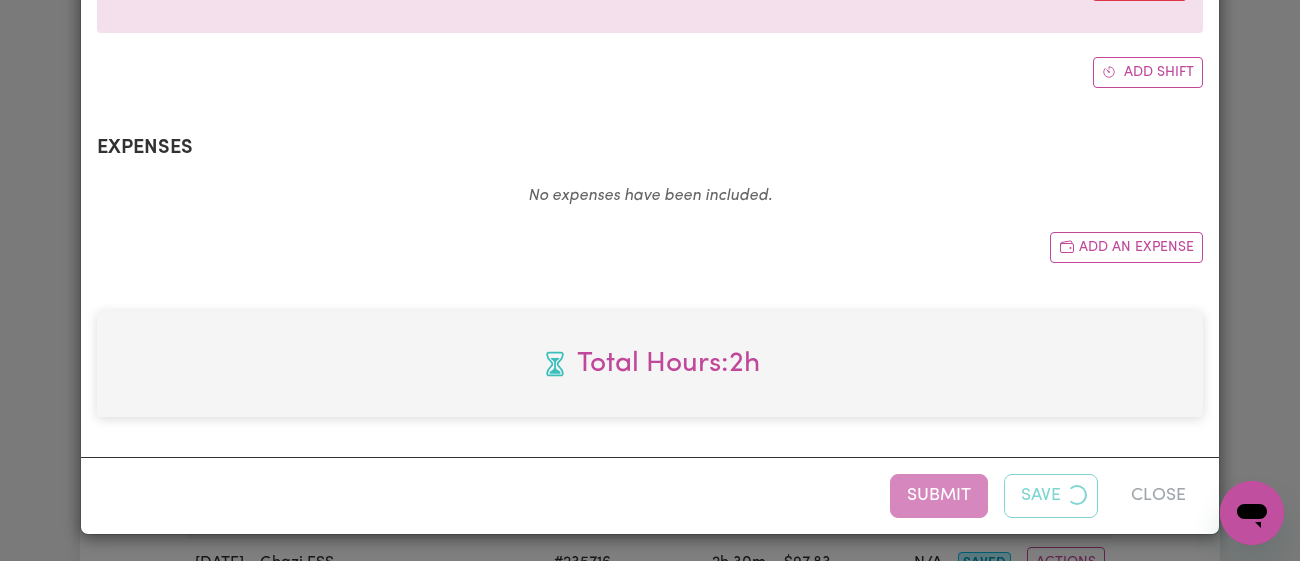 scroll, scrollTop: 0, scrollLeft: 0, axis: both 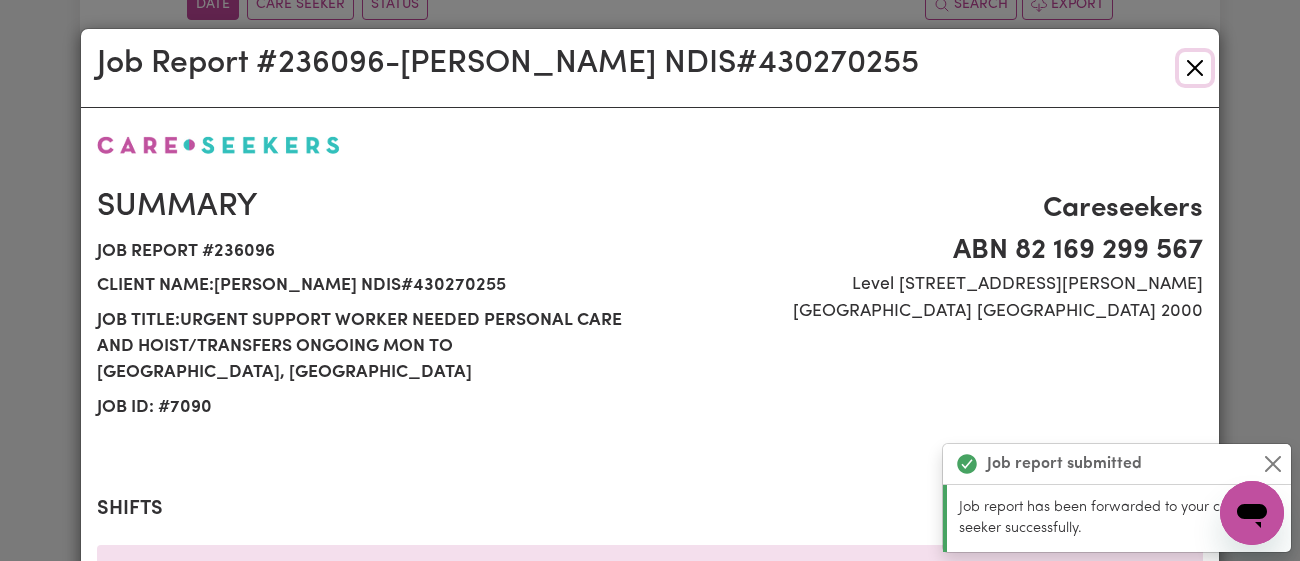 click at bounding box center (1195, 68) 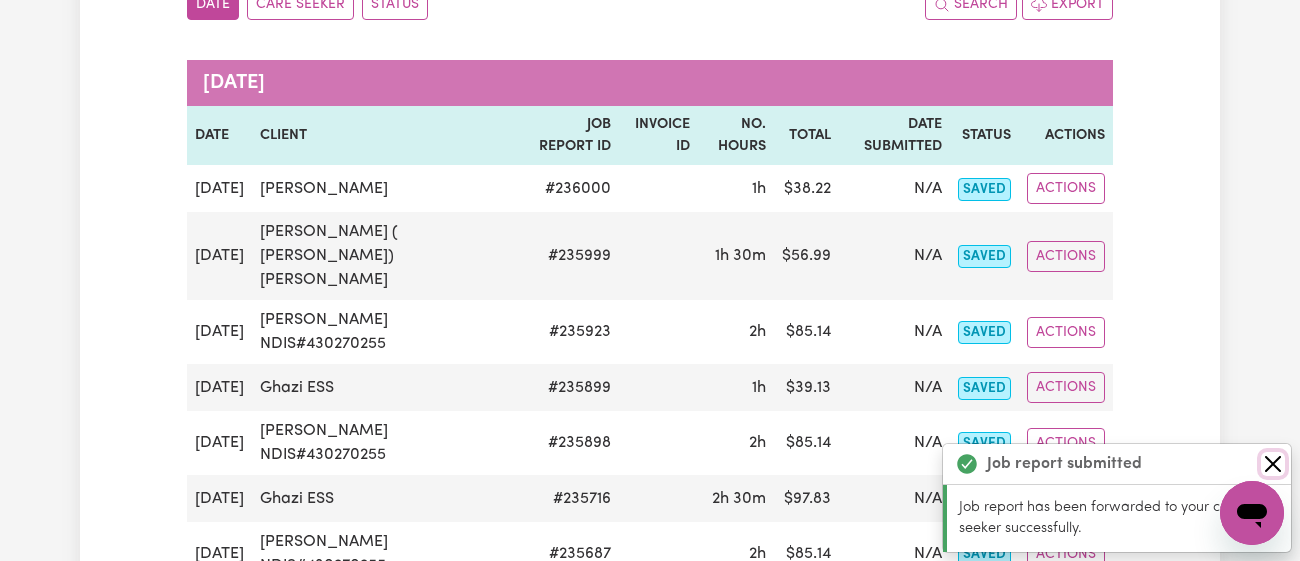 click at bounding box center (1273, 464) 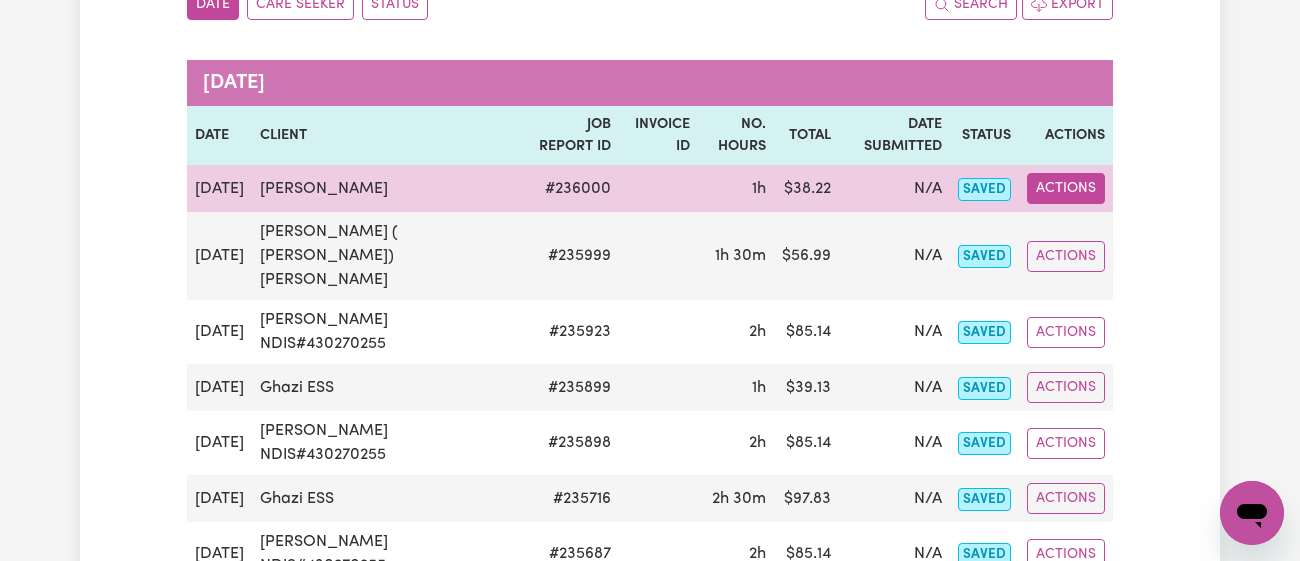 click on "Actions" at bounding box center (1066, 188) 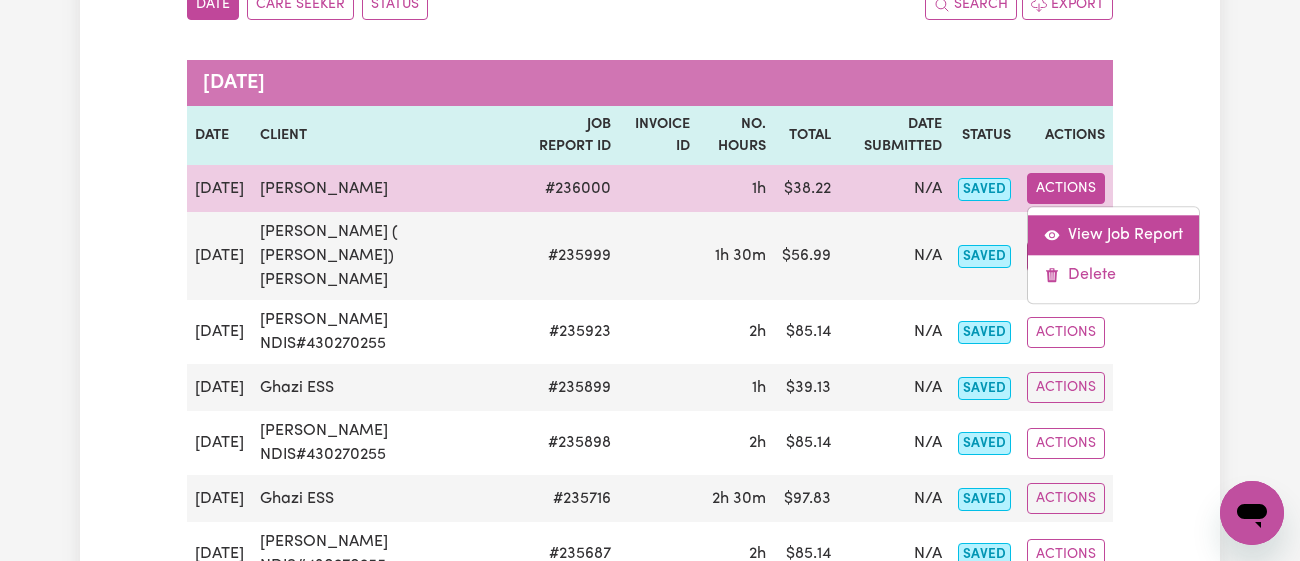 click on "View Job Report" at bounding box center [1113, 236] 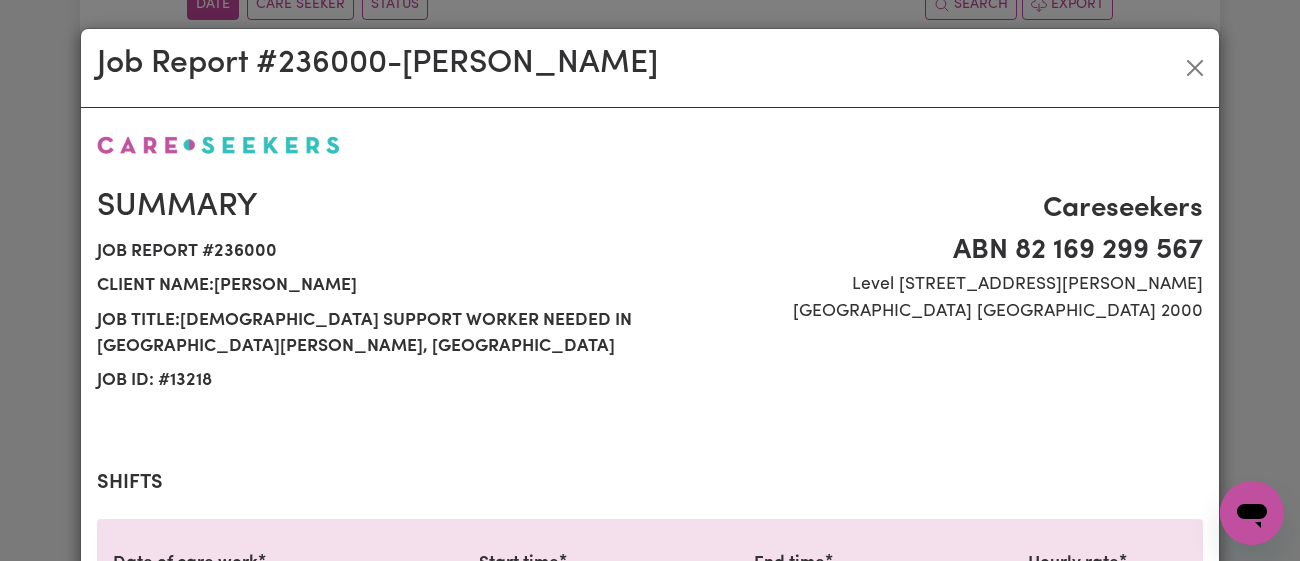 scroll, scrollTop: 737, scrollLeft: 0, axis: vertical 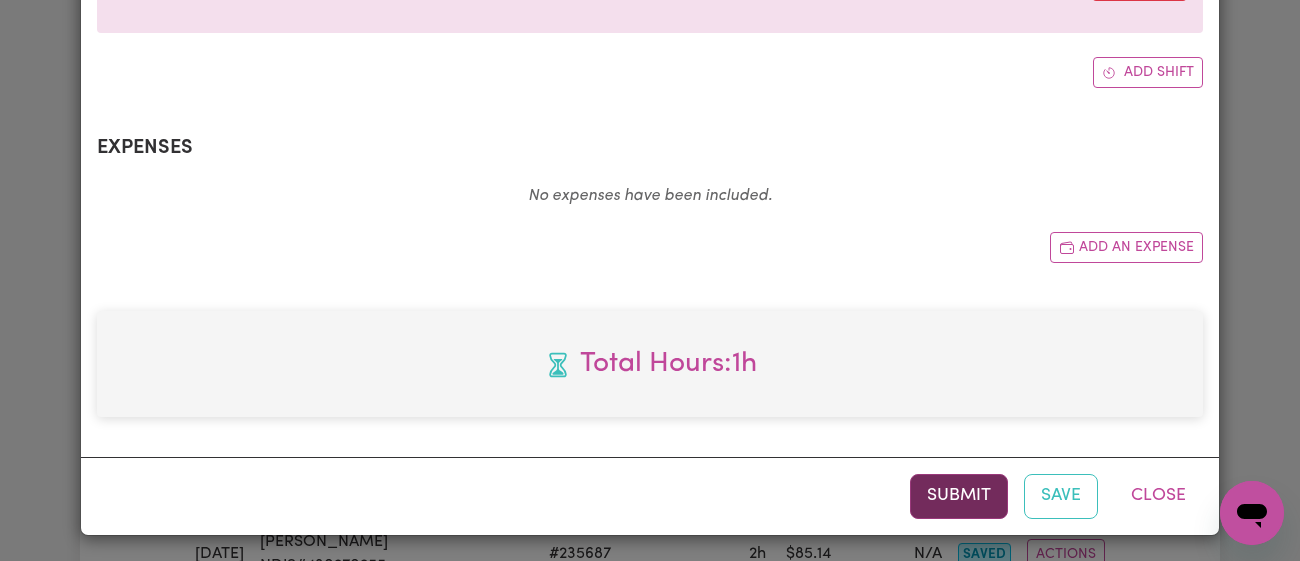 click on "Submit" at bounding box center (959, 496) 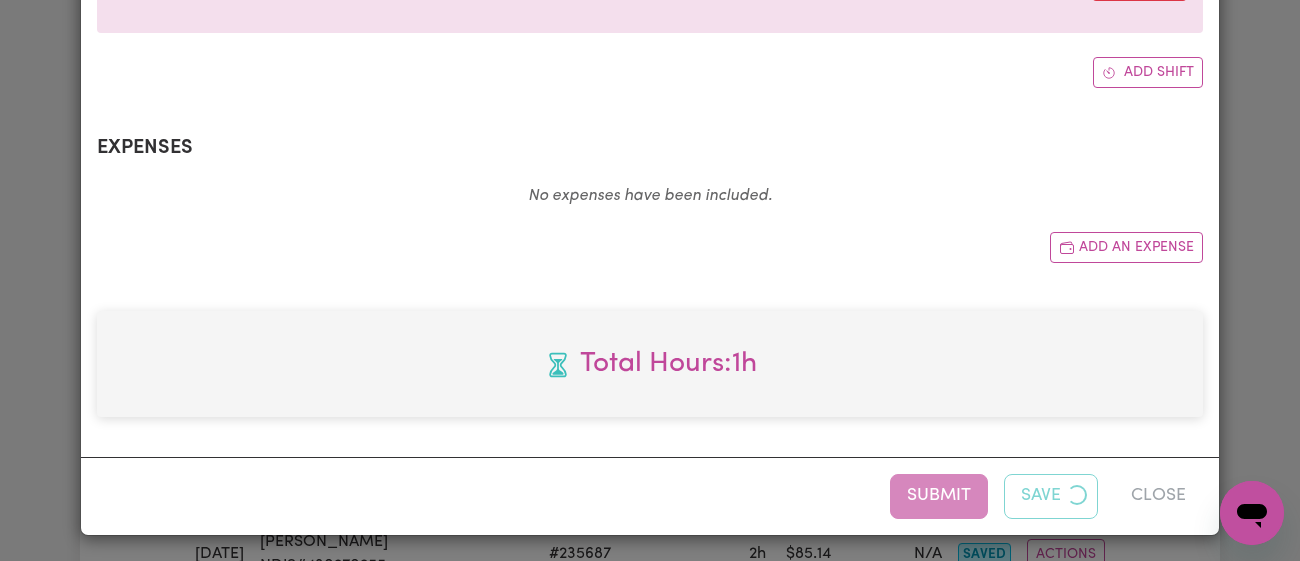 scroll, scrollTop: 0, scrollLeft: 0, axis: both 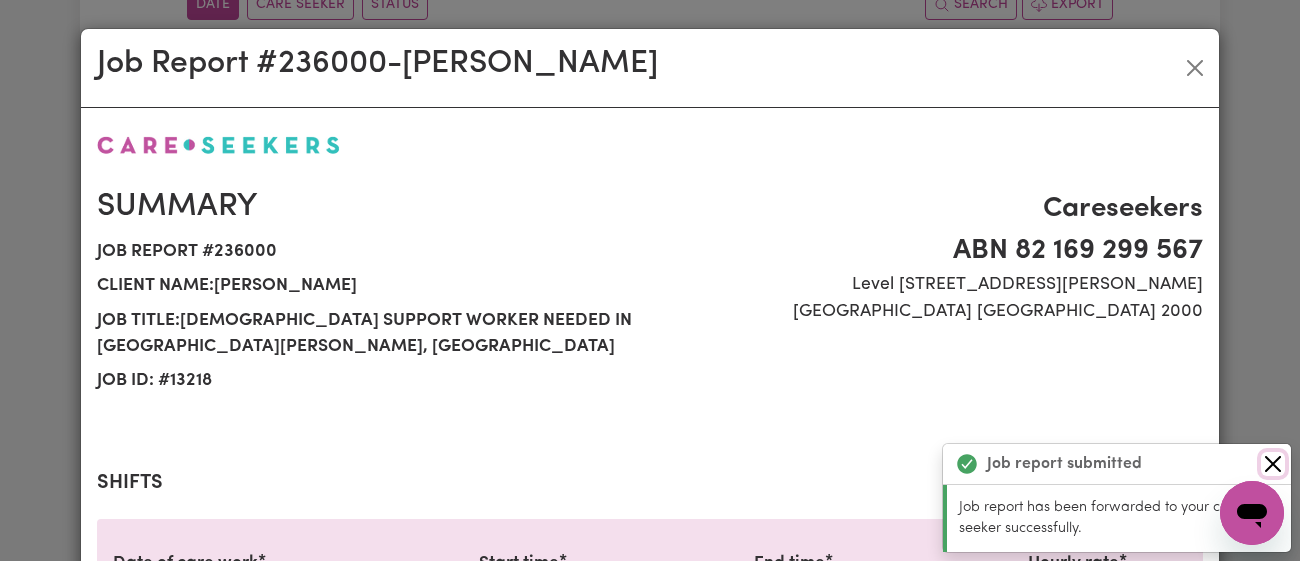 click at bounding box center (1273, 464) 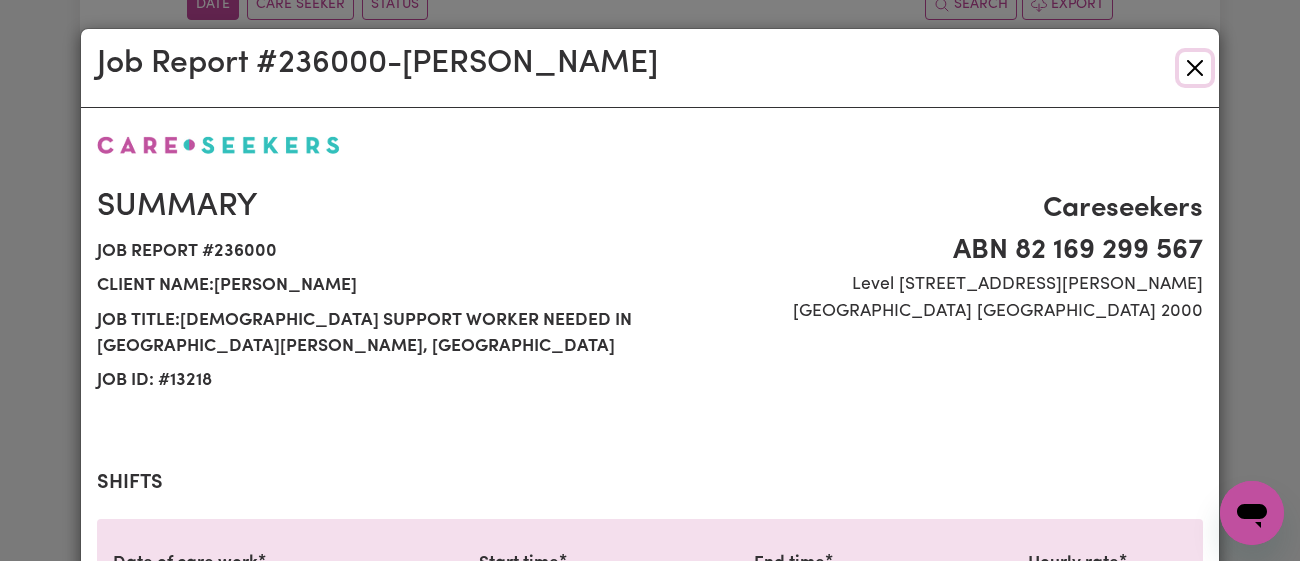click at bounding box center (1195, 68) 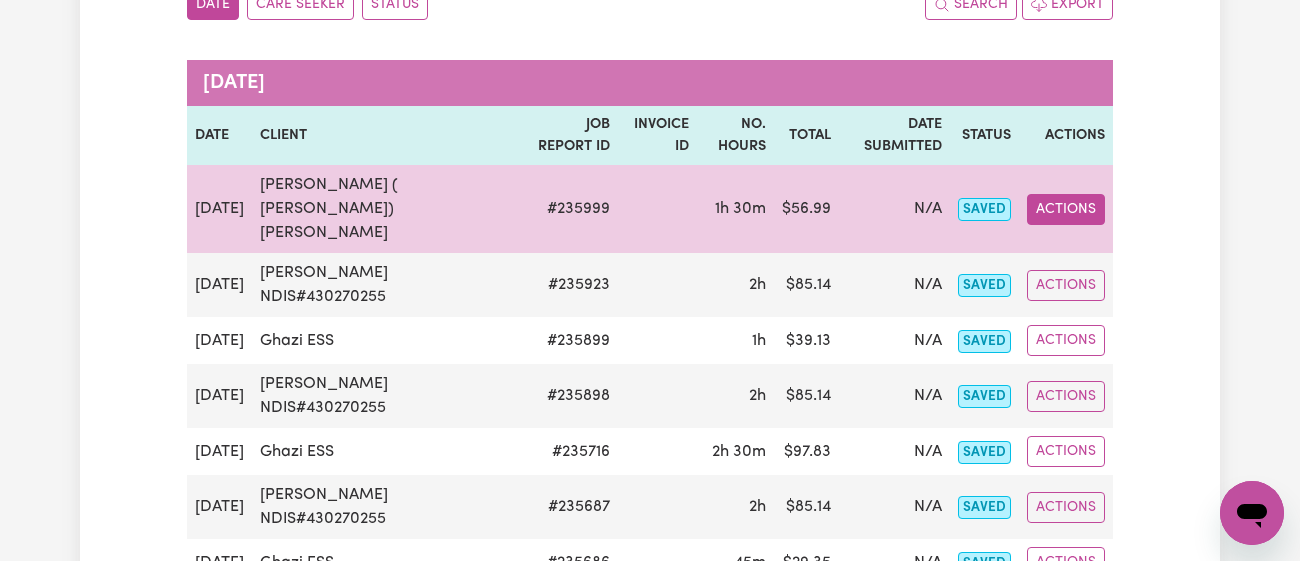 click on "Actions" at bounding box center [1066, 209] 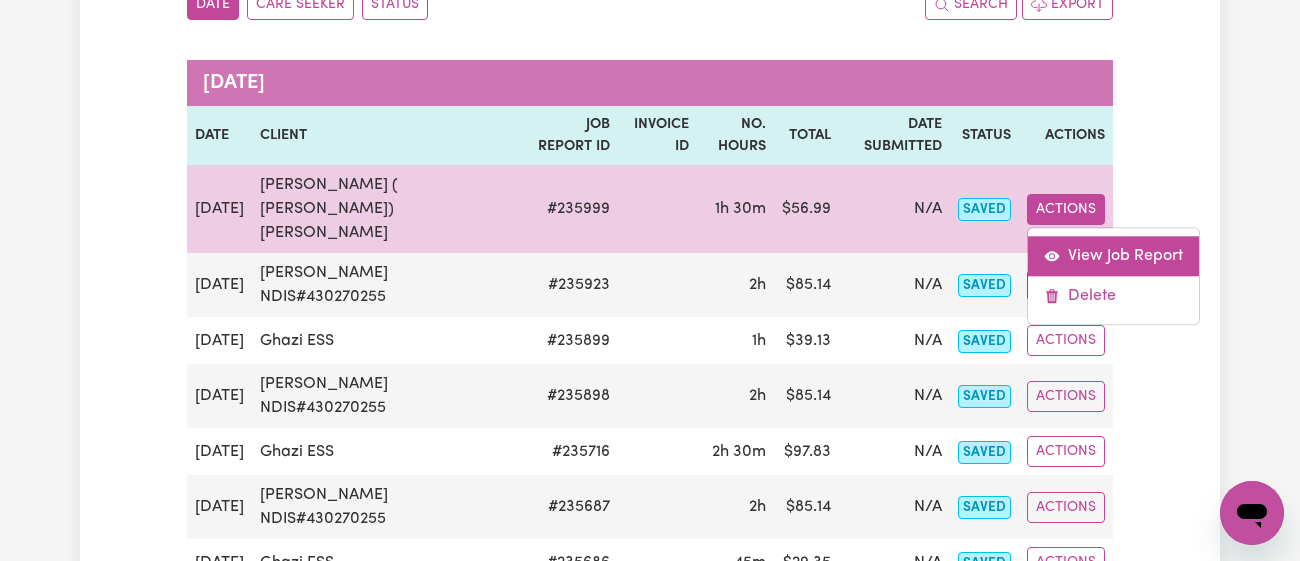 click on "View Job Report" at bounding box center [1113, 256] 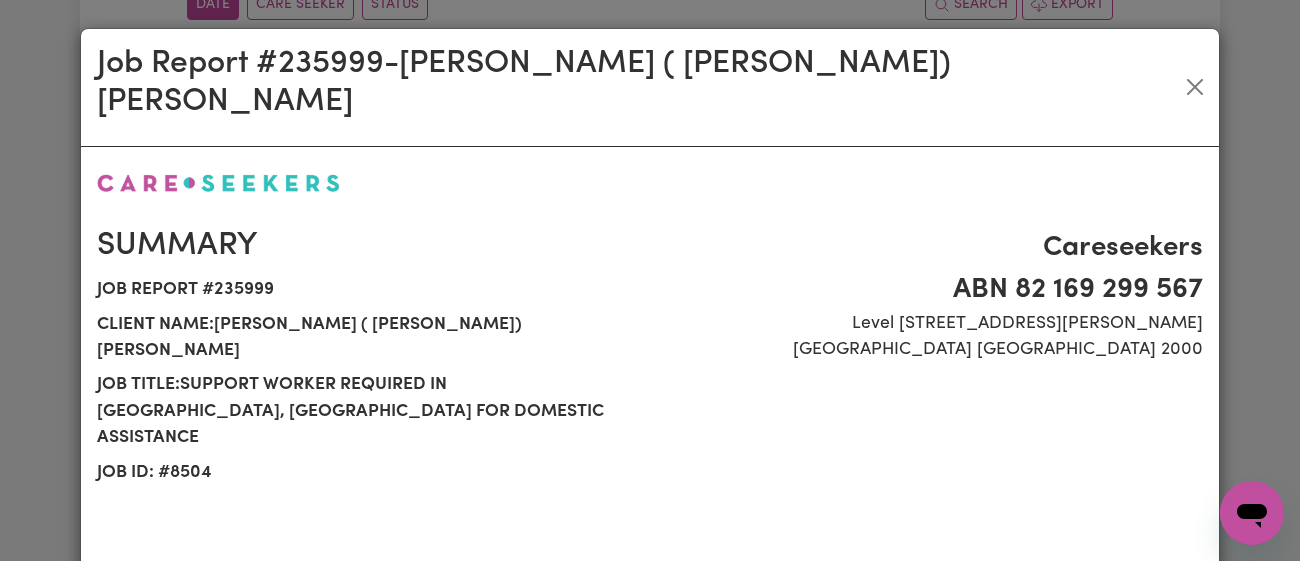 select on "41.75-Weekday" 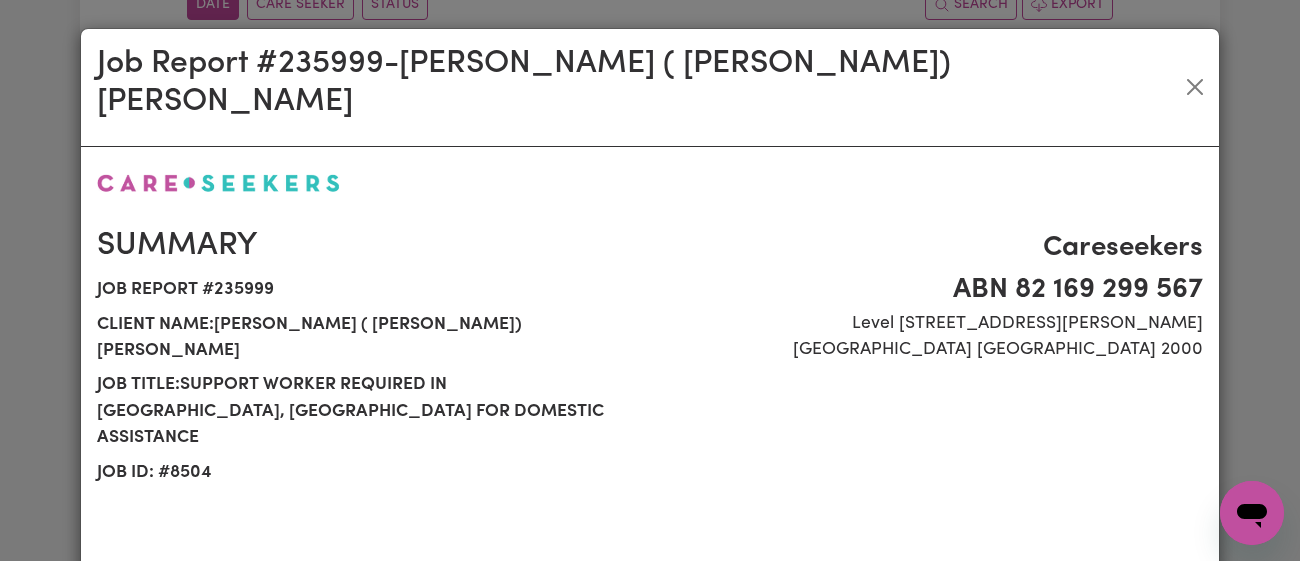 scroll, scrollTop: 737, scrollLeft: 0, axis: vertical 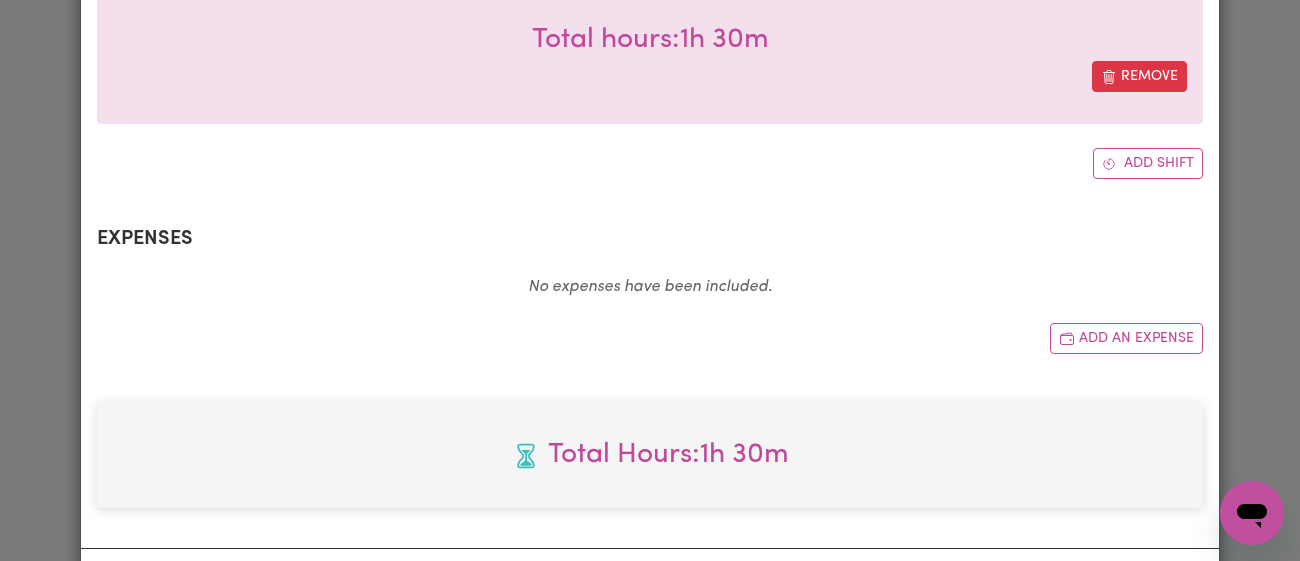 click on "Submit" at bounding box center [959, 587] 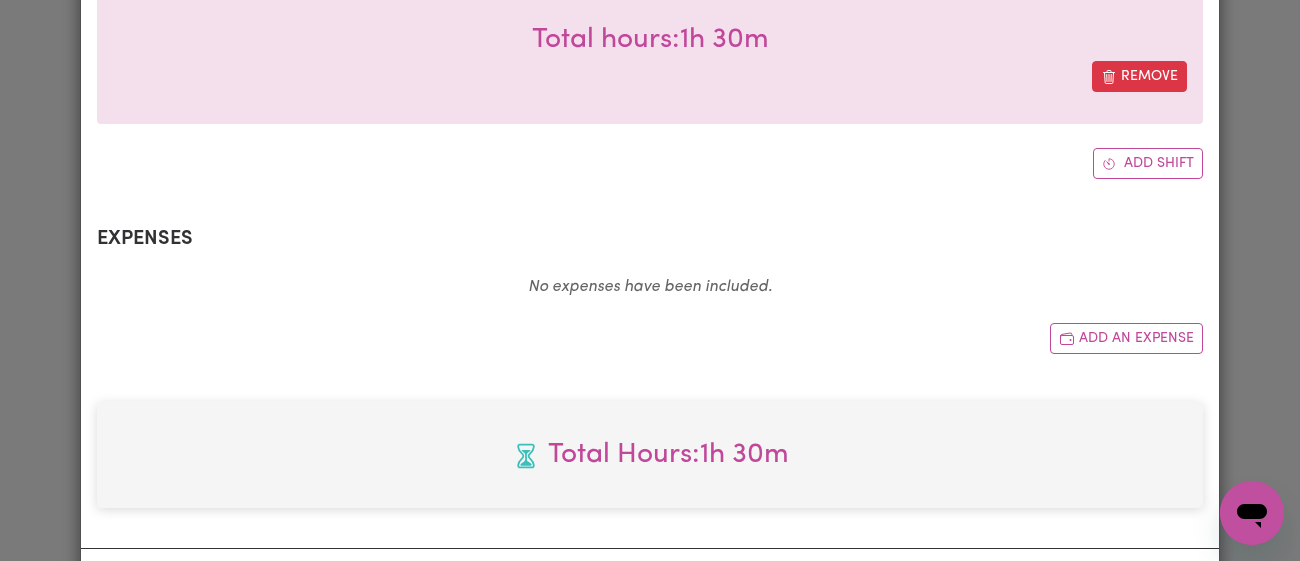 scroll, scrollTop: 0, scrollLeft: 0, axis: both 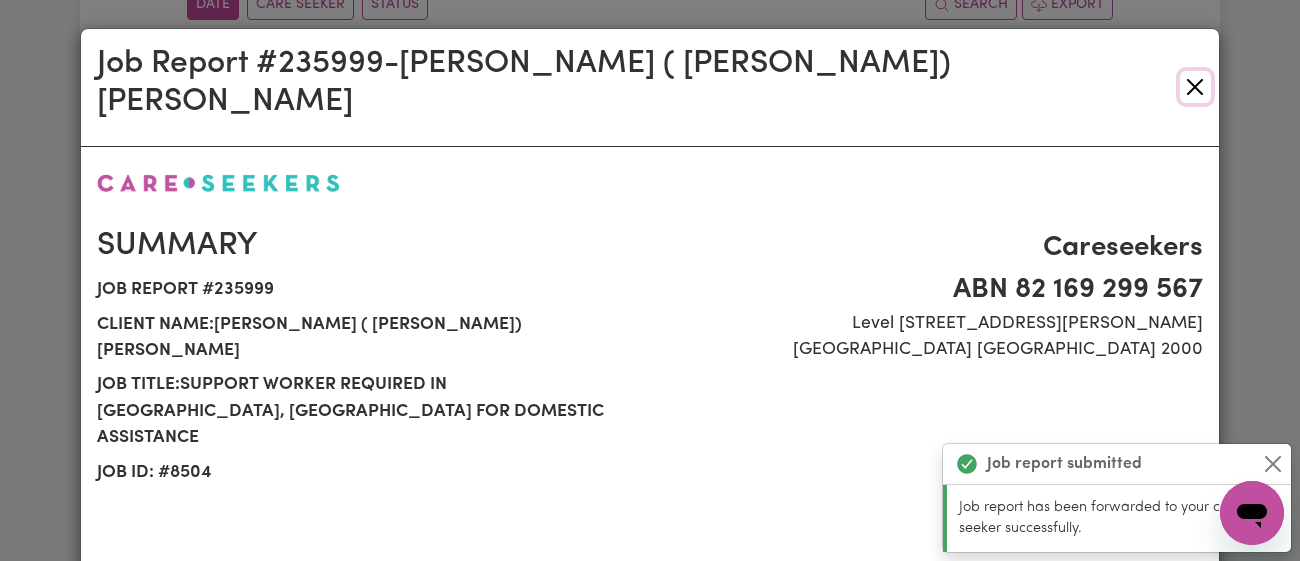 click at bounding box center [1195, 87] 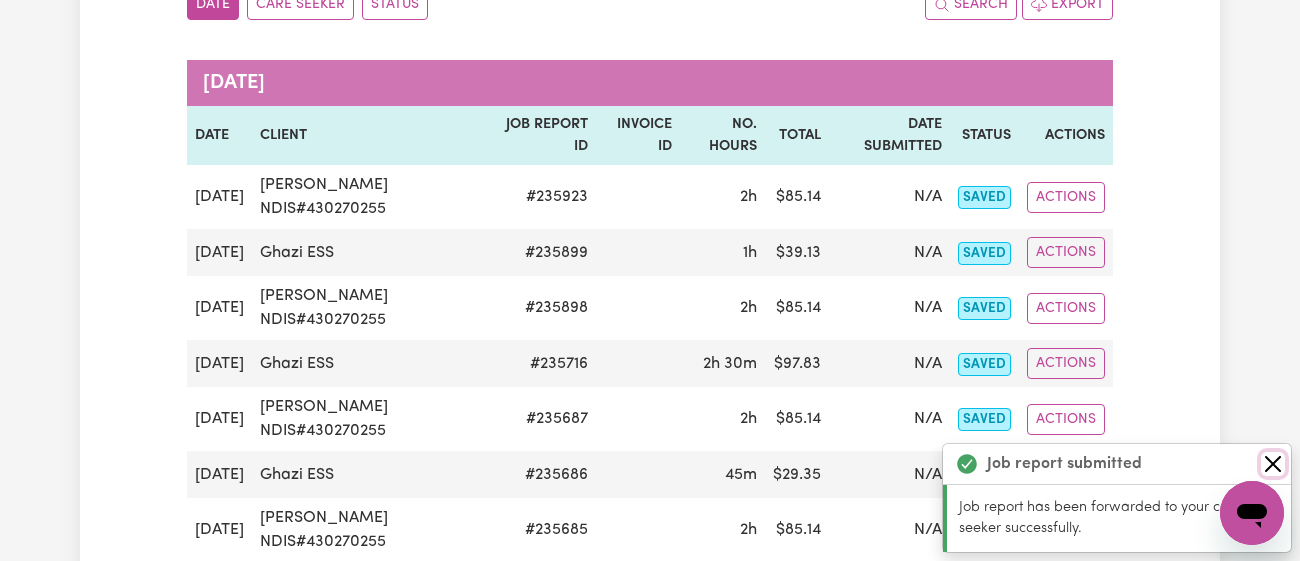 click at bounding box center (1273, 464) 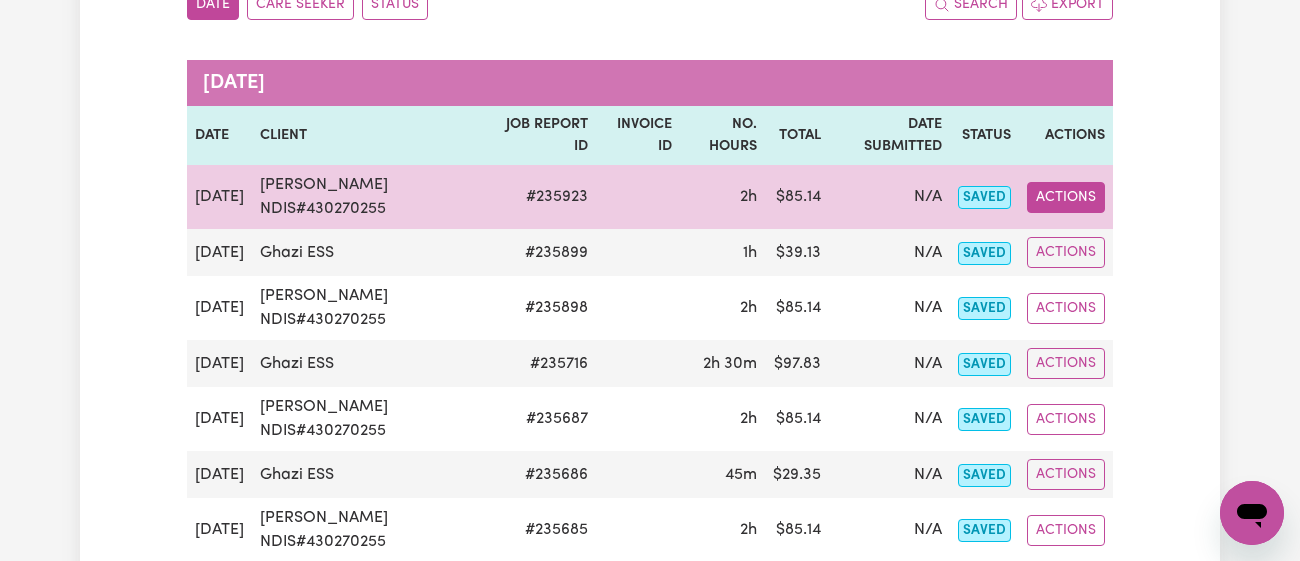 click on "Actions" at bounding box center [1066, 197] 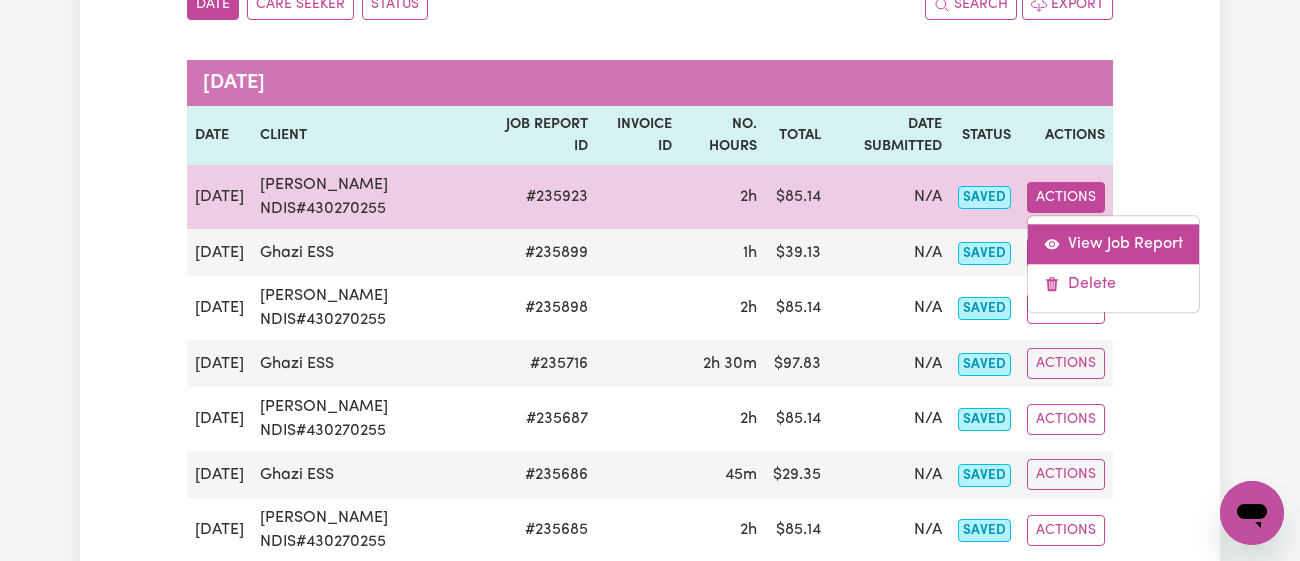 click on "View Job Report" at bounding box center (1113, 244) 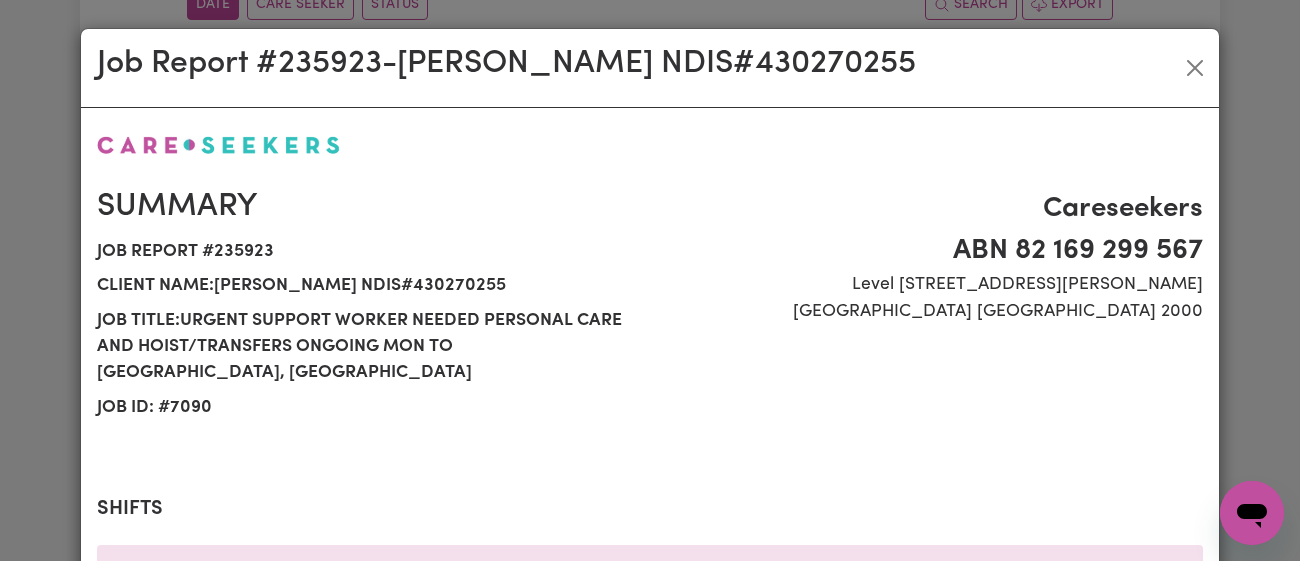 select on "46.78-Weekday" 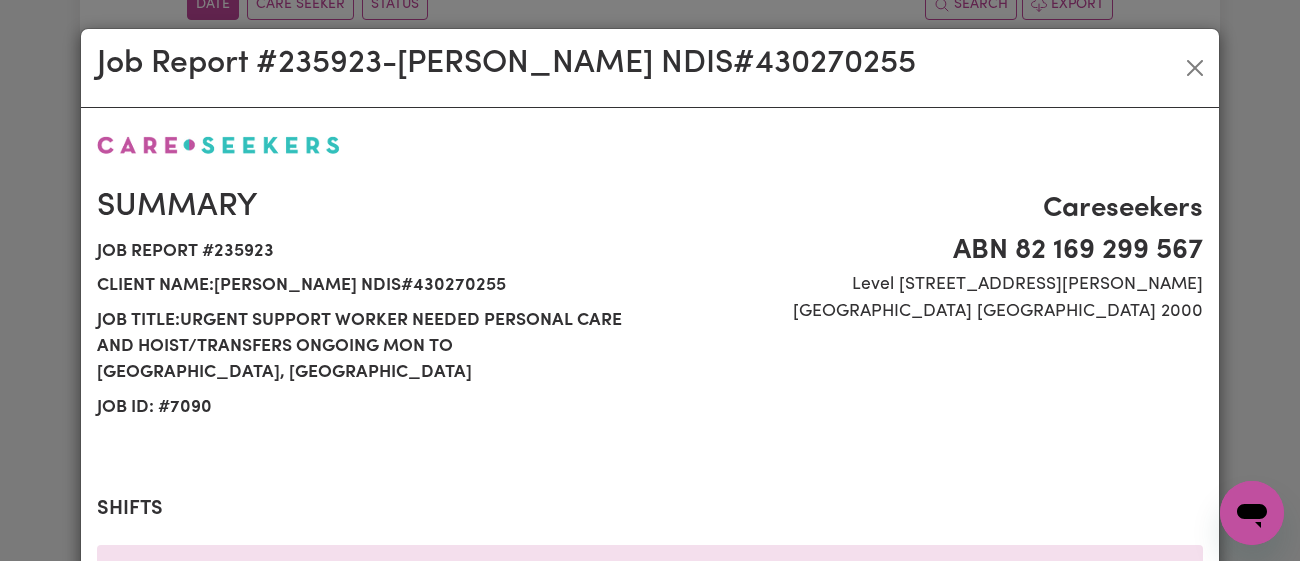 scroll, scrollTop: 764, scrollLeft: 0, axis: vertical 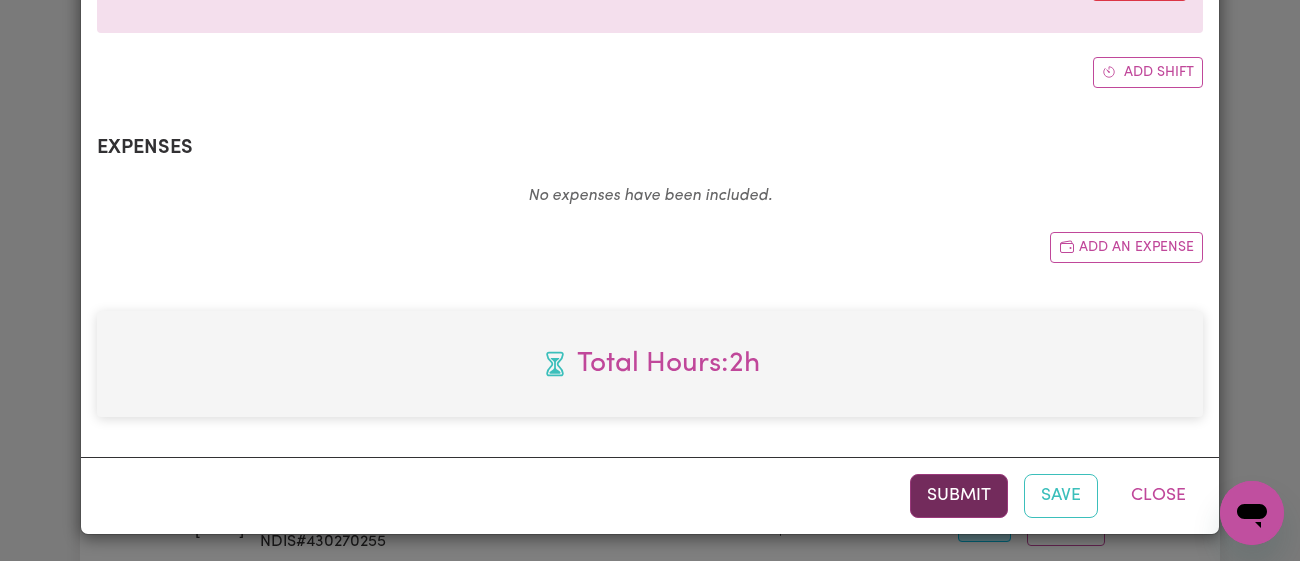 click on "Submit" at bounding box center (959, 496) 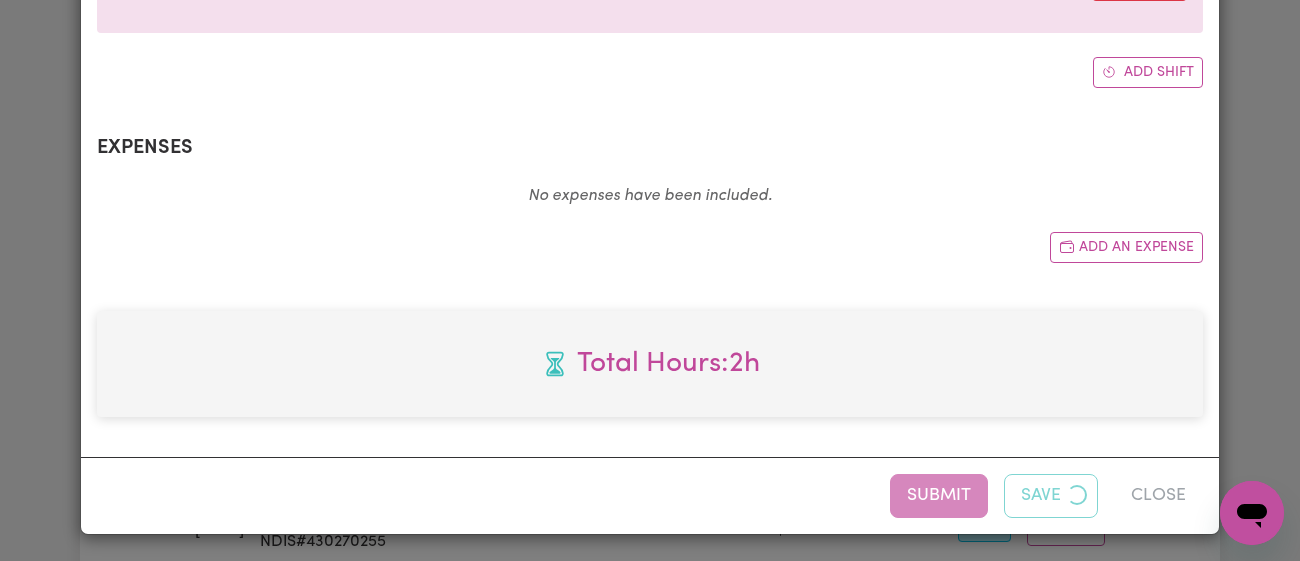 scroll, scrollTop: 0, scrollLeft: 0, axis: both 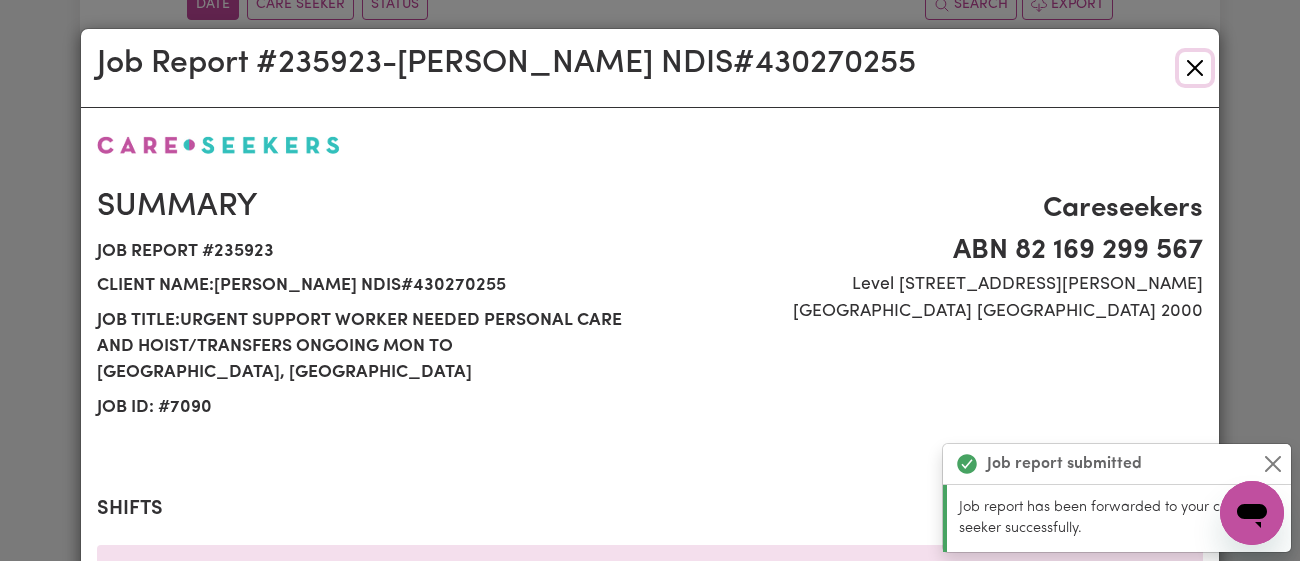 click at bounding box center (1195, 68) 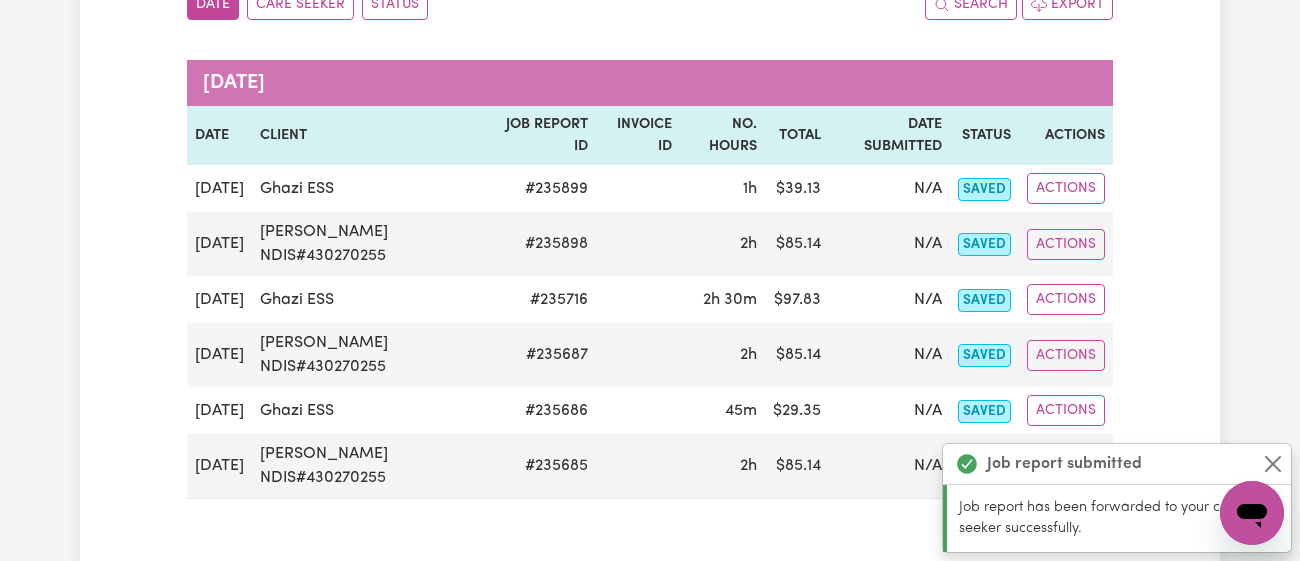 click on "Job report submitted" at bounding box center (1117, 464) 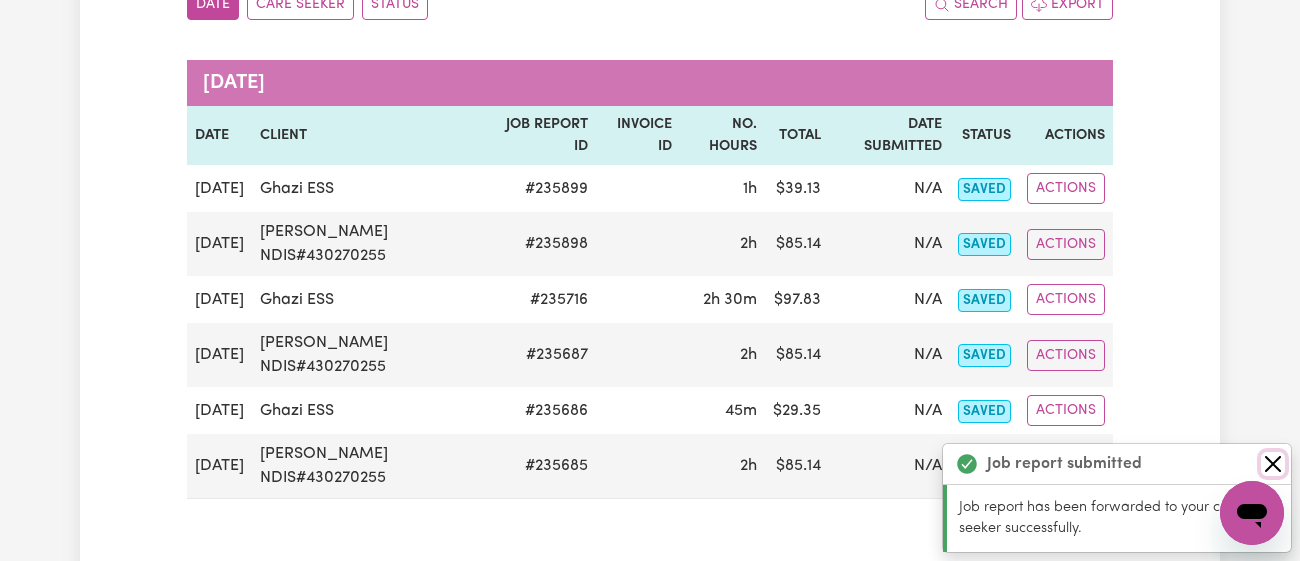 click at bounding box center (1273, 464) 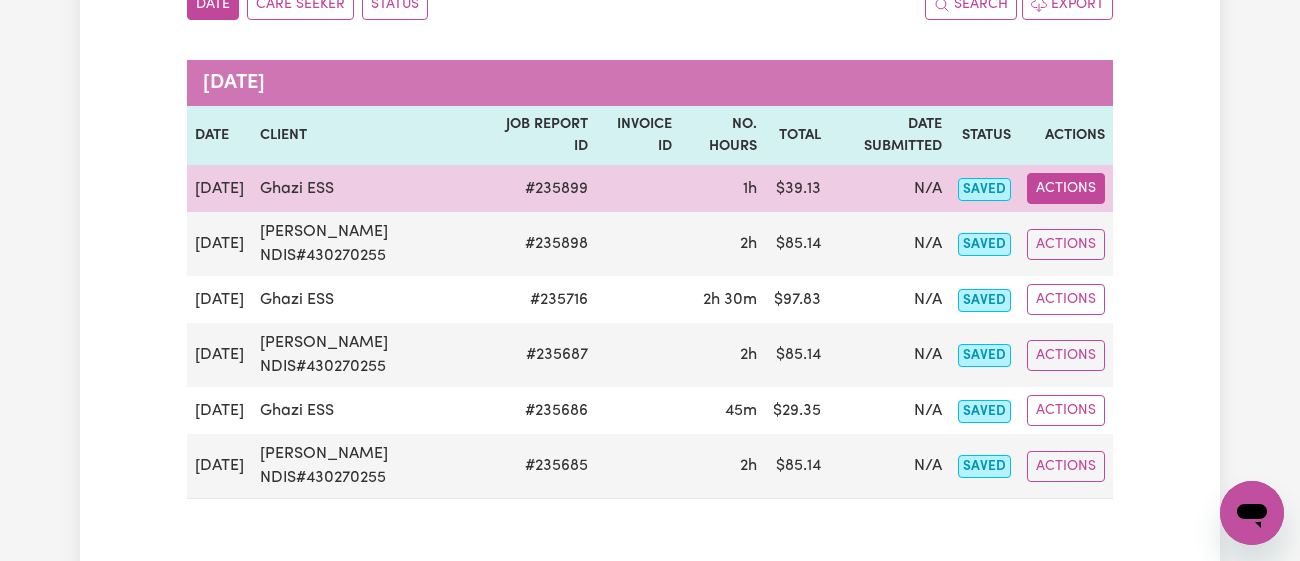 click on "Actions" at bounding box center [1066, 188] 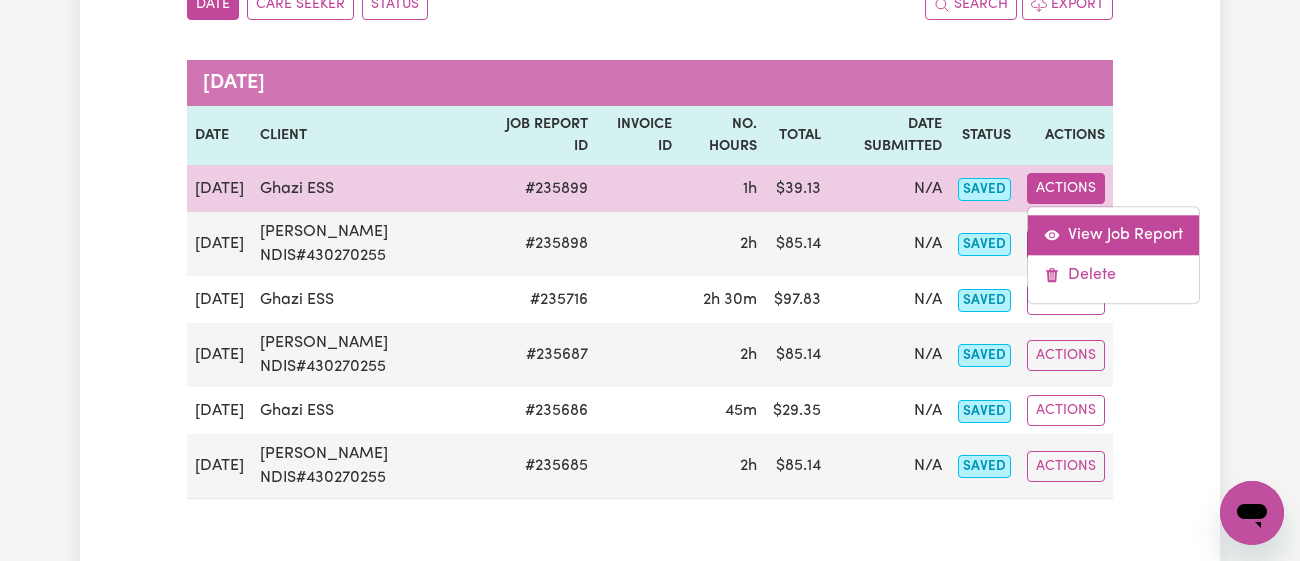 click on "View Job Report" at bounding box center (1113, 236) 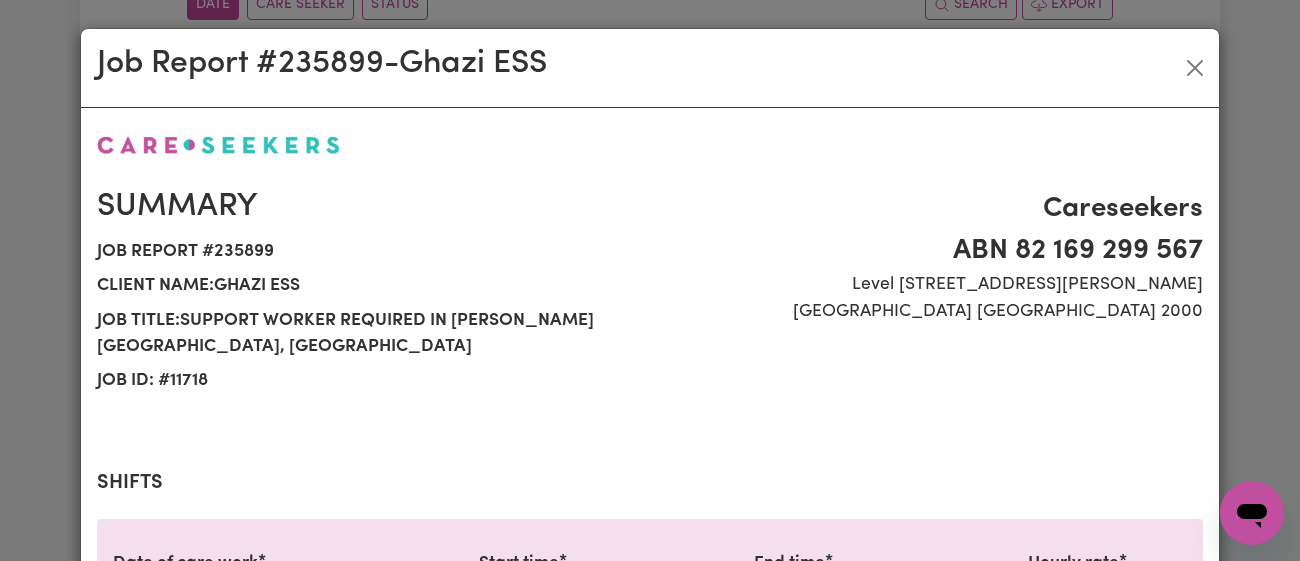 select on "43-Weekday" 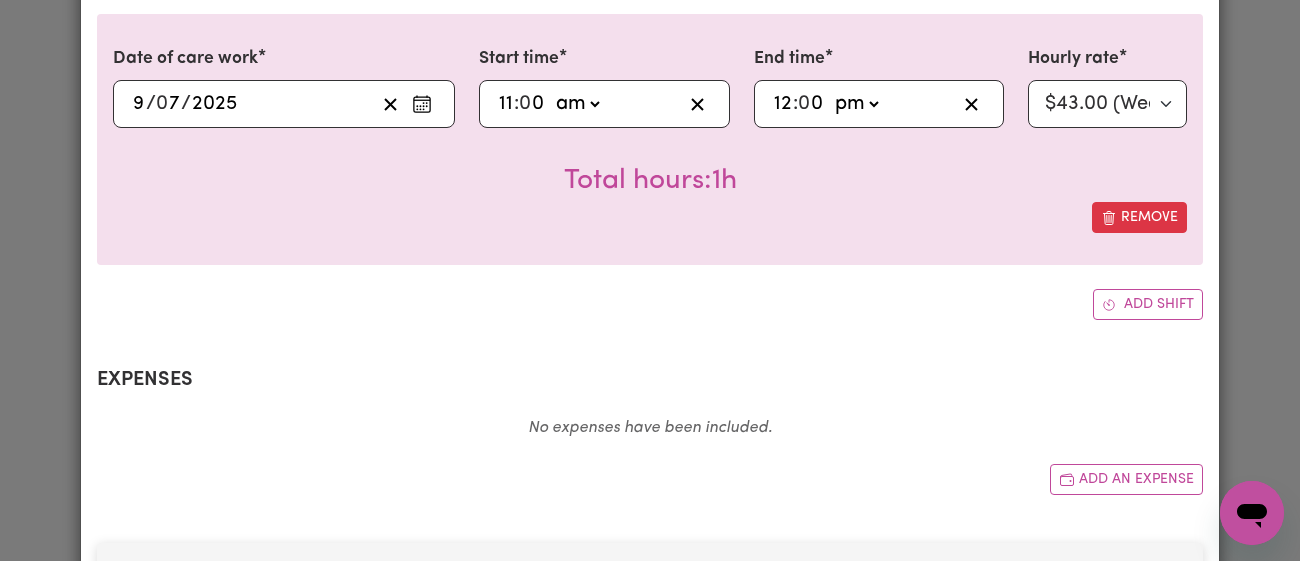 scroll, scrollTop: 737, scrollLeft: 0, axis: vertical 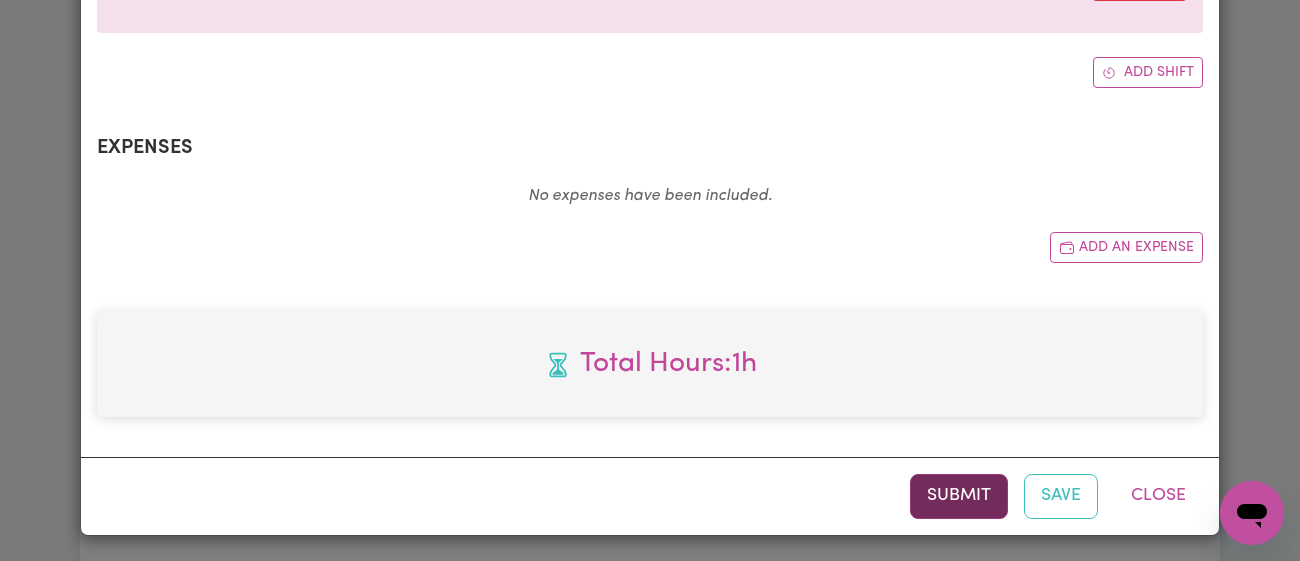 click on "Submit" at bounding box center (959, 496) 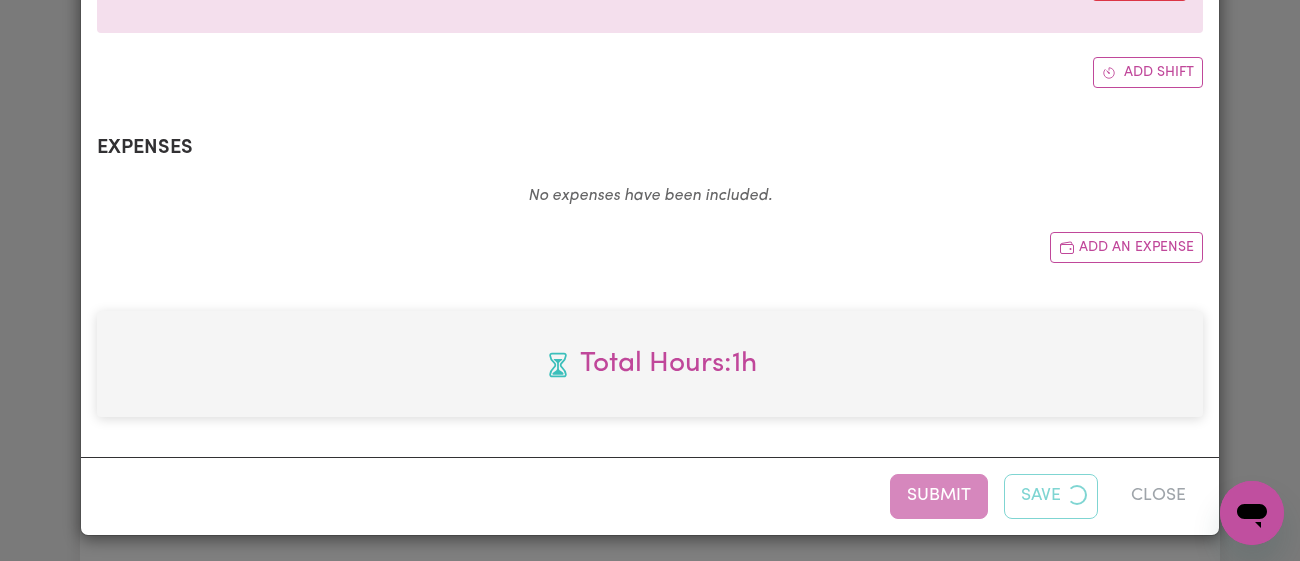 scroll, scrollTop: 0, scrollLeft: 0, axis: both 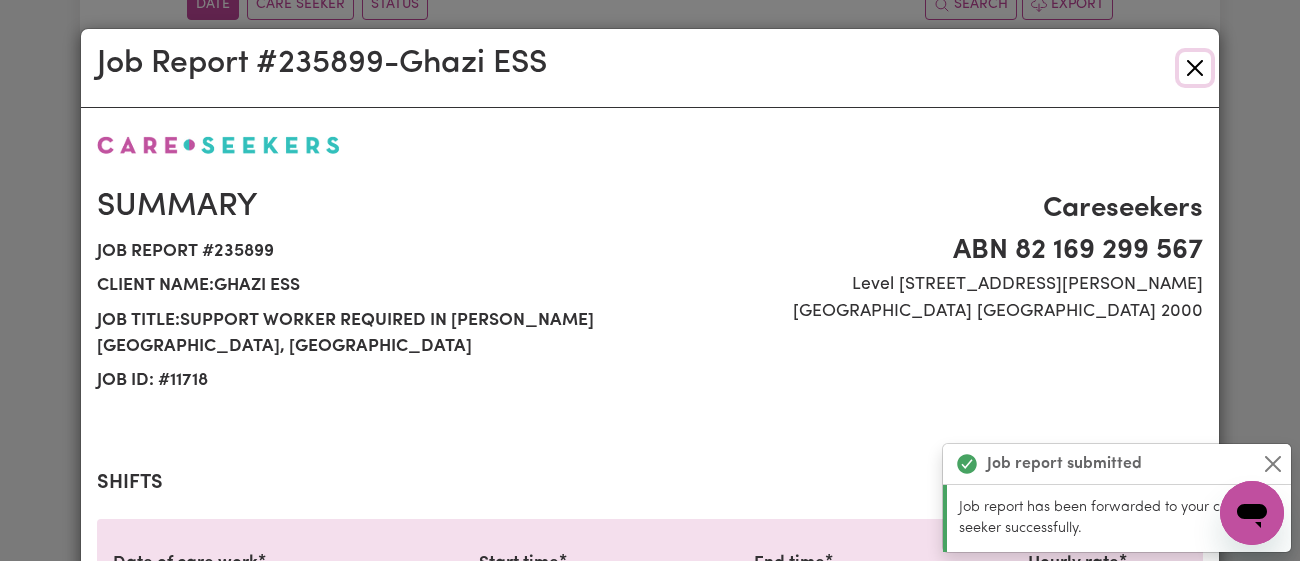 click at bounding box center [1195, 68] 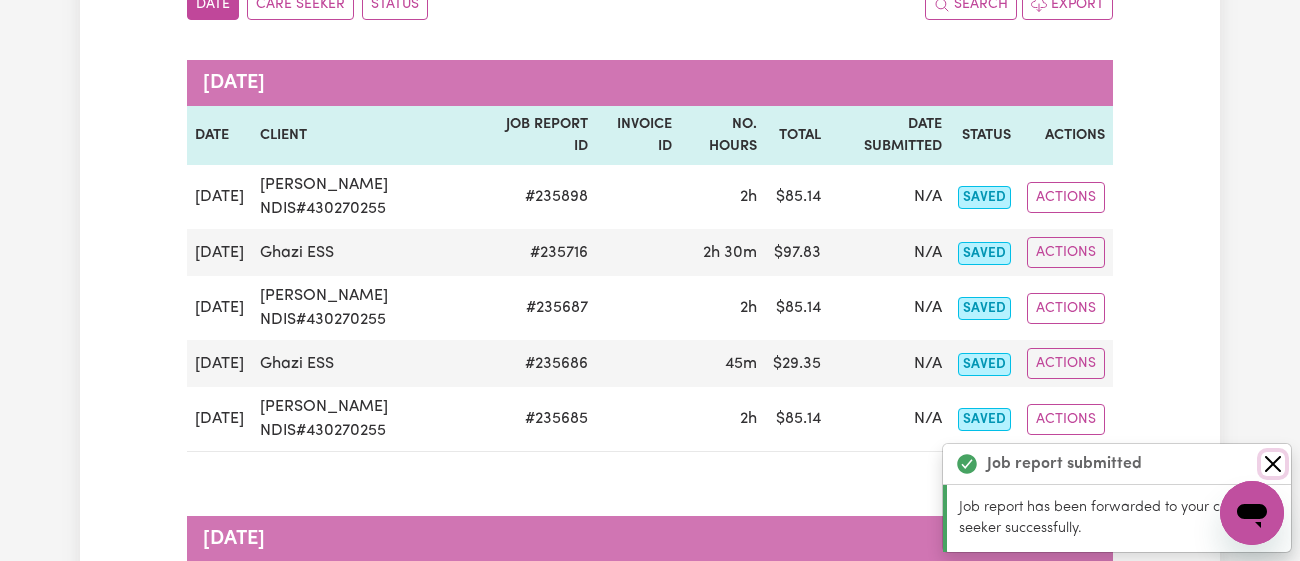 click at bounding box center [1273, 464] 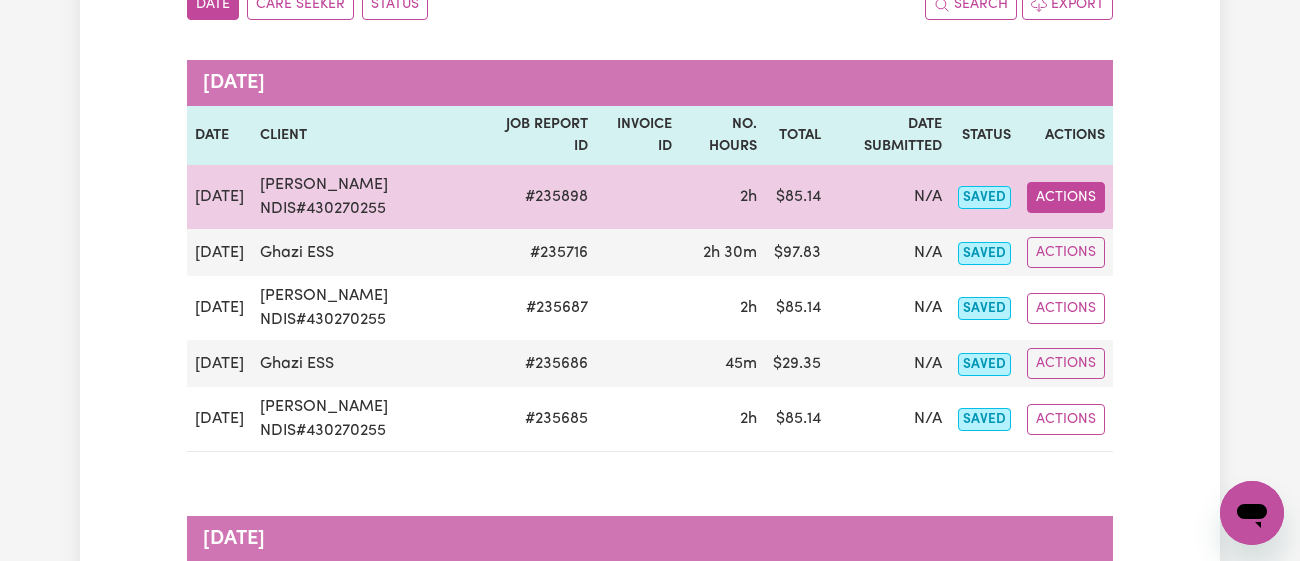 click on "Actions" at bounding box center [1066, 197] 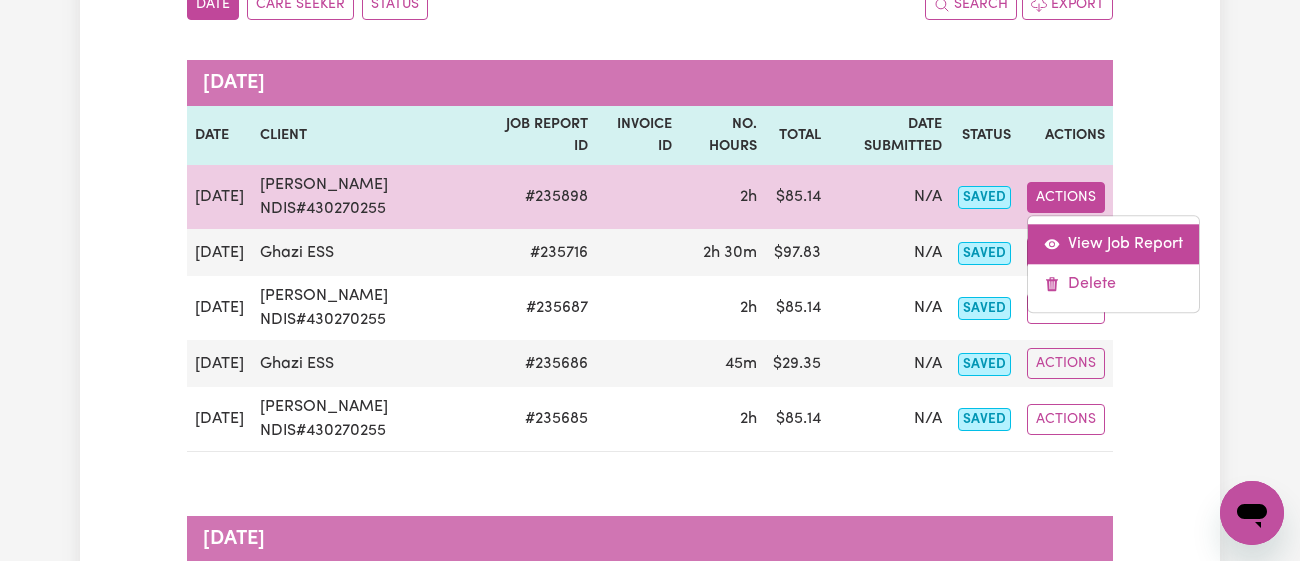 click on "View Job Report" at bounding box center [1113, 244] 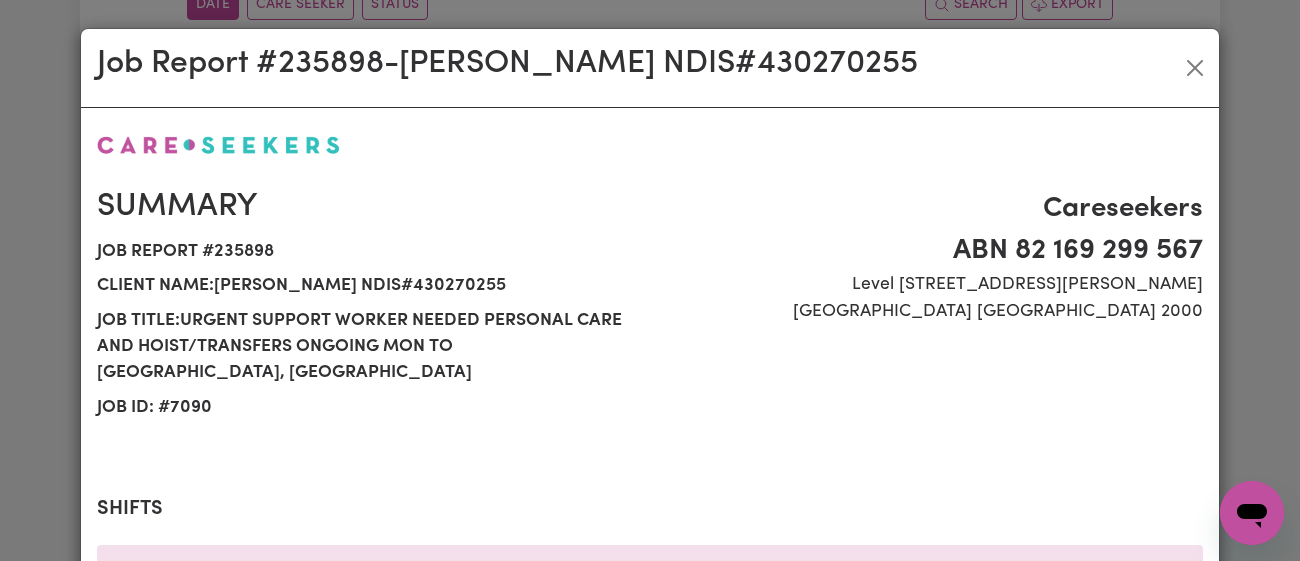 scroll, scrollTop: 764, scrollLeft: 0, axis: vertical 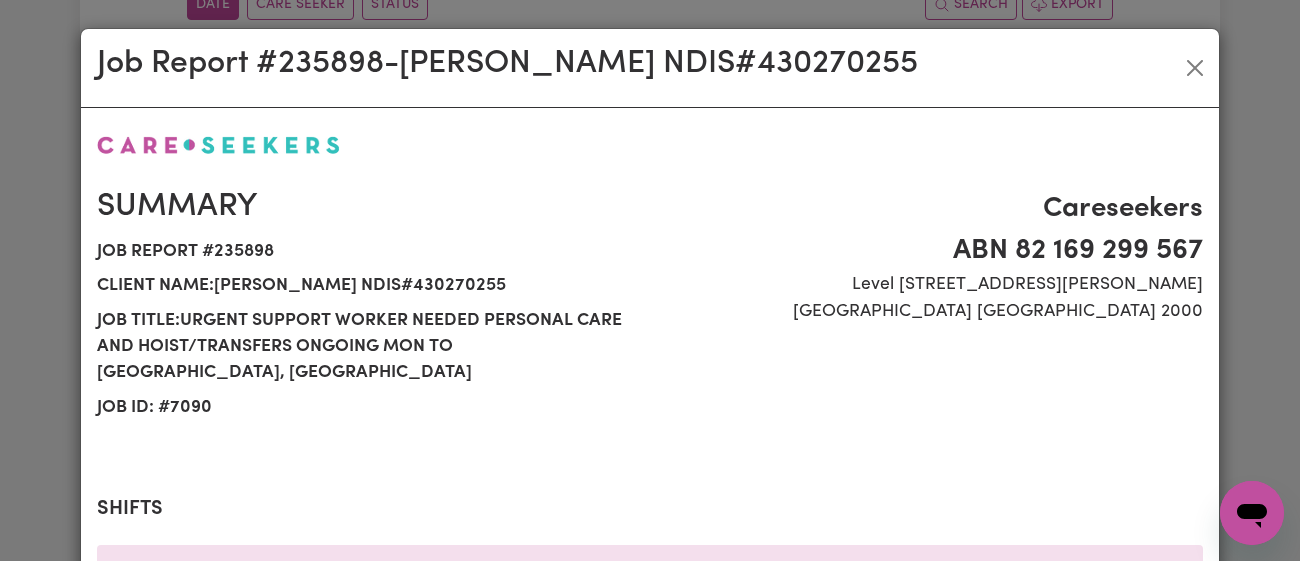 select on "46.78-Weekday" 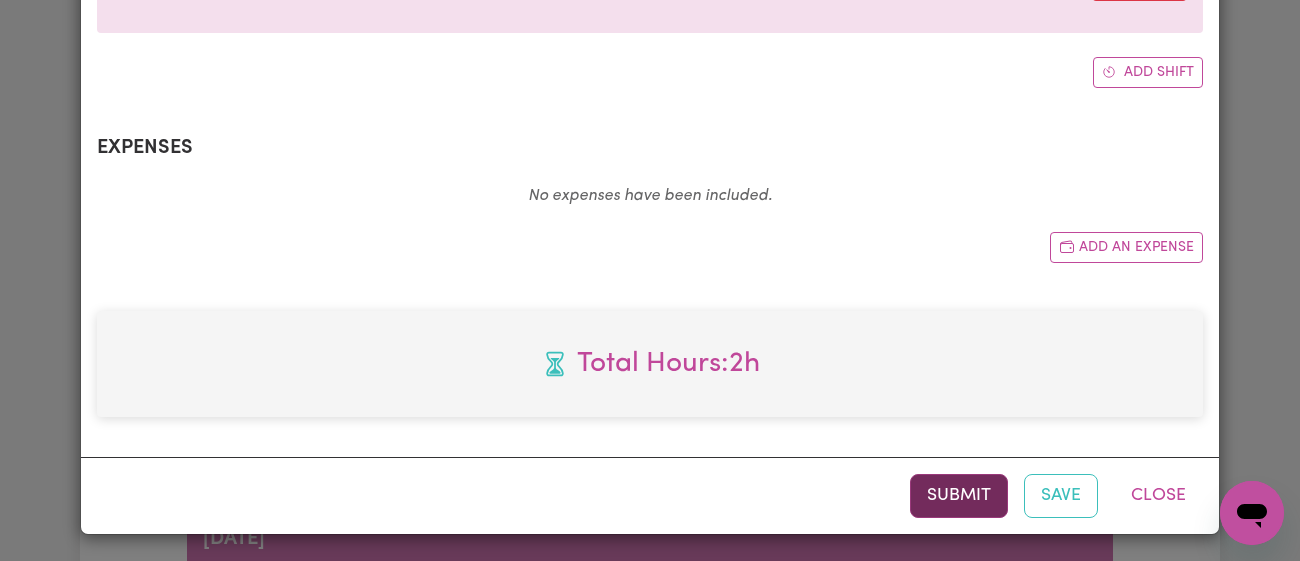 click on "Submit" at bounding box center [959, 496] 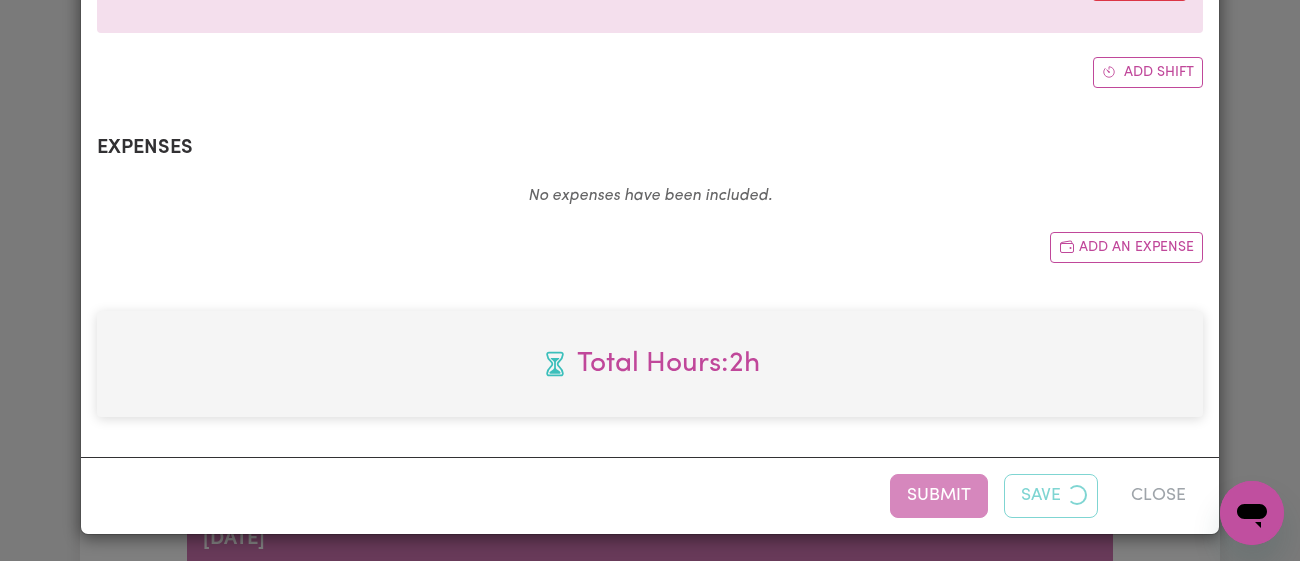 scroll, scrollTop: 0, scrollLeft: 0, axis: both 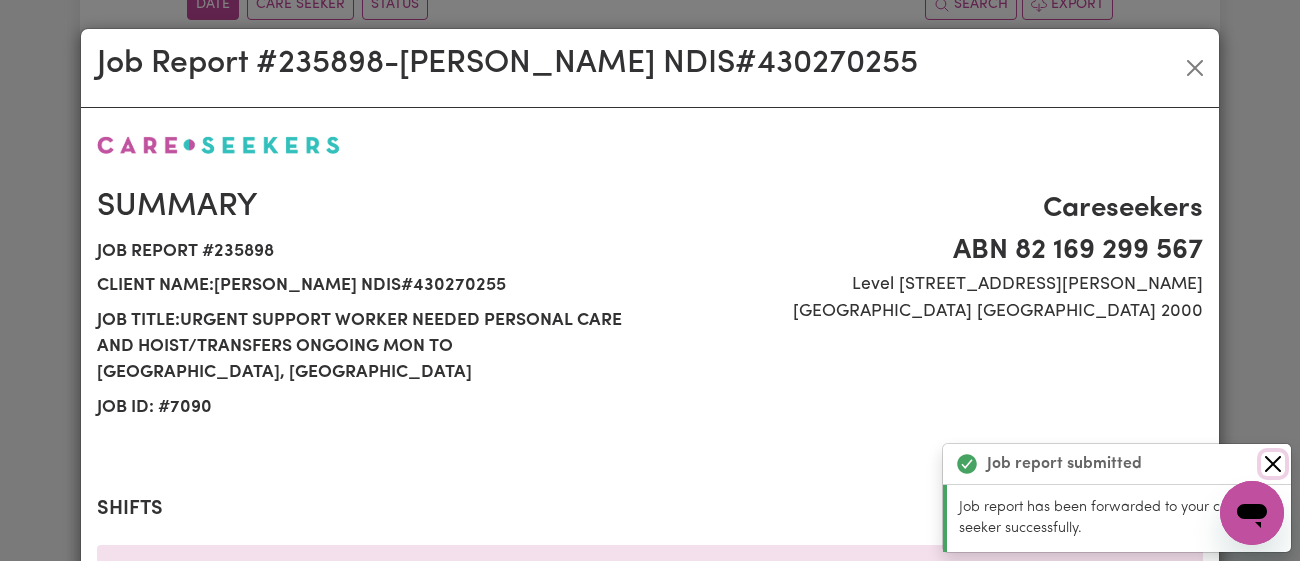 click at bounding box center (1273, 464) 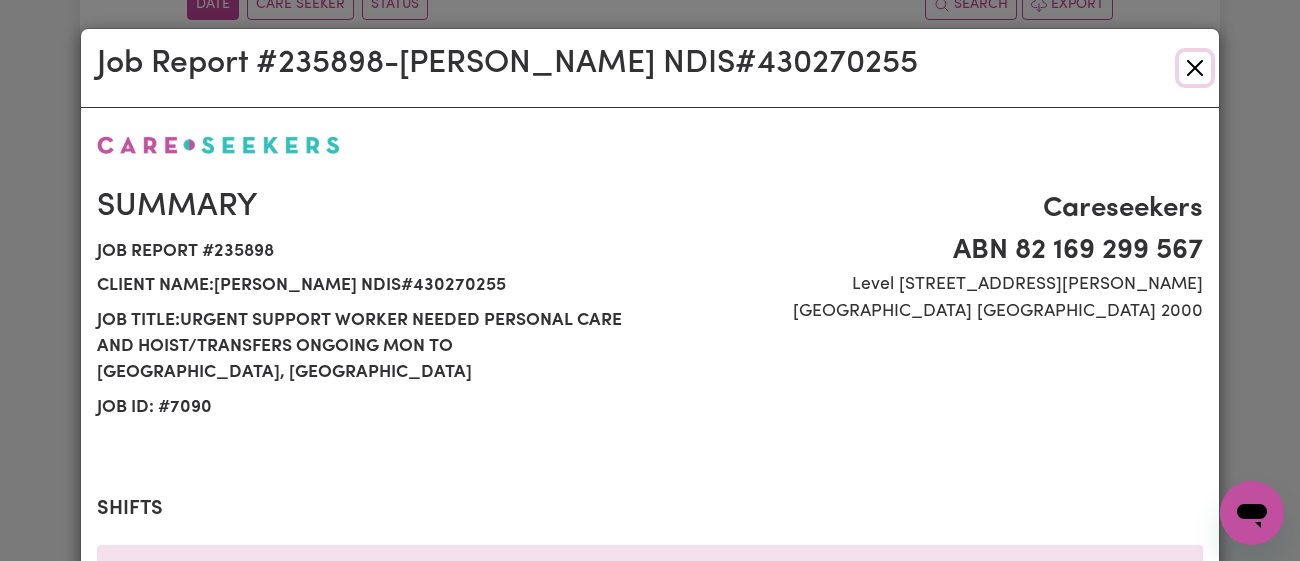 click at bounding box center (1195, 68) 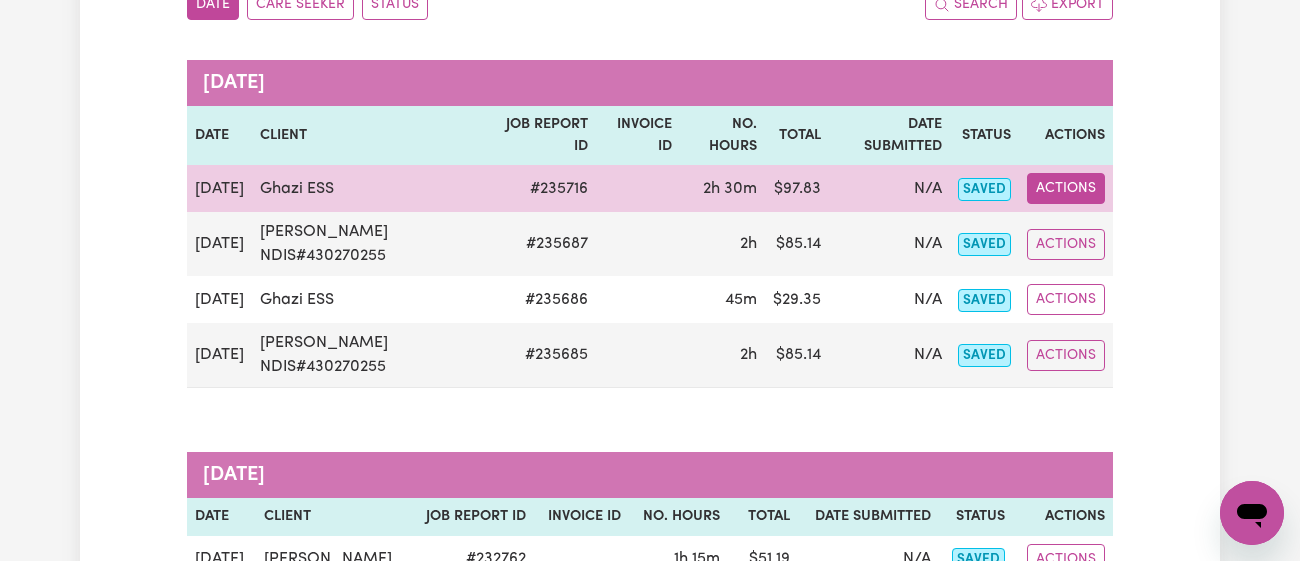 click on "Actions" at bounding box center [1066, 188] 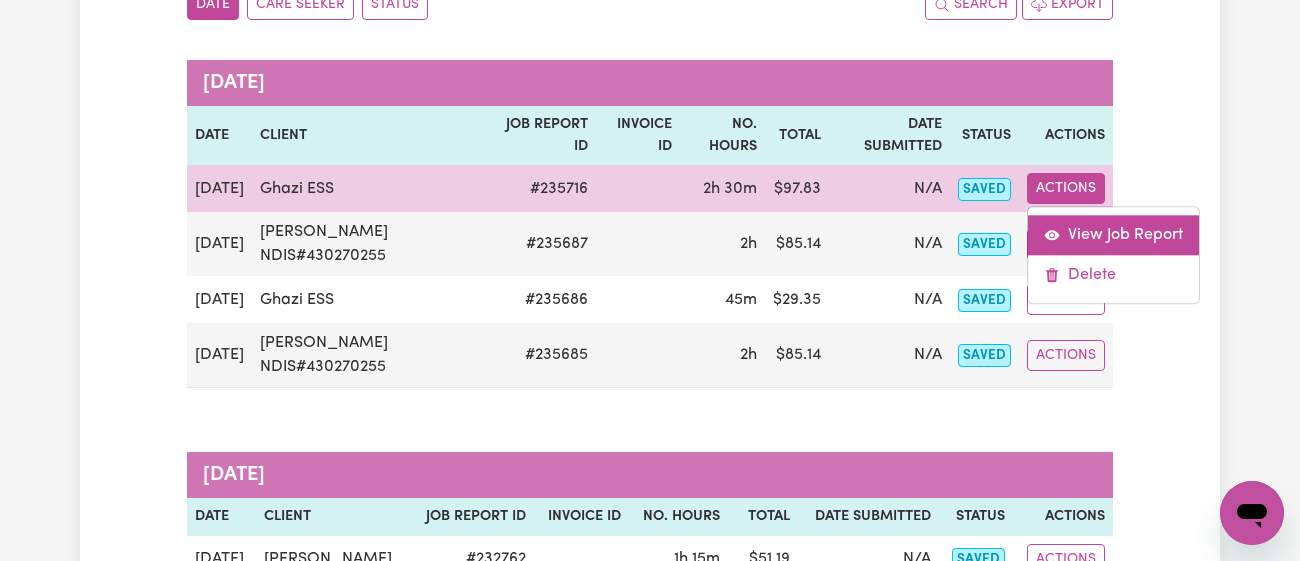 click on "View Job Report" at bounding box center (1113, 236) 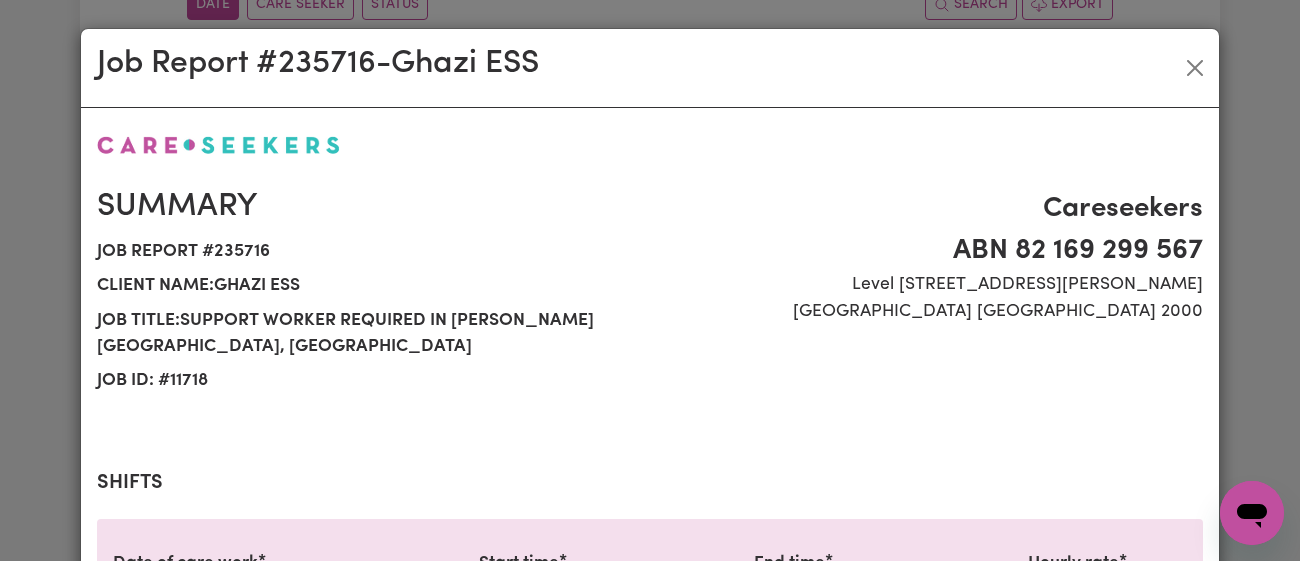 select on "43-Weekday" 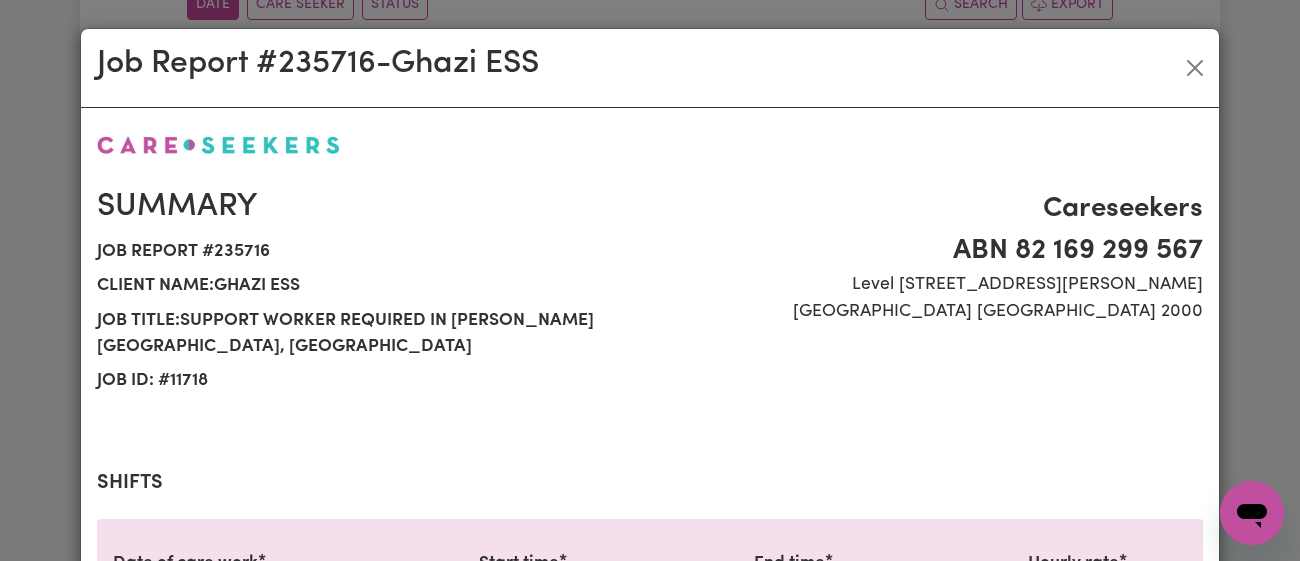 scroll, scrollTop: 737, scrollLeft: 0, axis: vertical 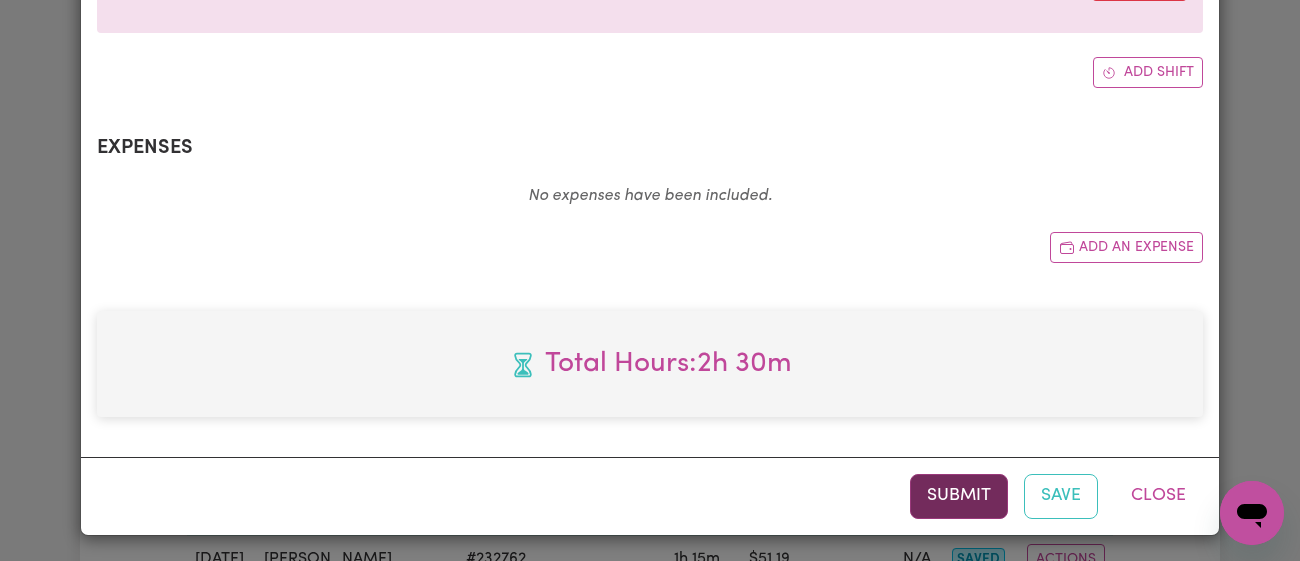click on "Submit" at bounding box center [959, 496] 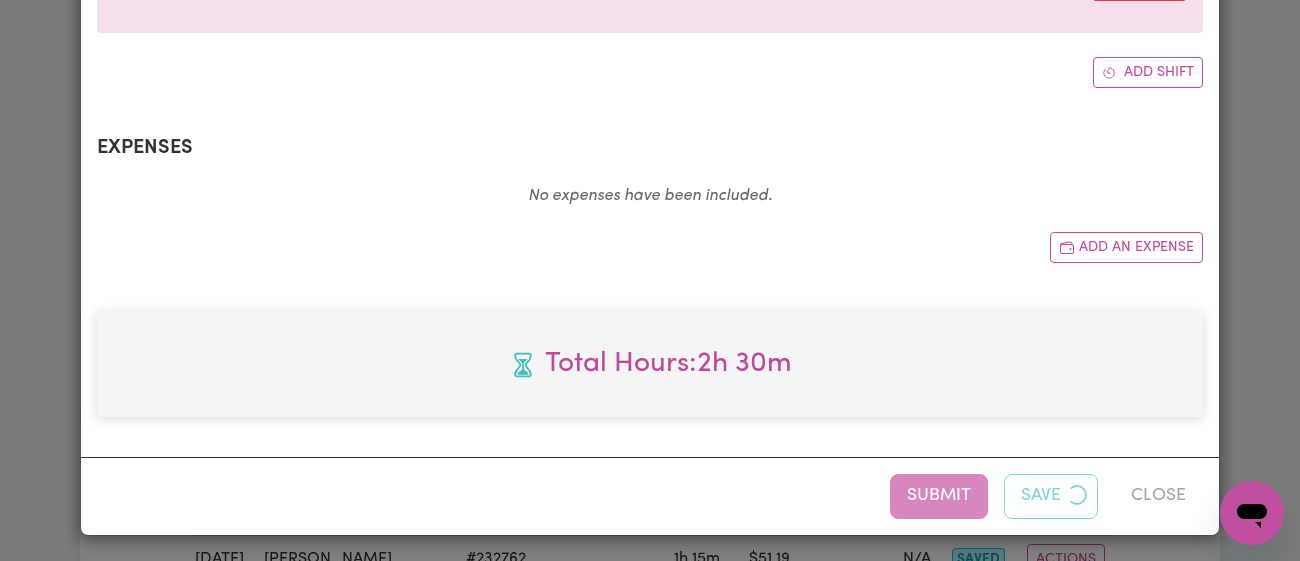 scroll, scrollTop: 0, scrollLeft: 0, axis: both 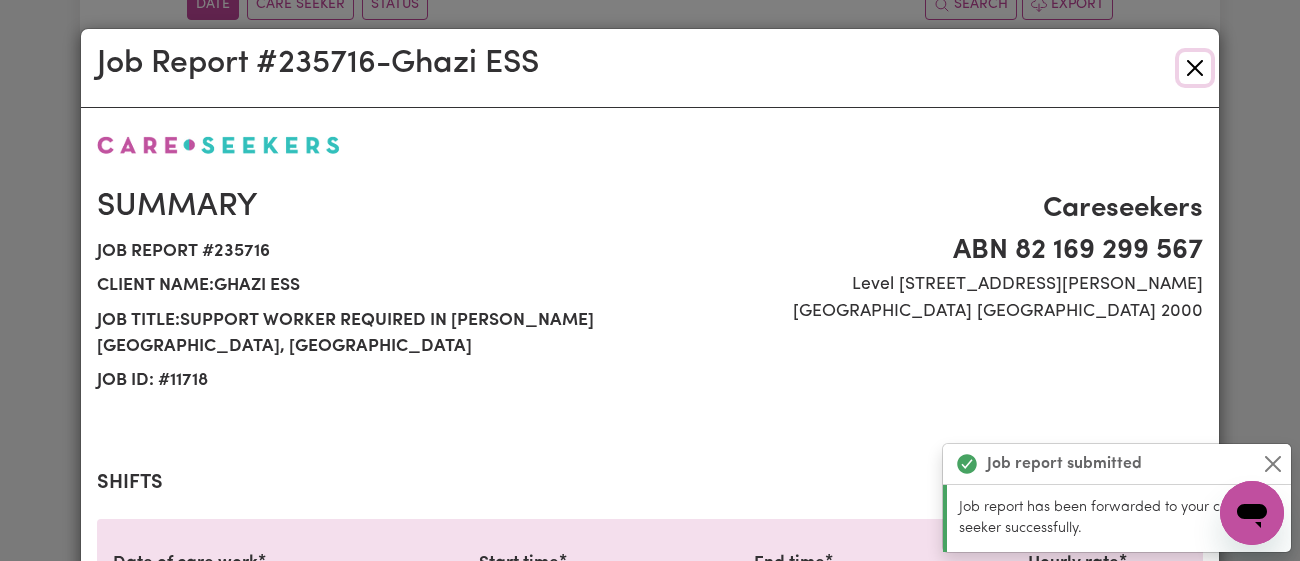 click at bounding box center (1195, 68) 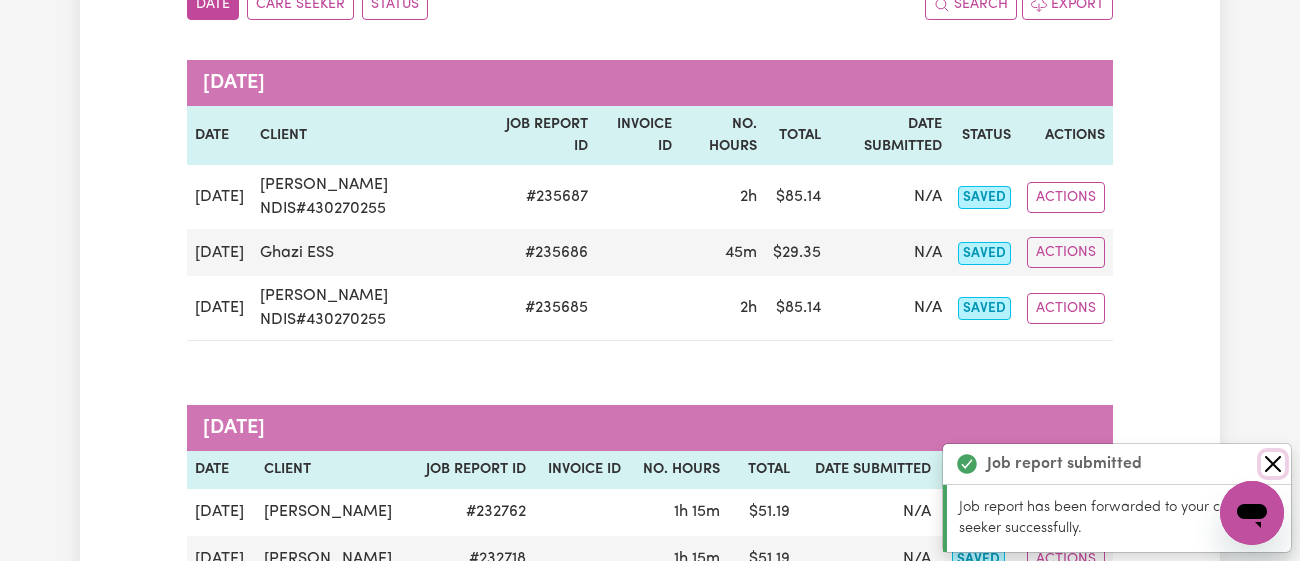 click at bounding box center [1273, 464] 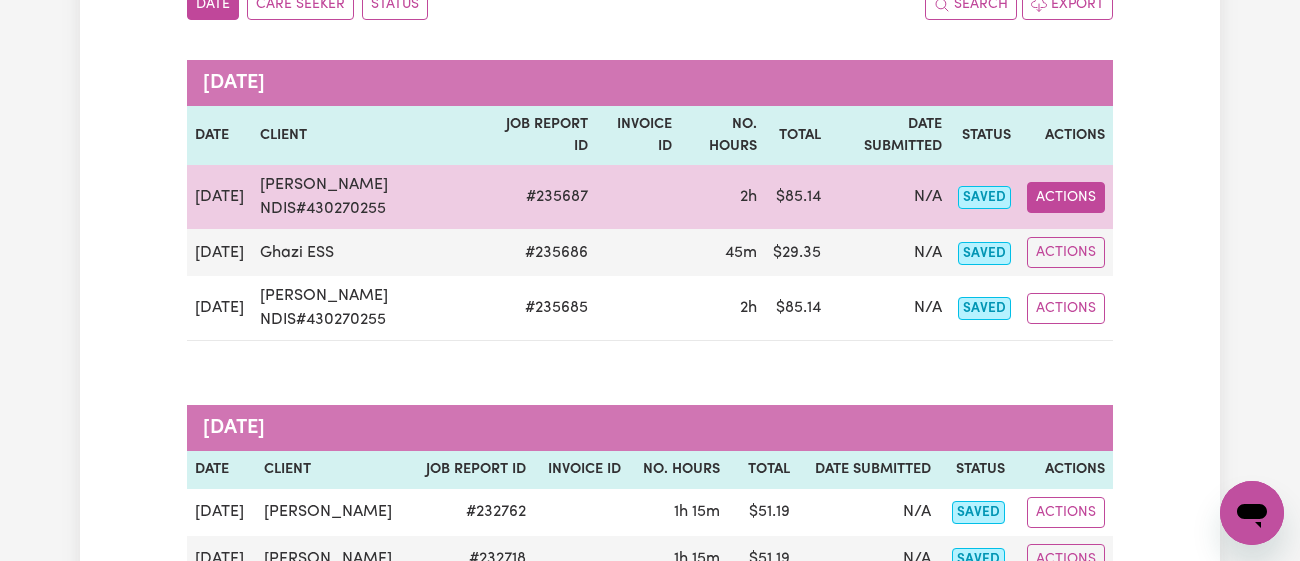 click on "Actions" at bounding box center (1066, 197) 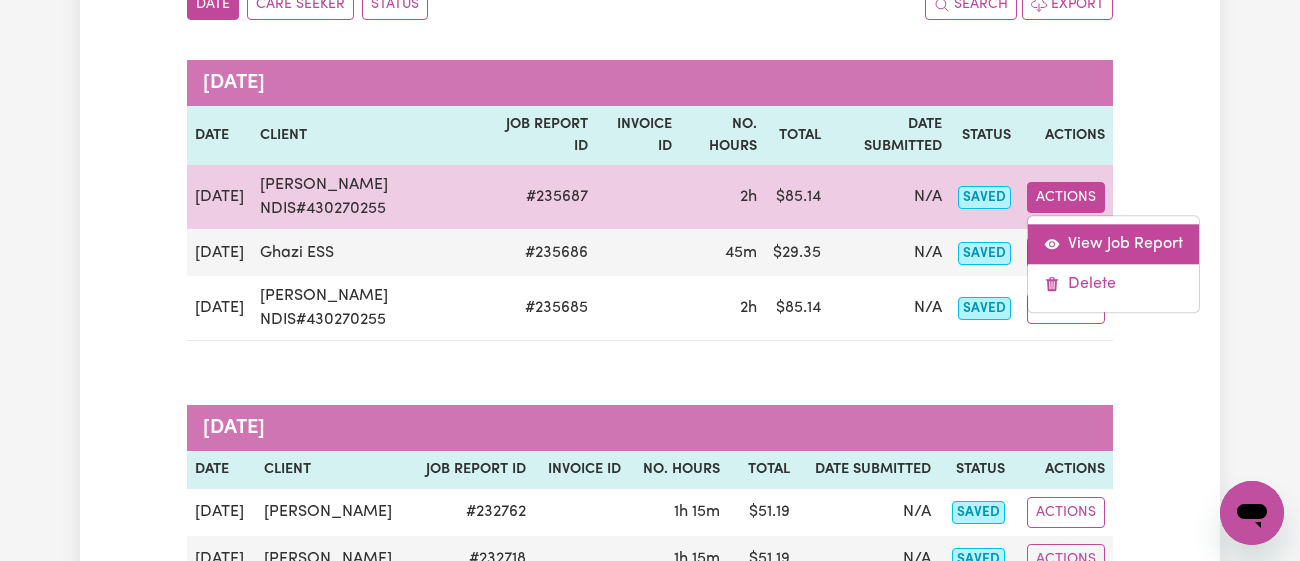 click on "View Job Report" at bounding box center [1113, 244] 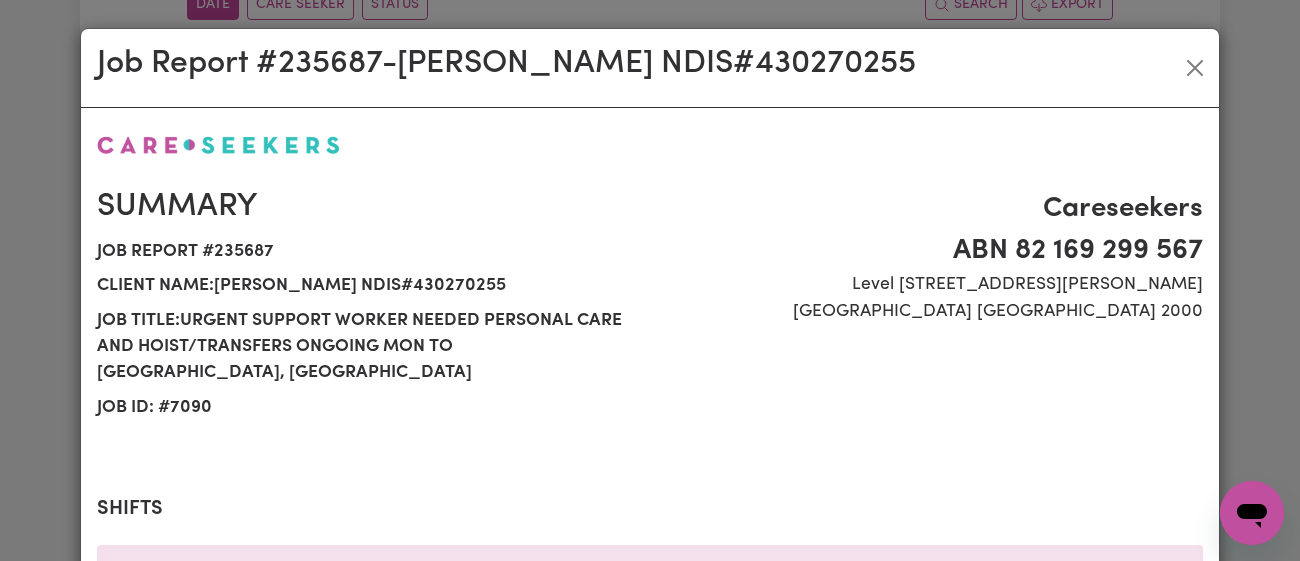 scroll, scrollTop: 764, scrollLeft: 0, axis: vertical 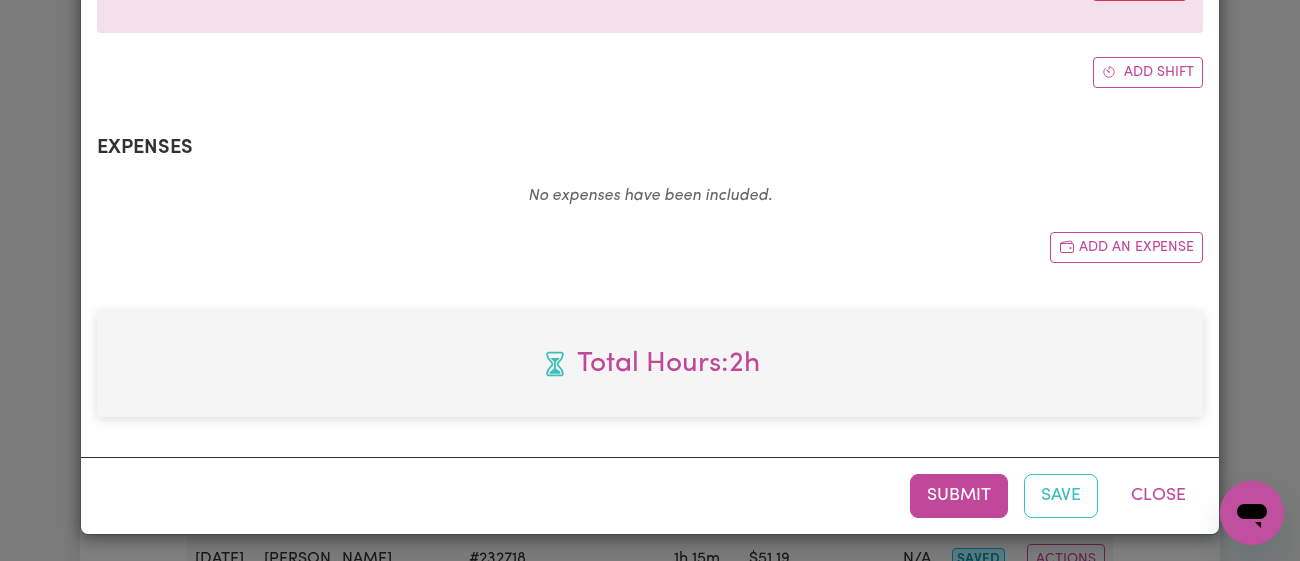 select on "46.78-Weekday" 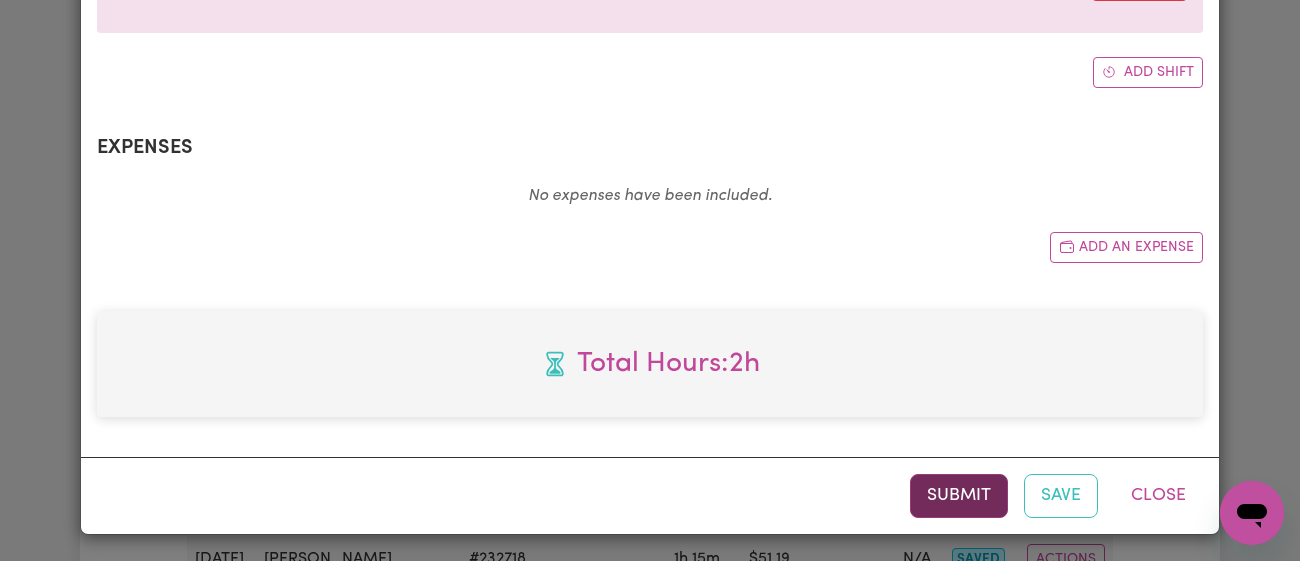 click on "Submit" at bounding box center (959, 496) 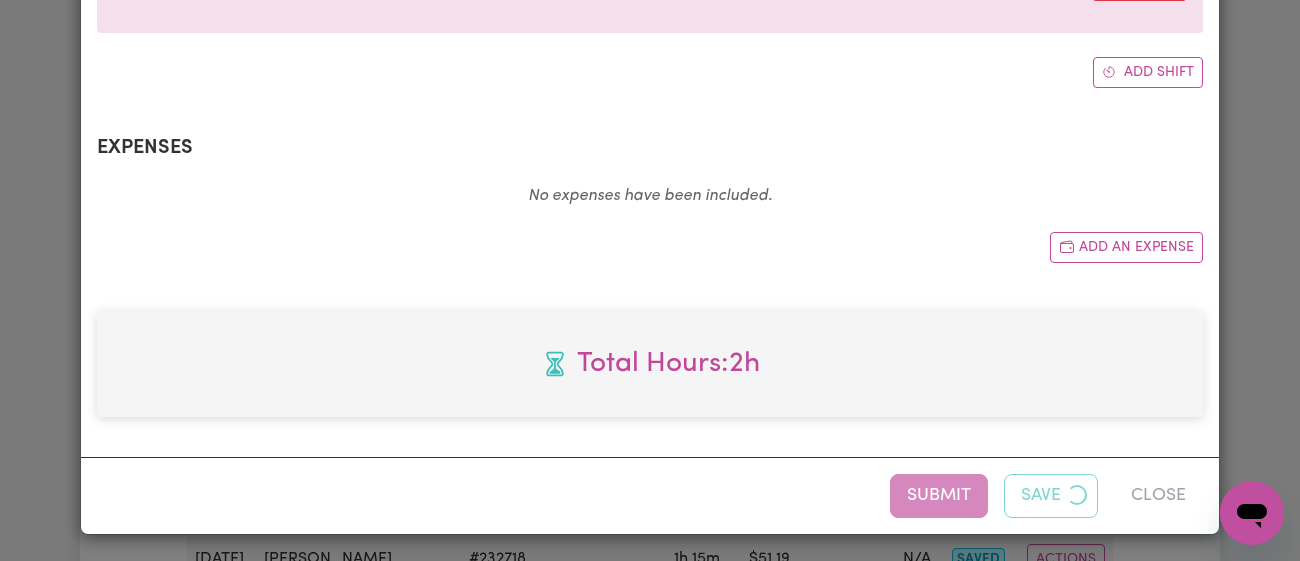 scroll, scrollTop: 0, scrollLeft: 0, axis: both 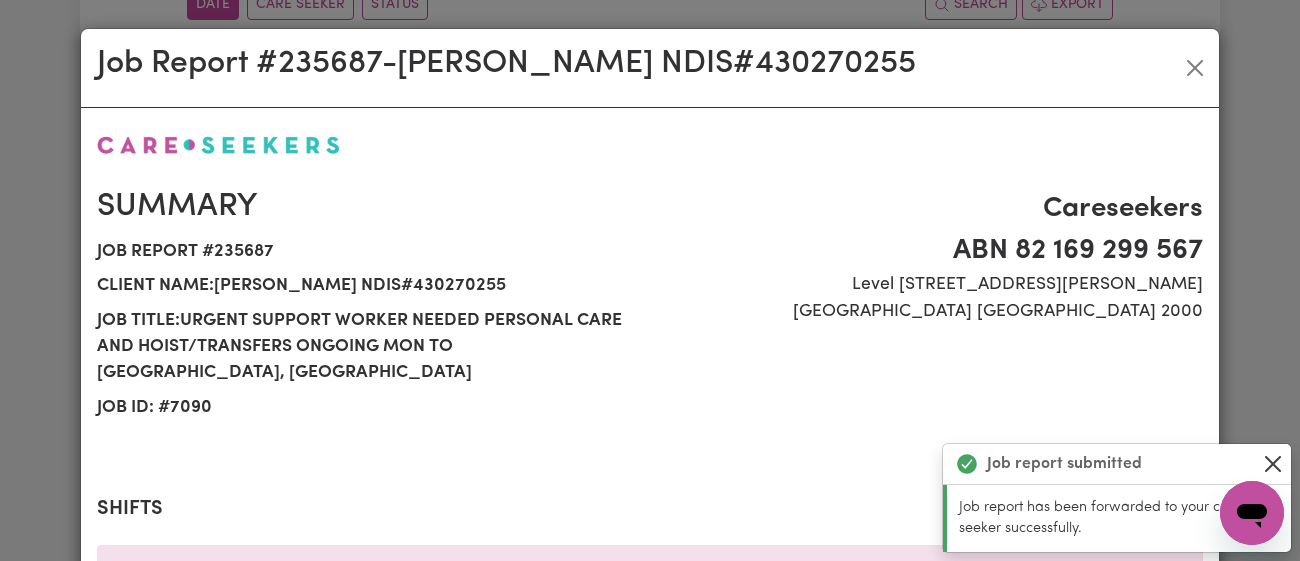 click at bounding box center [1273, 464] 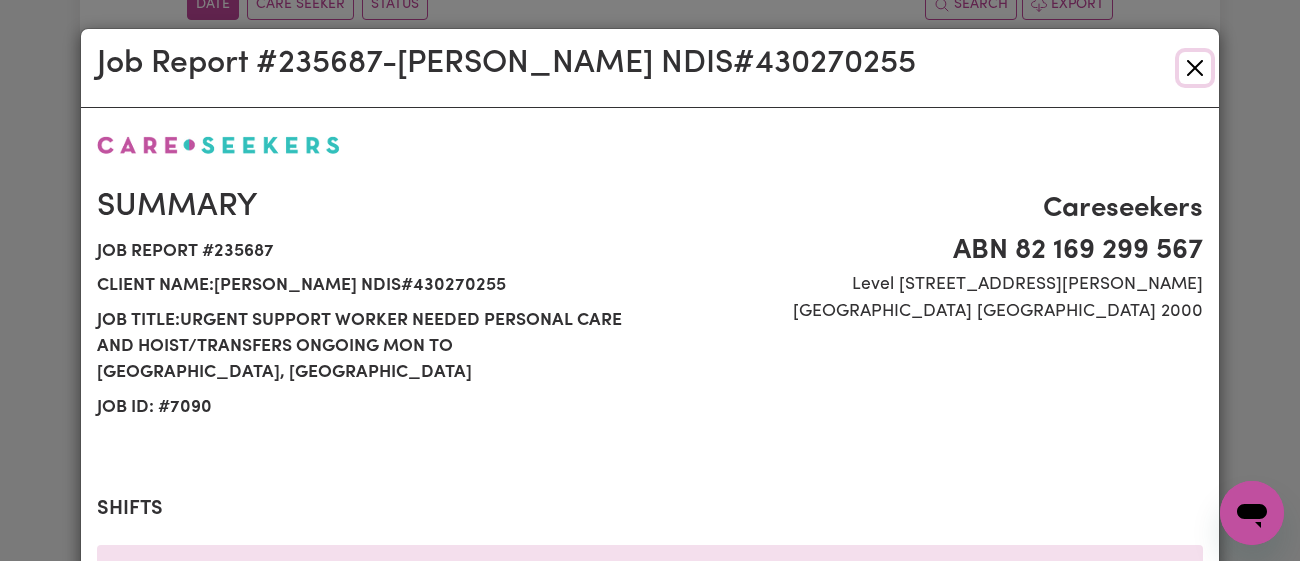 click at bounding box center (1195, 68) 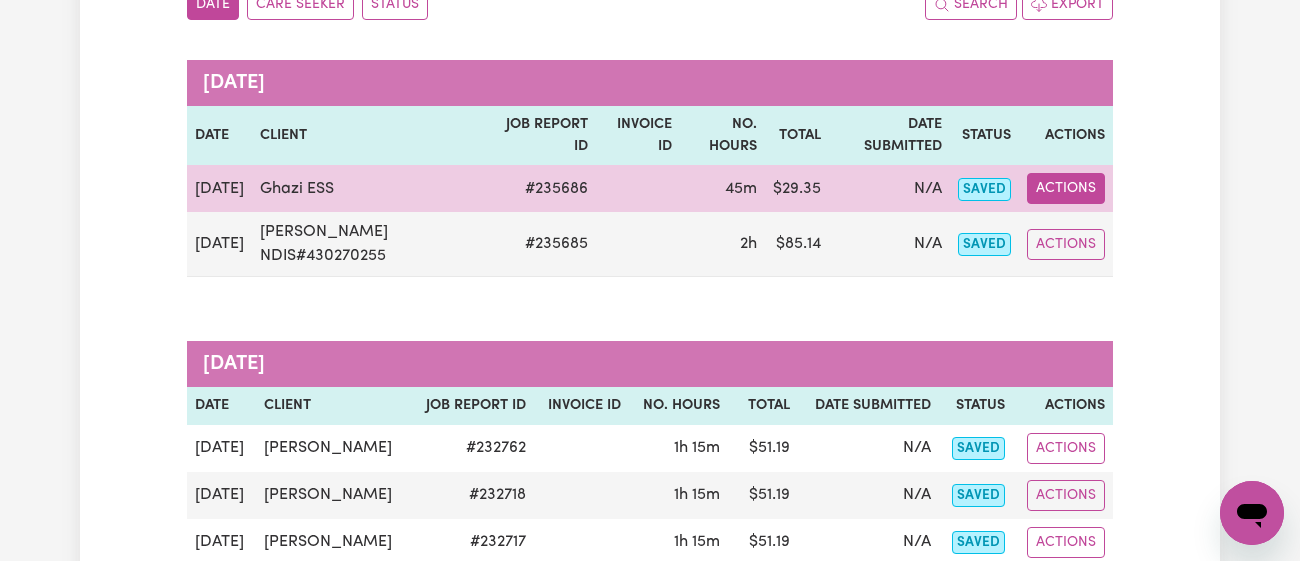click on "Actions" at bounding box center (1066, 188) 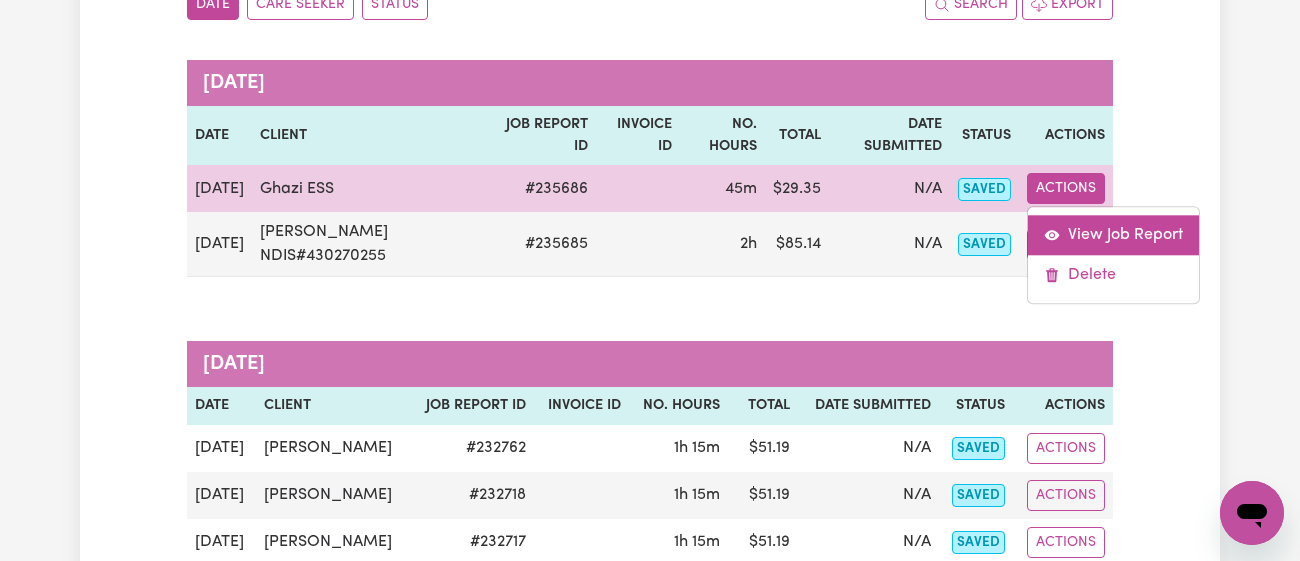 click on "View Job Report" at bounding box center [1113, 236] 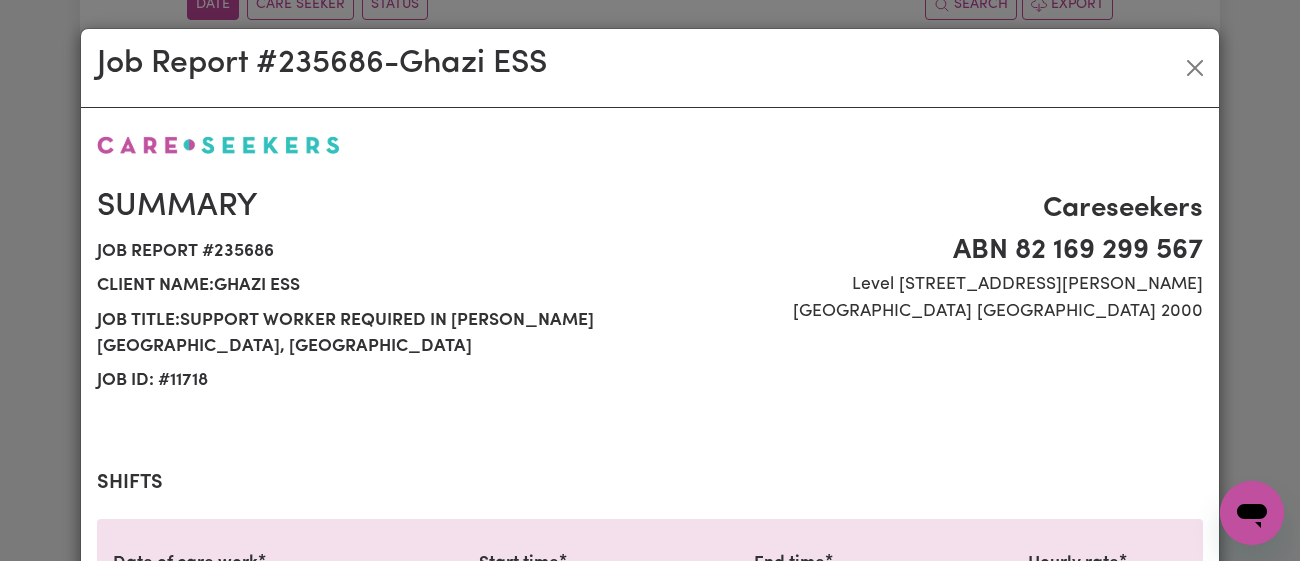 select on "43-Weekday" 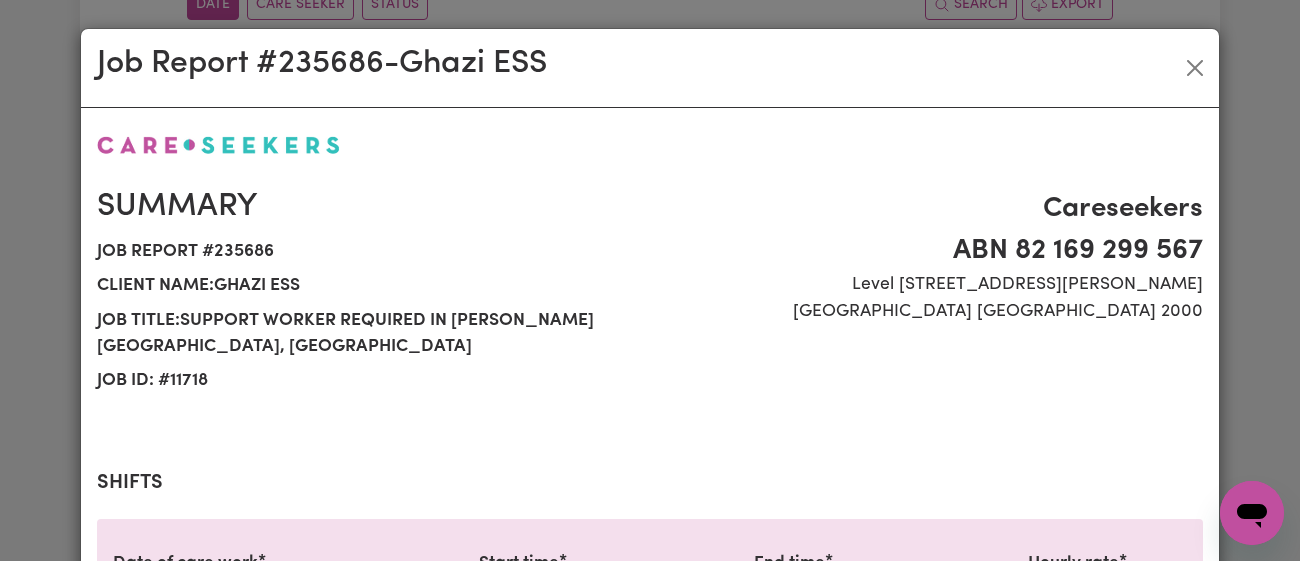 scroll, scrollTop: 737, scrollLeft: 0, axis: vertical 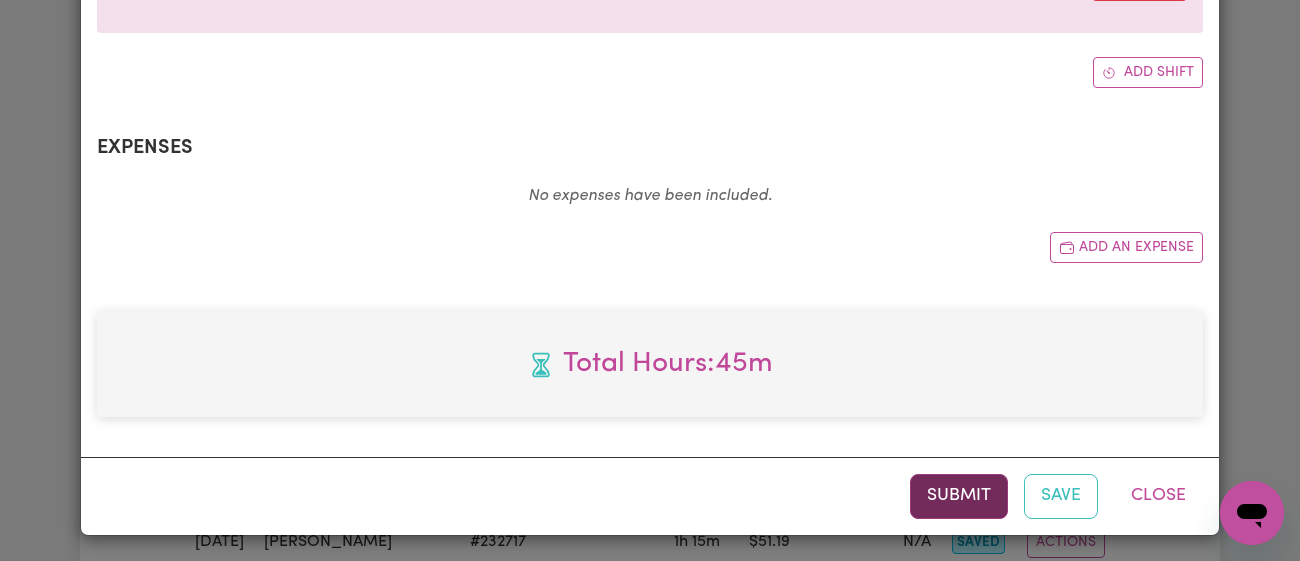 click on "Submit" at bounding box center [959, 496] 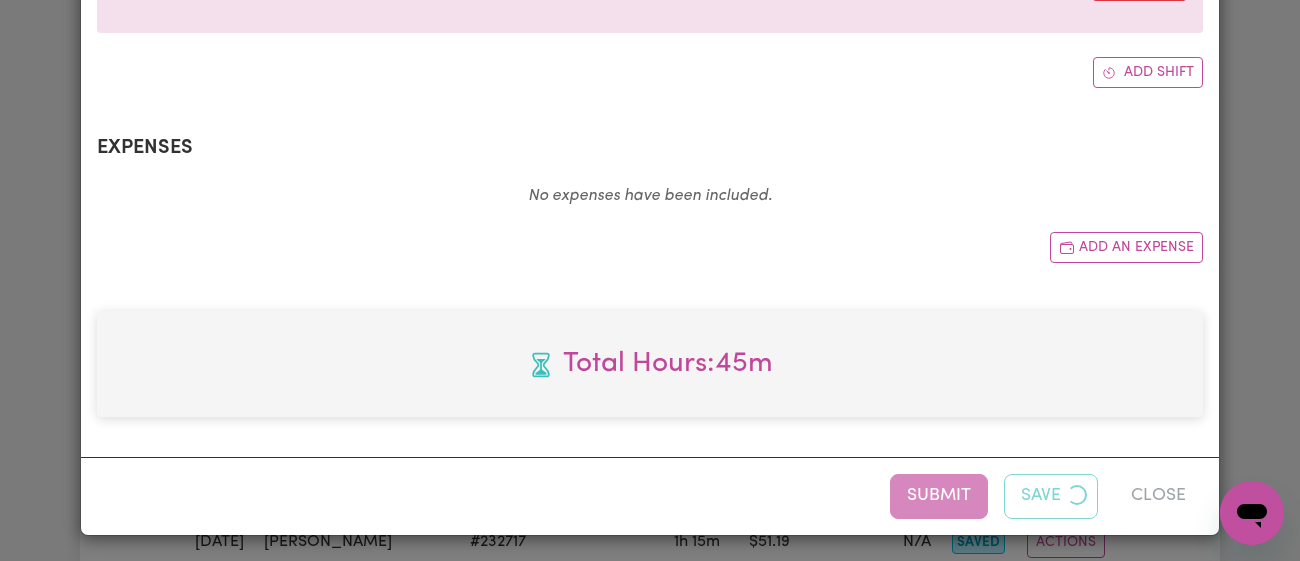 scroll, scrollTop: 0, scrollLeft: 0, axis: both 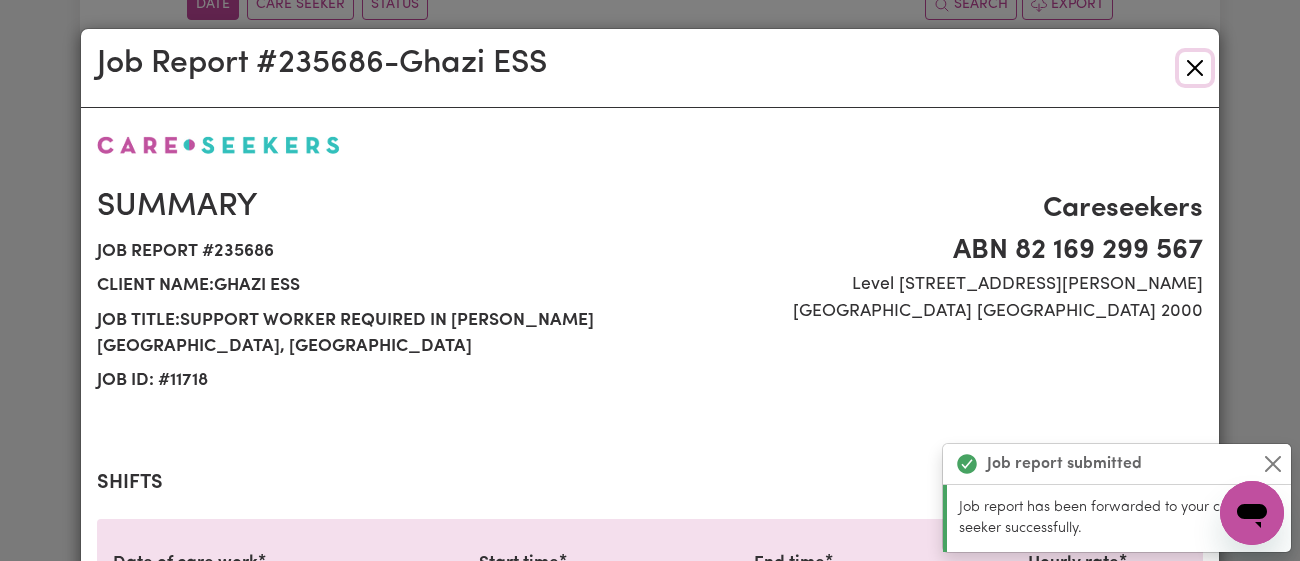click at bounding box center [1195, 68] 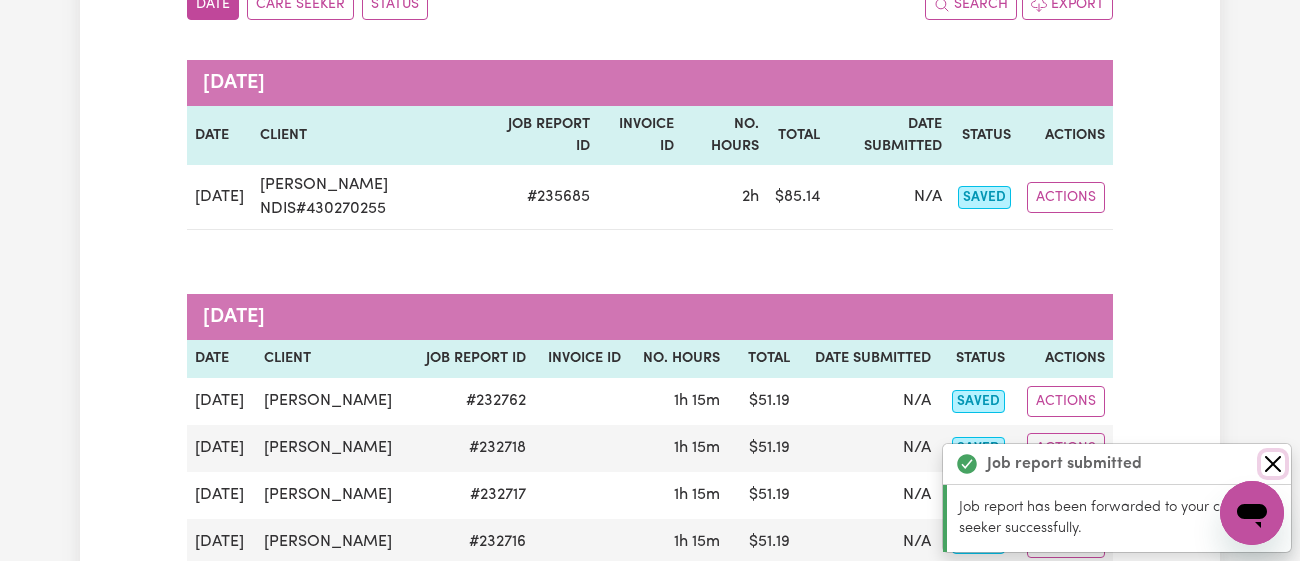 click at bounding box center [1273, 464] 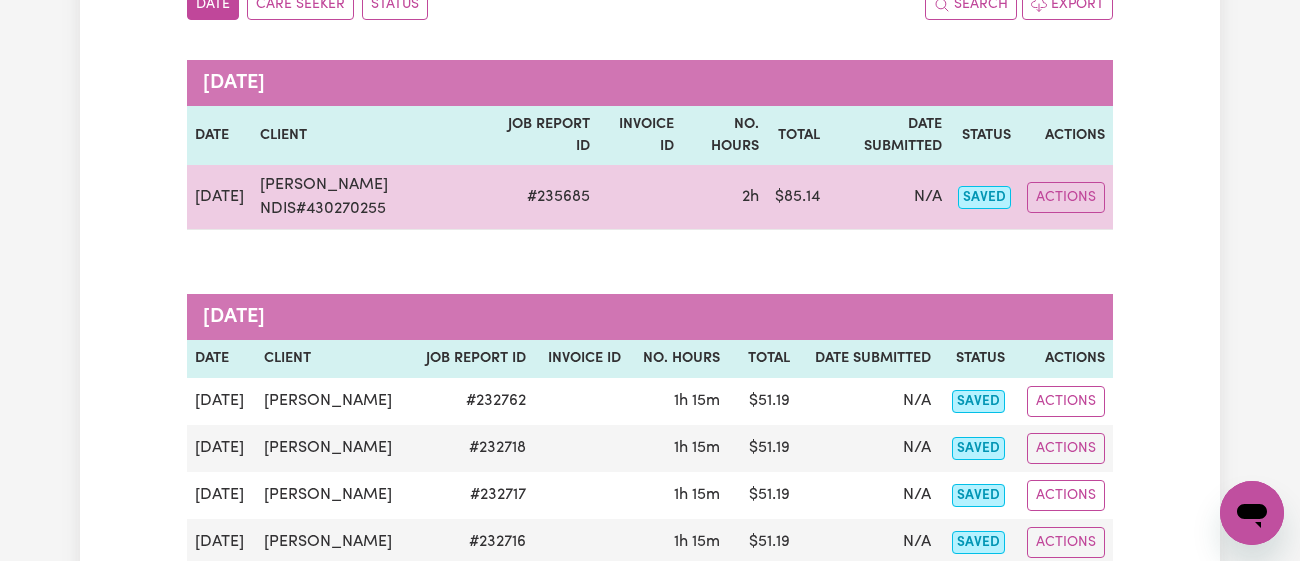 click on "Actions" at bounding box center [1066, 197] 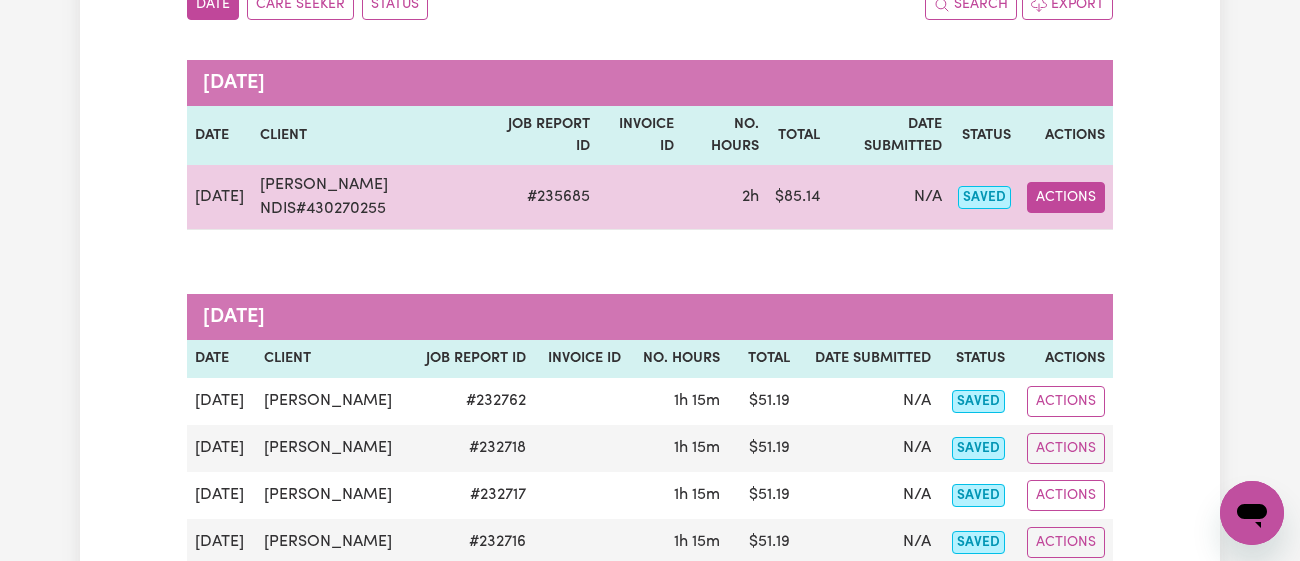 click on "Actions" at bounding box center (1066, 197) 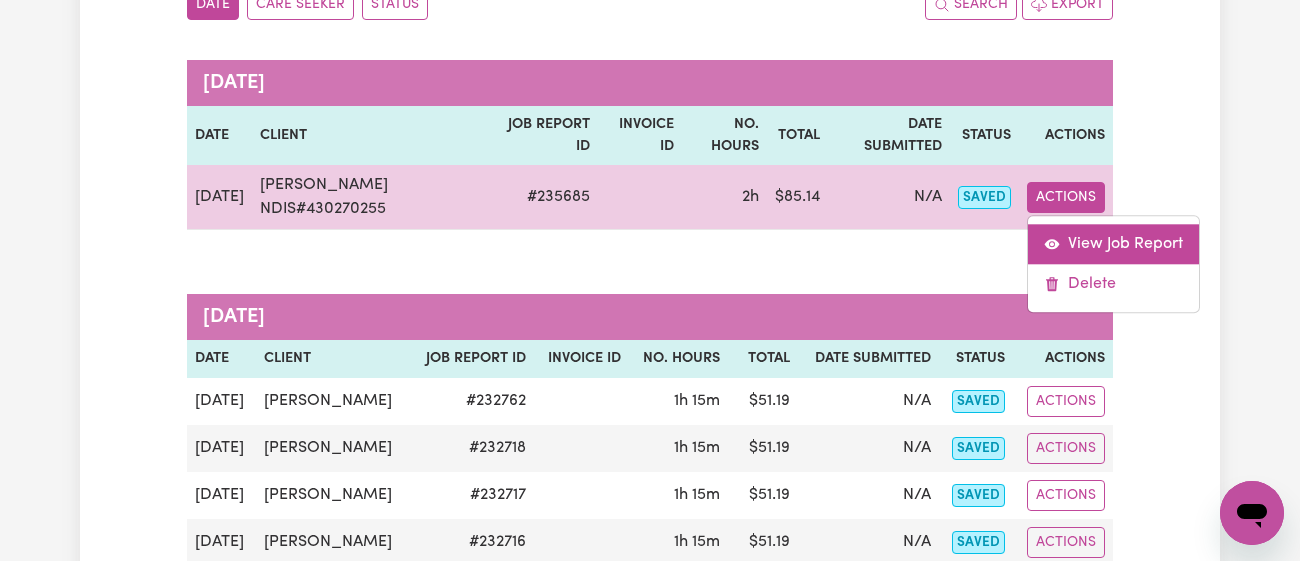 click on "View Job Report" at bounding box center (1113, 244) 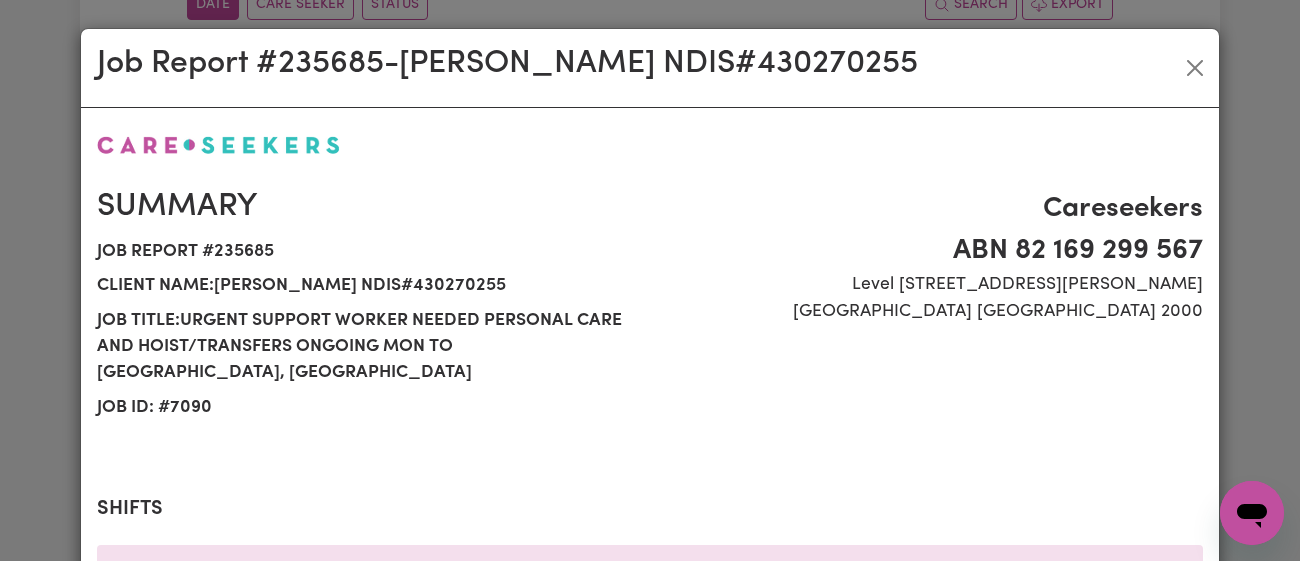select on "46.78-Weekday" 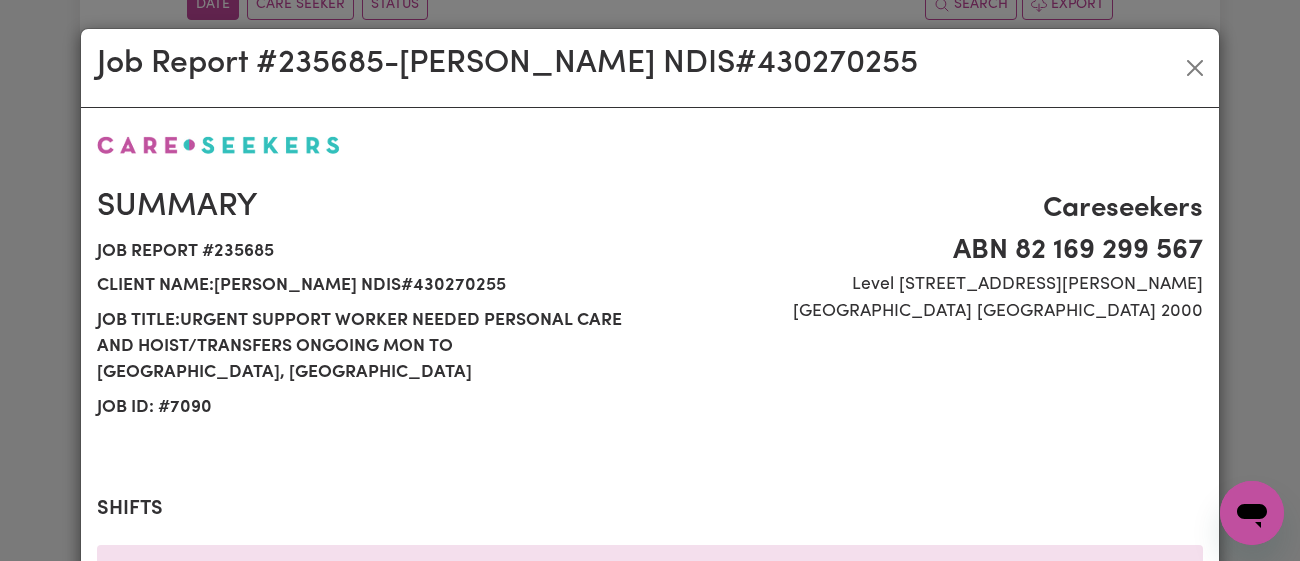 scroll, scrollTop: 764, scrollLeft: 0, axis: vertical 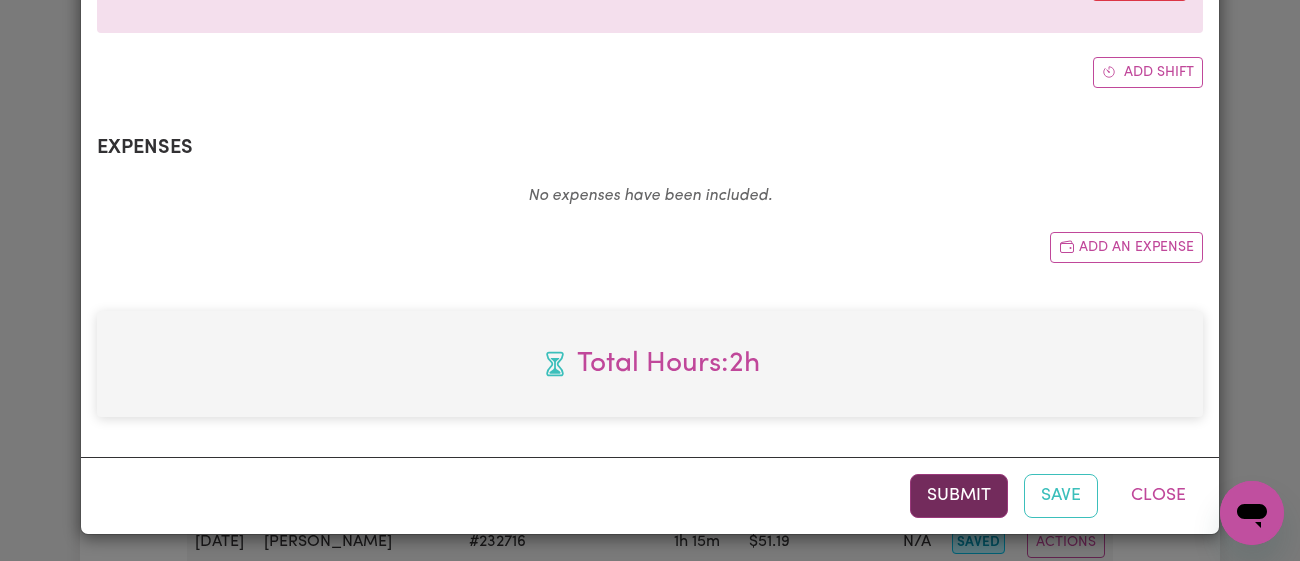 click on "Submit" at bounding box center (959, 496) 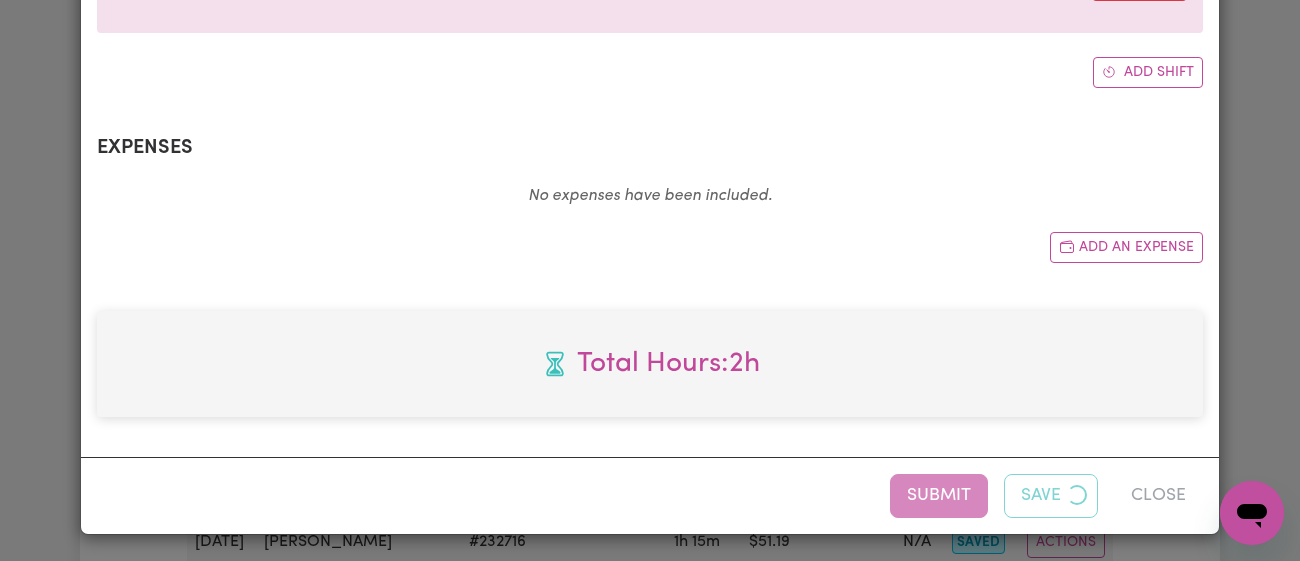 scroll, scrollTop: 0, scrollLeft: 0, axis: both 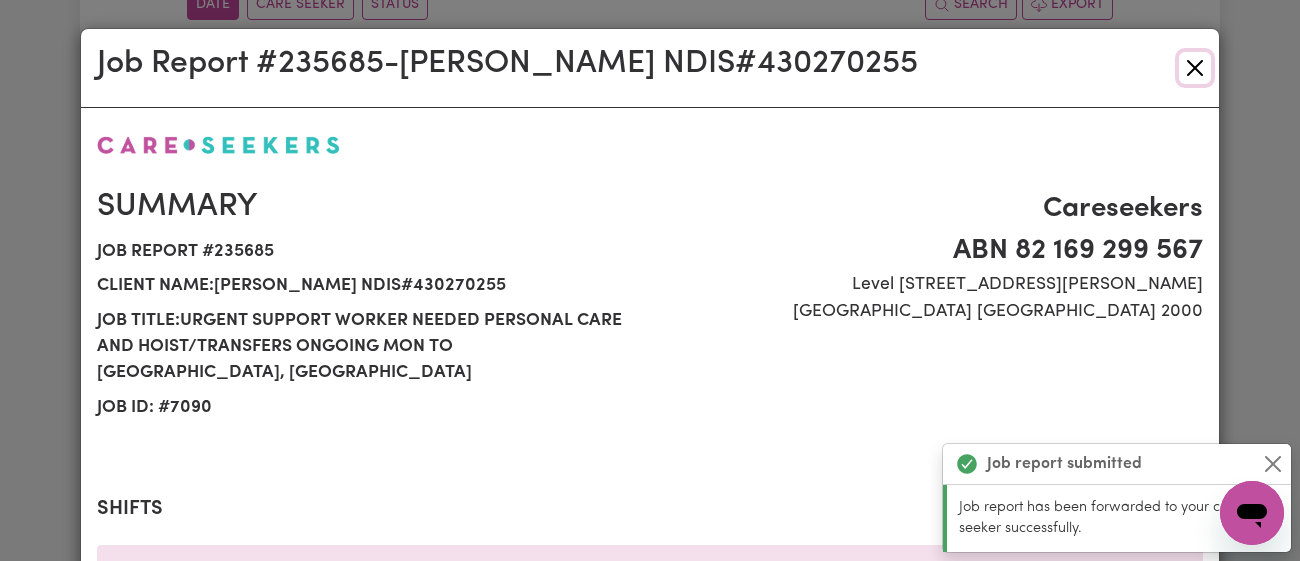 click at bounding box center (1195, 68) 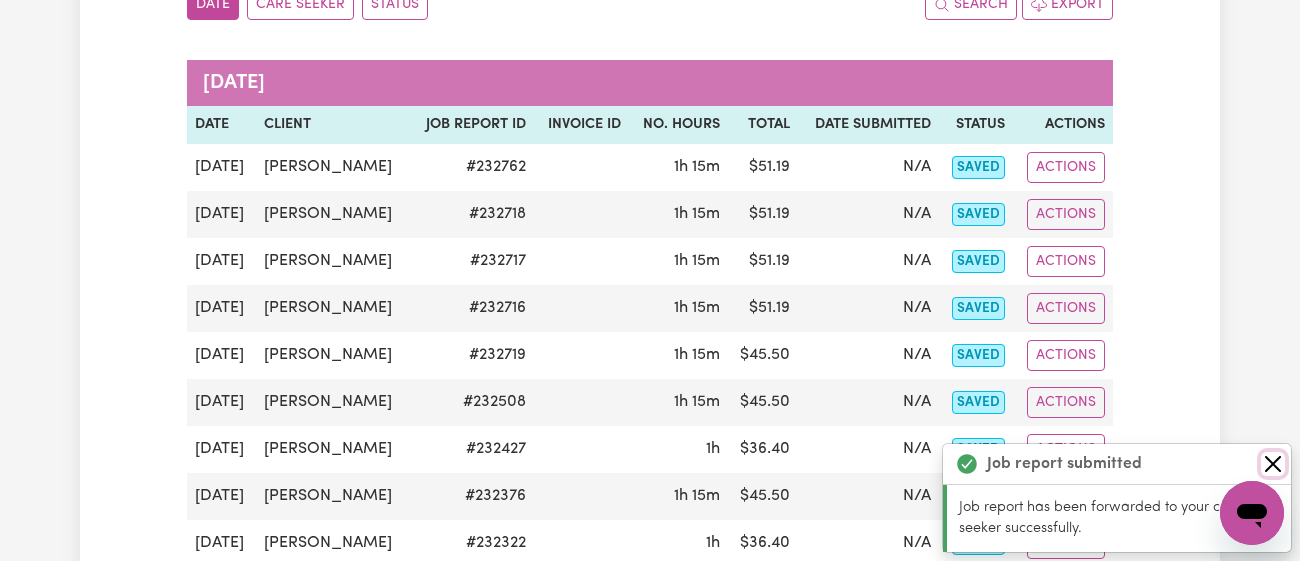 click at bounding box center (1273, 464) 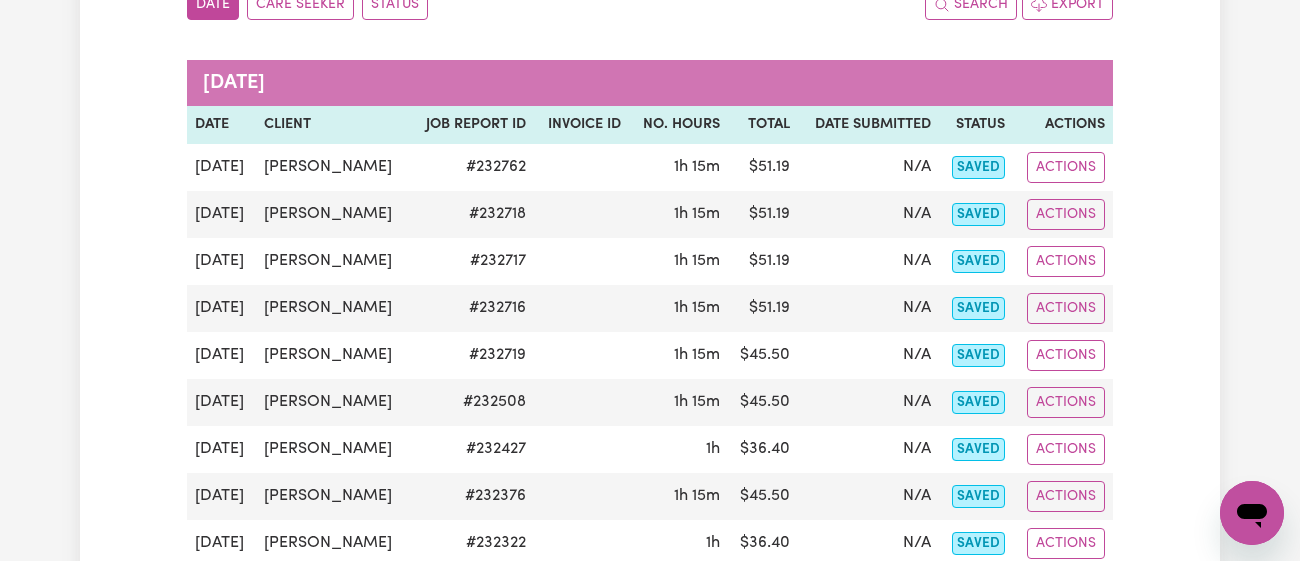 scroll, scrollTop: 0, scrollLeft: 0, axis: both 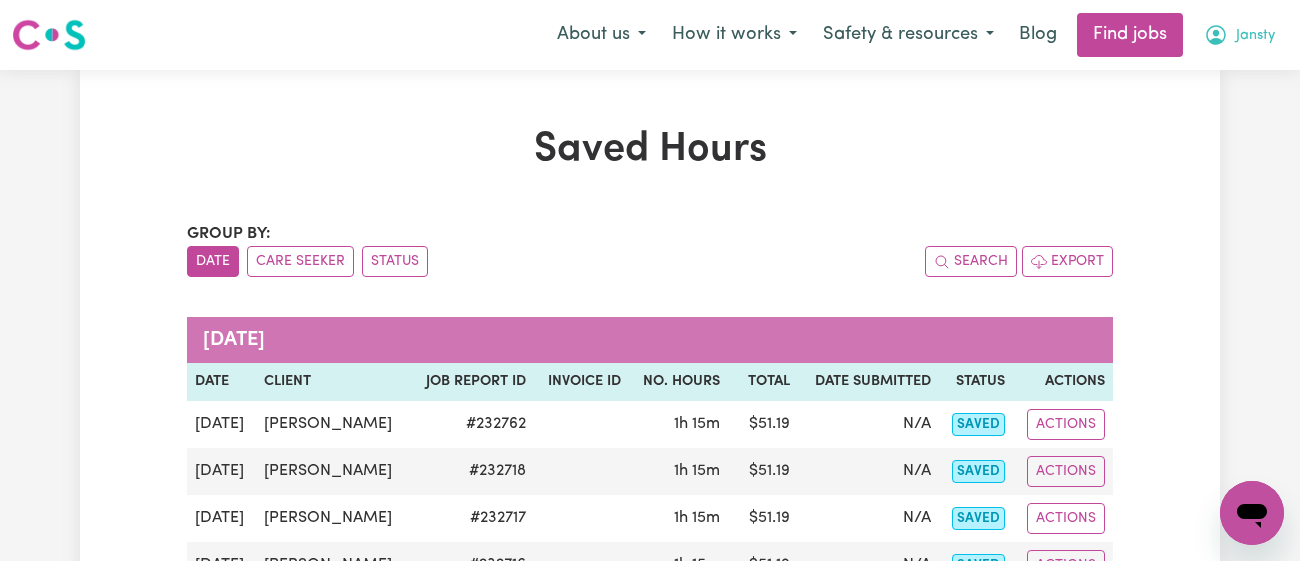 click on "Jansty" at bounding box center (1255, 36) 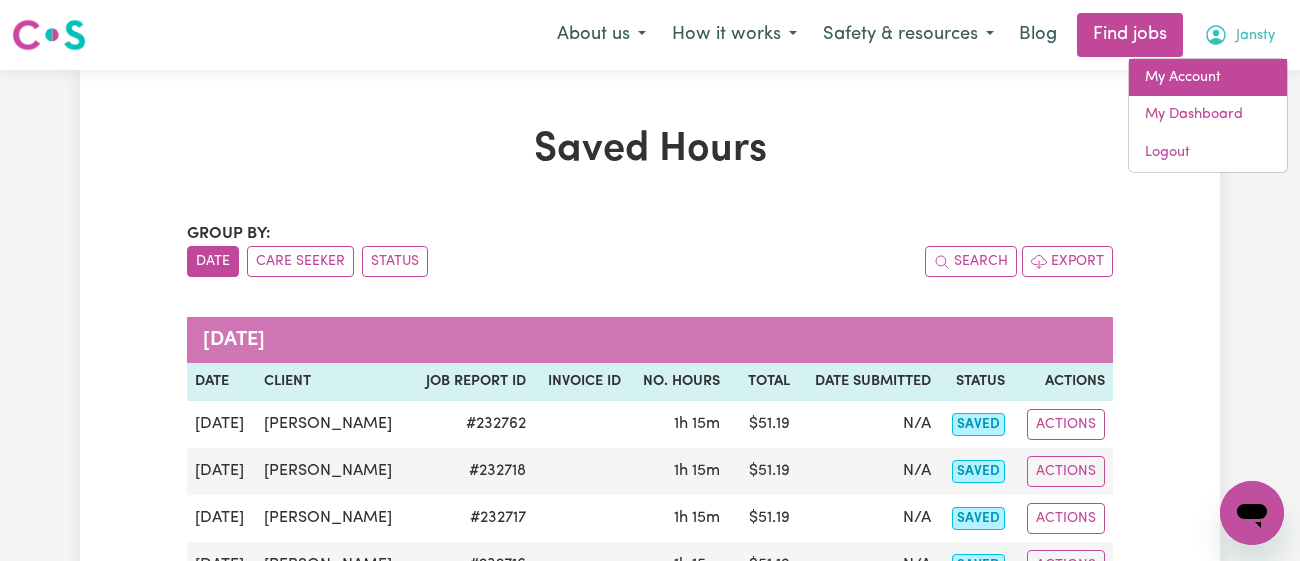click on "My Account" at bounding box center (1208, 78) 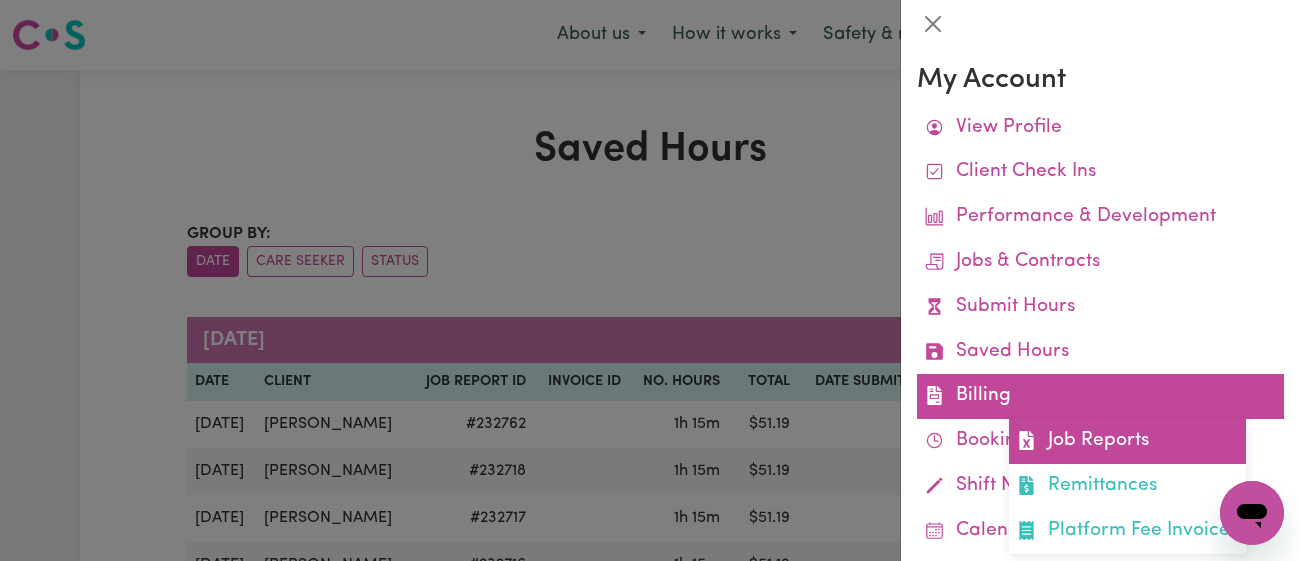 click on "Job Reports" at bounding box center [1127, 441] 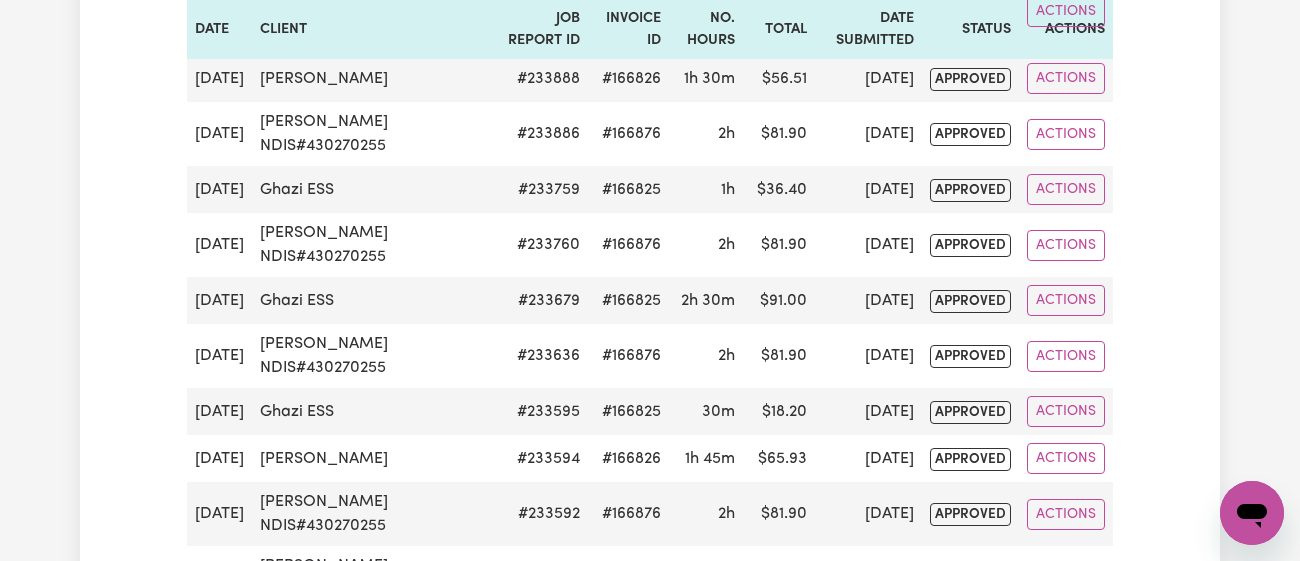 scroll, scrollTop: 0, scrollLeft: 0, axis: both 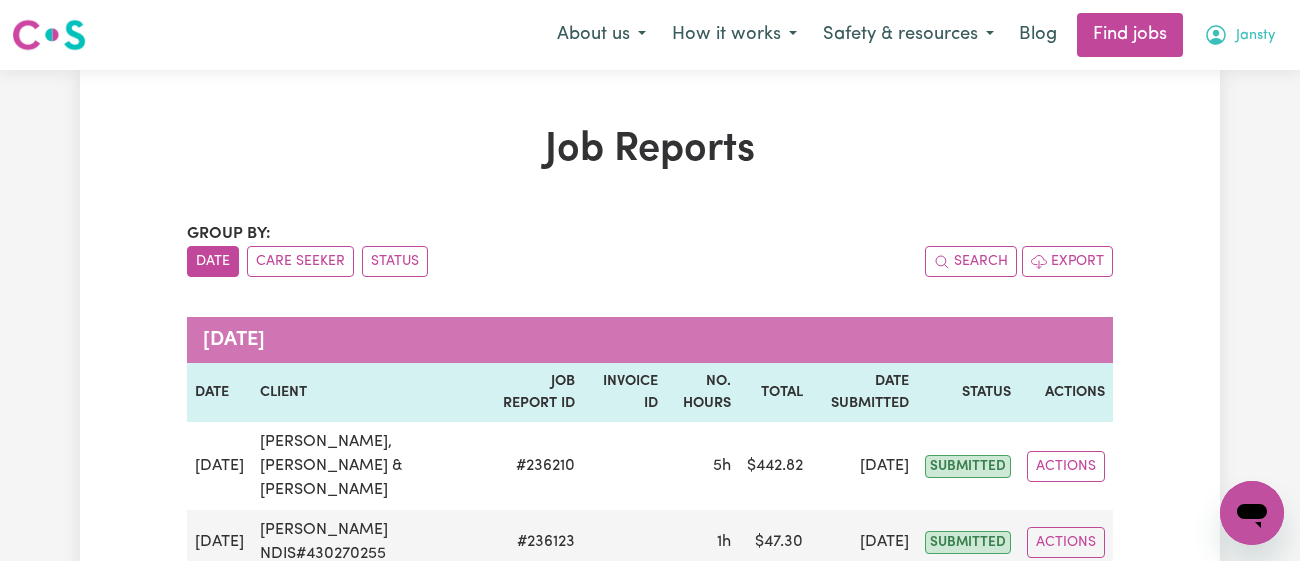 click on "Jansty" at bounding box center (1255, 36) 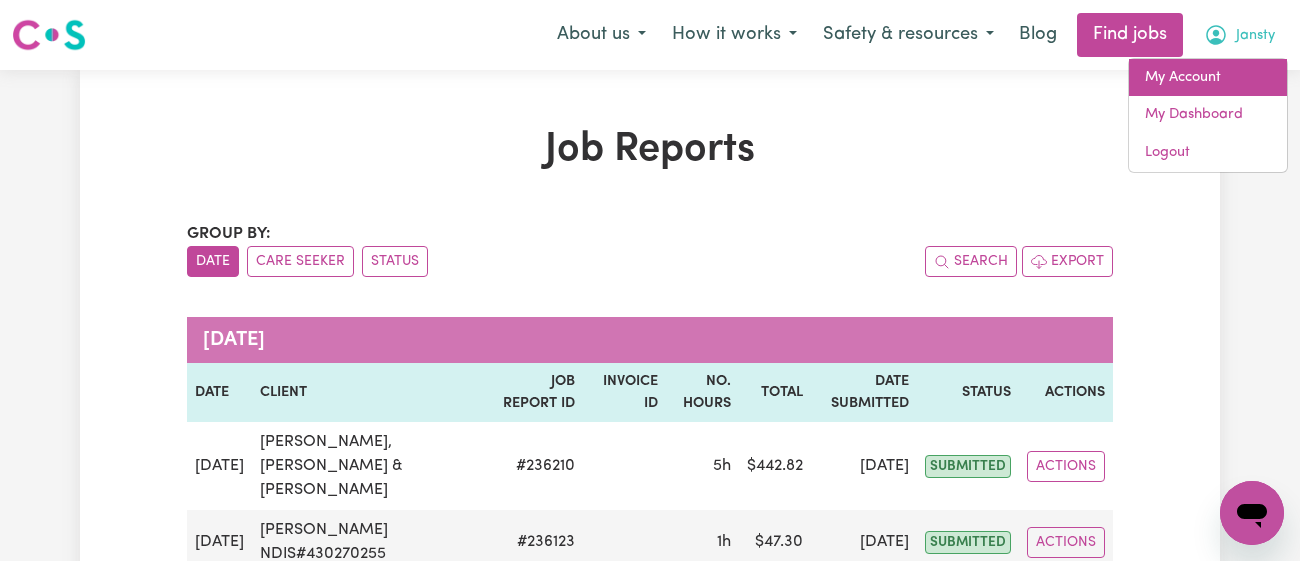click on "My Account" at bounding box center [1208, 78] 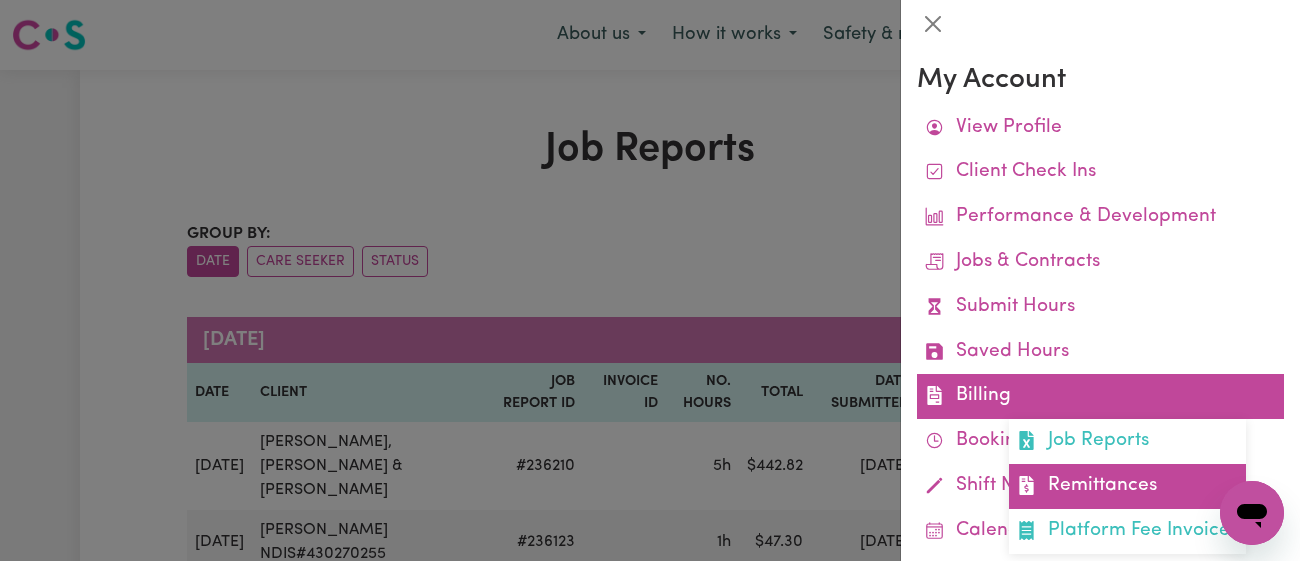 click on "Remittances" at bounding box center [1127, 486] 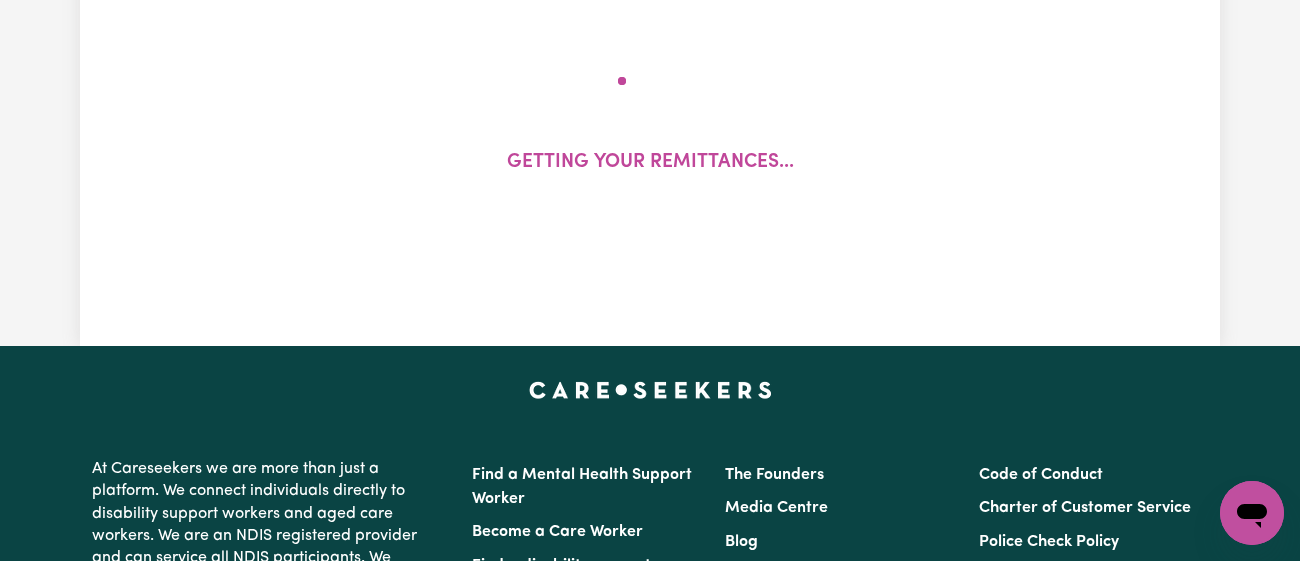 scroll, scrollTop: 295, scrollLeft: 0, axis: vertical 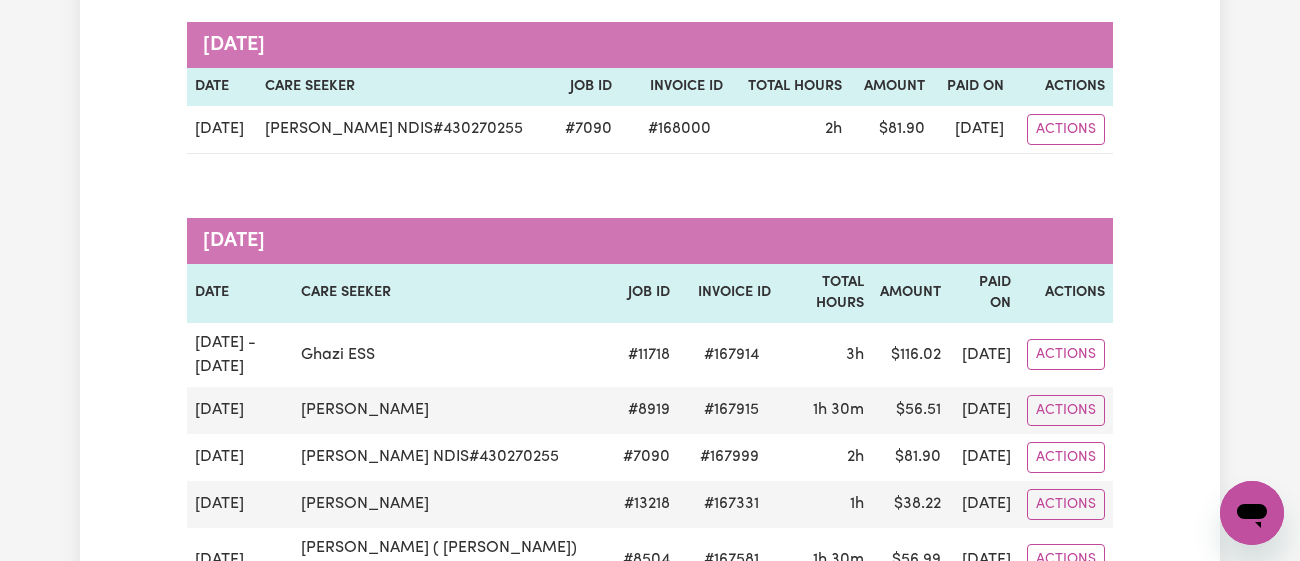 click on "Remittances Group by: Date Care Seeker Status Search Export [DATE] Date Care Seeker Job ID Invoice ID Total Hours Amount Paid On Actions [DATE] [PERSON_NAME] NDIS#430270255 # 7090 # 168000 2h  $ 81.90 [DATE] Actions [DATE] Date Care Seeker Job ID Invoice ID Total Hours Amount Paid On Actions [DATE] - [DATE] Ghazi ESS # 11718 # 167914 3h  $ 116.02 [DATE] Actions [DATE] [PERSON_NAME] # 8919 # 167915 1h 30m $ 56.51 [DATE] Actions [DATE] [PERSON_NAME] NDIS#430270255 # 7090 # 167999 2h  $ 81.90 [DATE] Actions [DATE] [PERSON_NAME] # 13218 # 167331 1h  $ 38.22 [DATE] Actions [DATE] [PERSON_NAME] ( [PERSON_NAME]) [PERSON_NAME] # 8504 # 167581 1h 30m $ 56.99 [DATE] Actions [DATE] [PERSON_NAME] # 8919 # 167330 1h 45m $ 65.93 [DATE] Actions [DATE] - [DATE] Ghazi ESS # 11718 # 167328 6h 30m $ 236.60 [DATE] Actions [DATE] - [DATE] [PERSON_NAME] NDIS#430270255 # 7090 # 167325 11h  $ 455.00 [DATE] Actions [DATE] [PERSON_NAME] # 13218 # 166827 1h  $ 38.22 [DATE] Actions # #" at bounding box center (650, 1540) 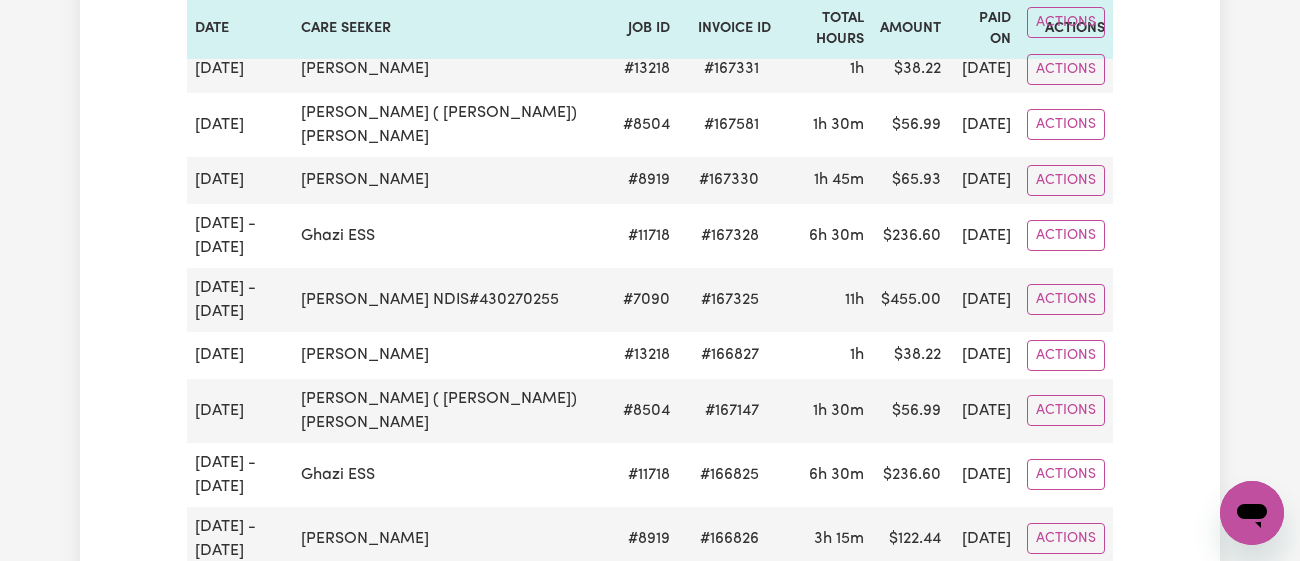 scroll, scrollTop: 0, scrollLeft: 0, axis: both 